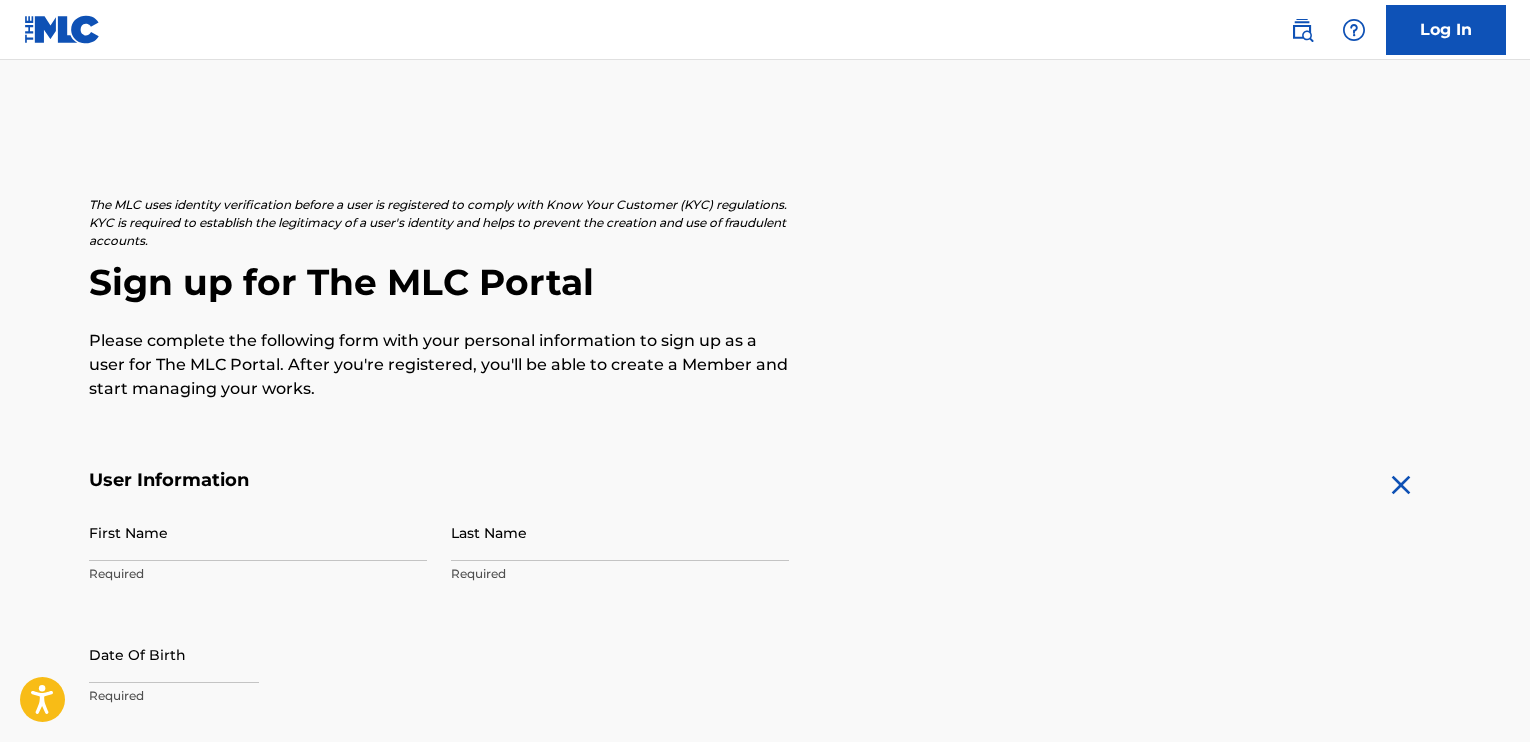 scroll, scrollTop: 0, scrollLeft: 0, axis: both 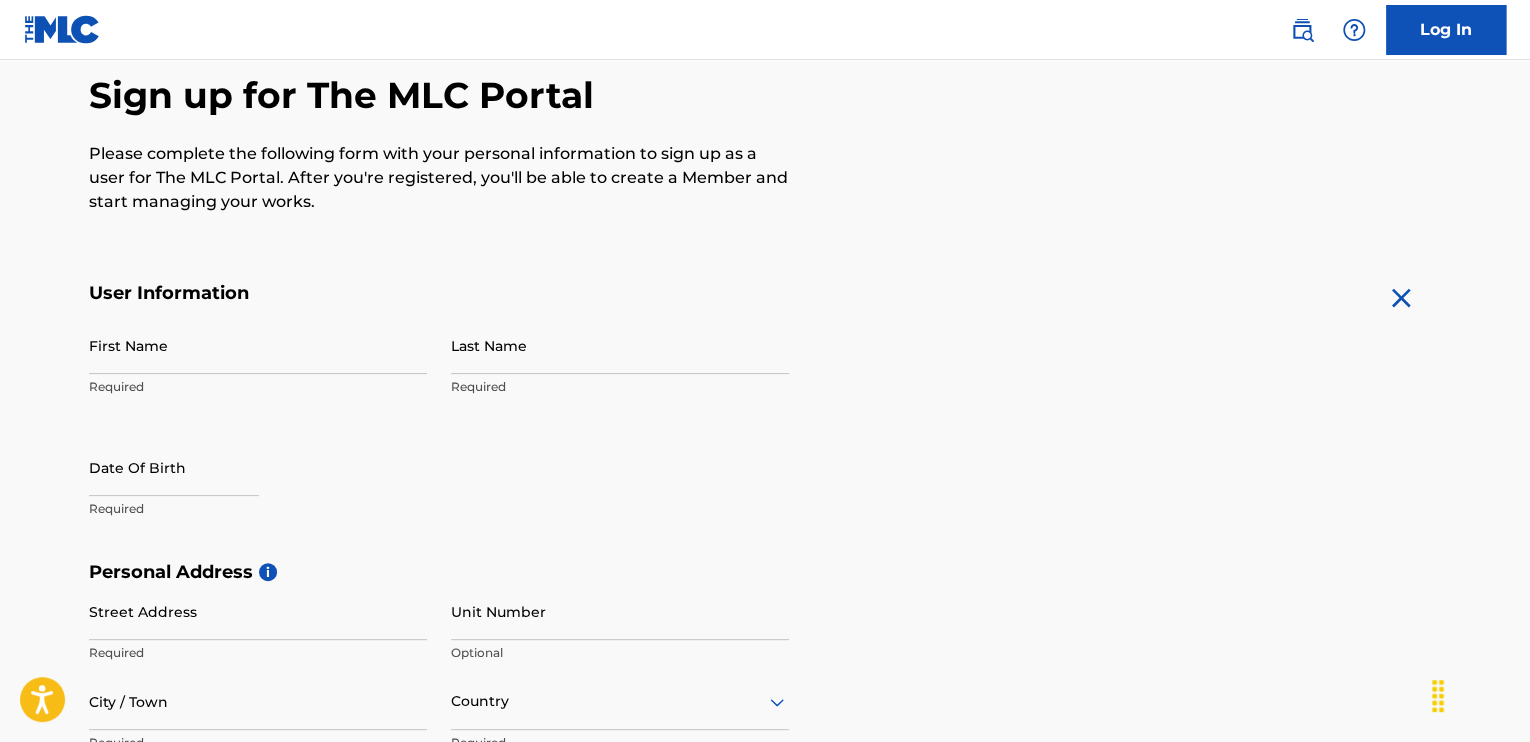 click on "First Name" at bounding box center (258, 345) 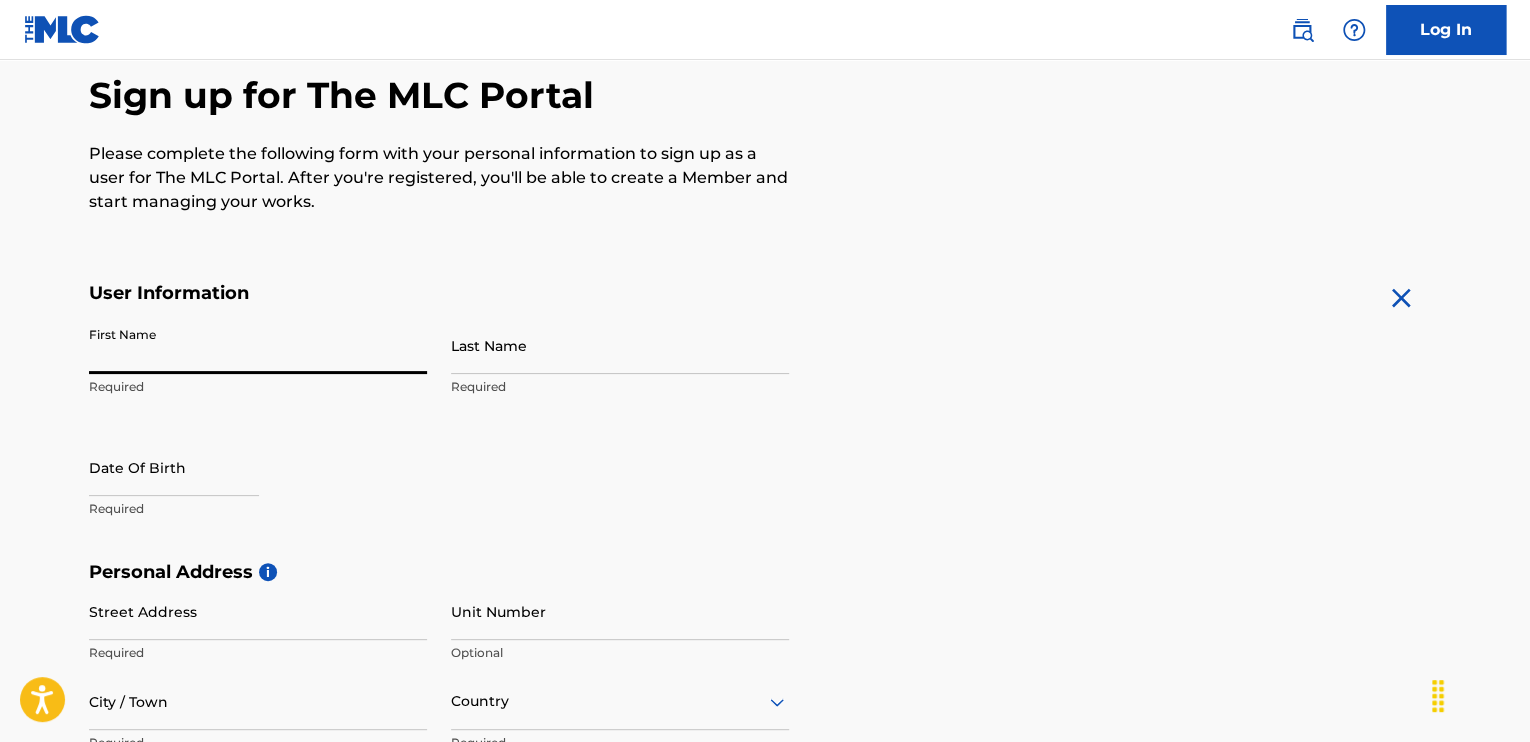 type on "steven" 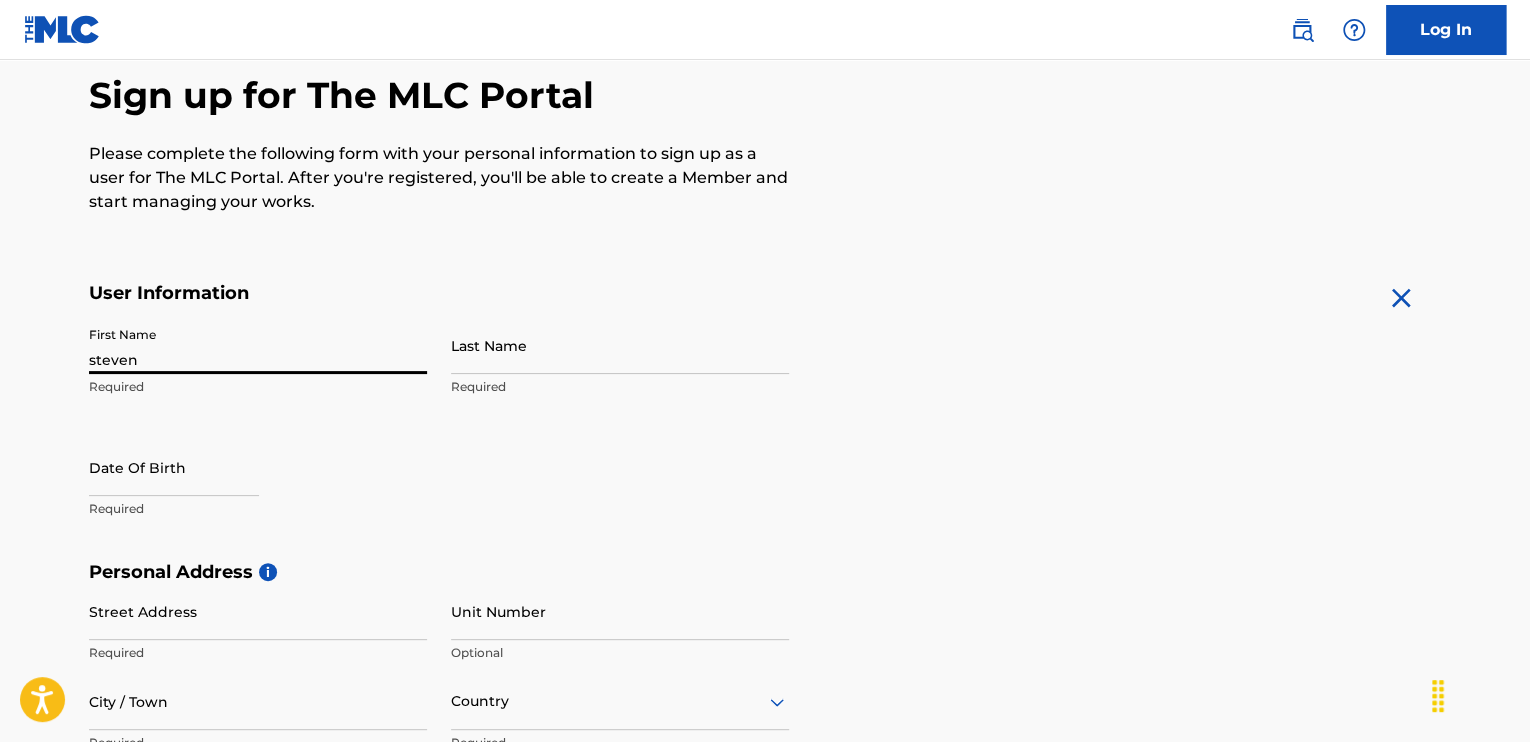 type on "smith" 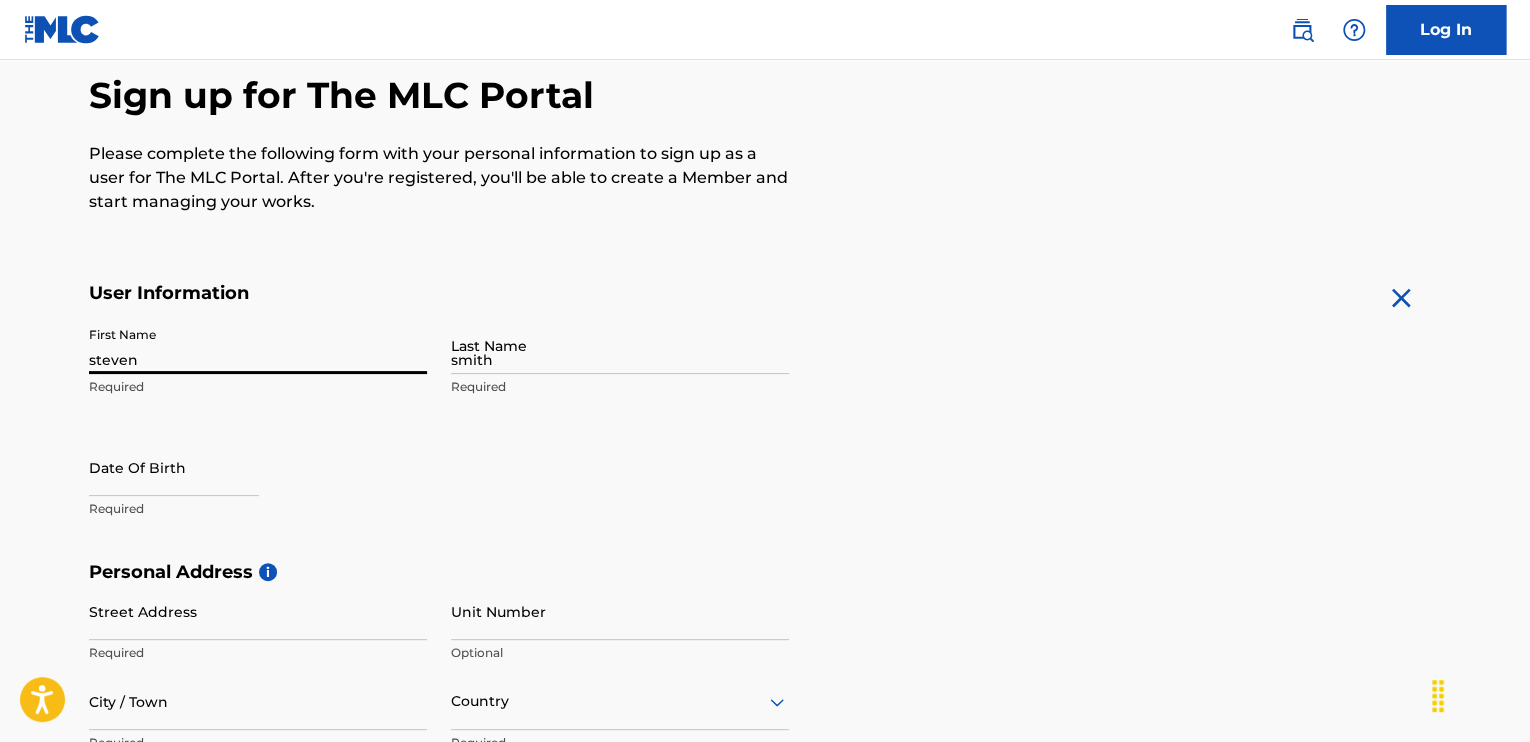 type on "[NUMBER] [STREET]" 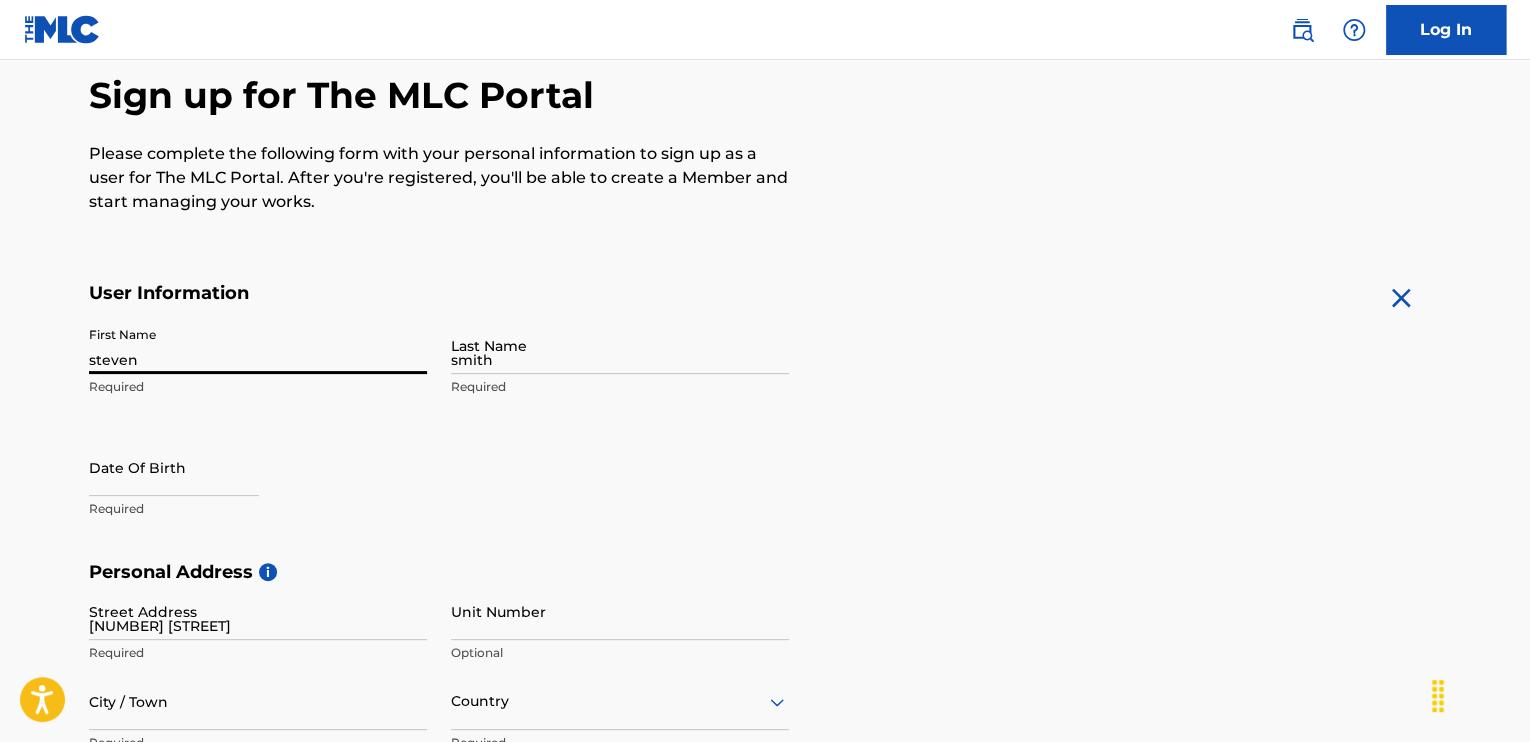 type on "Los Angeles" 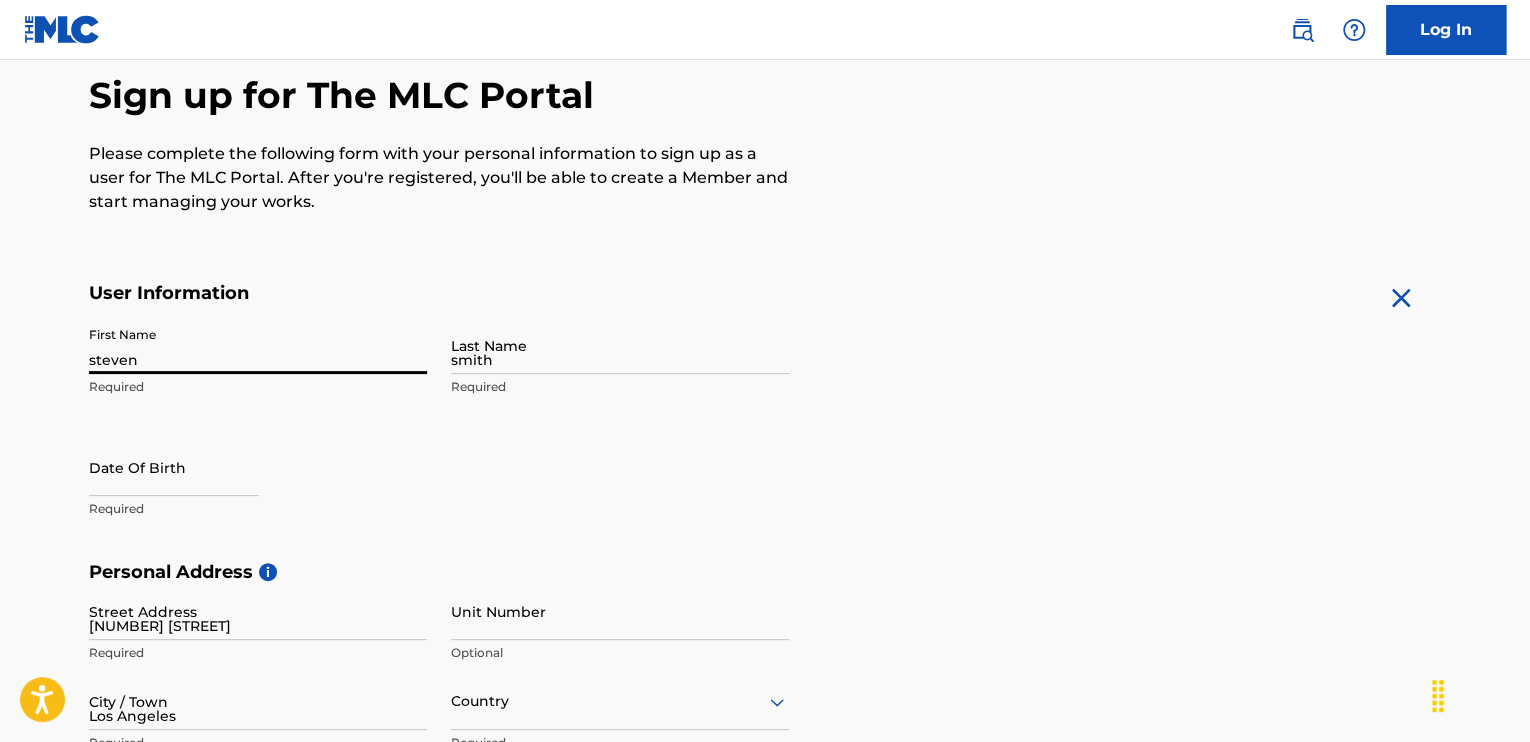 type on "United States" 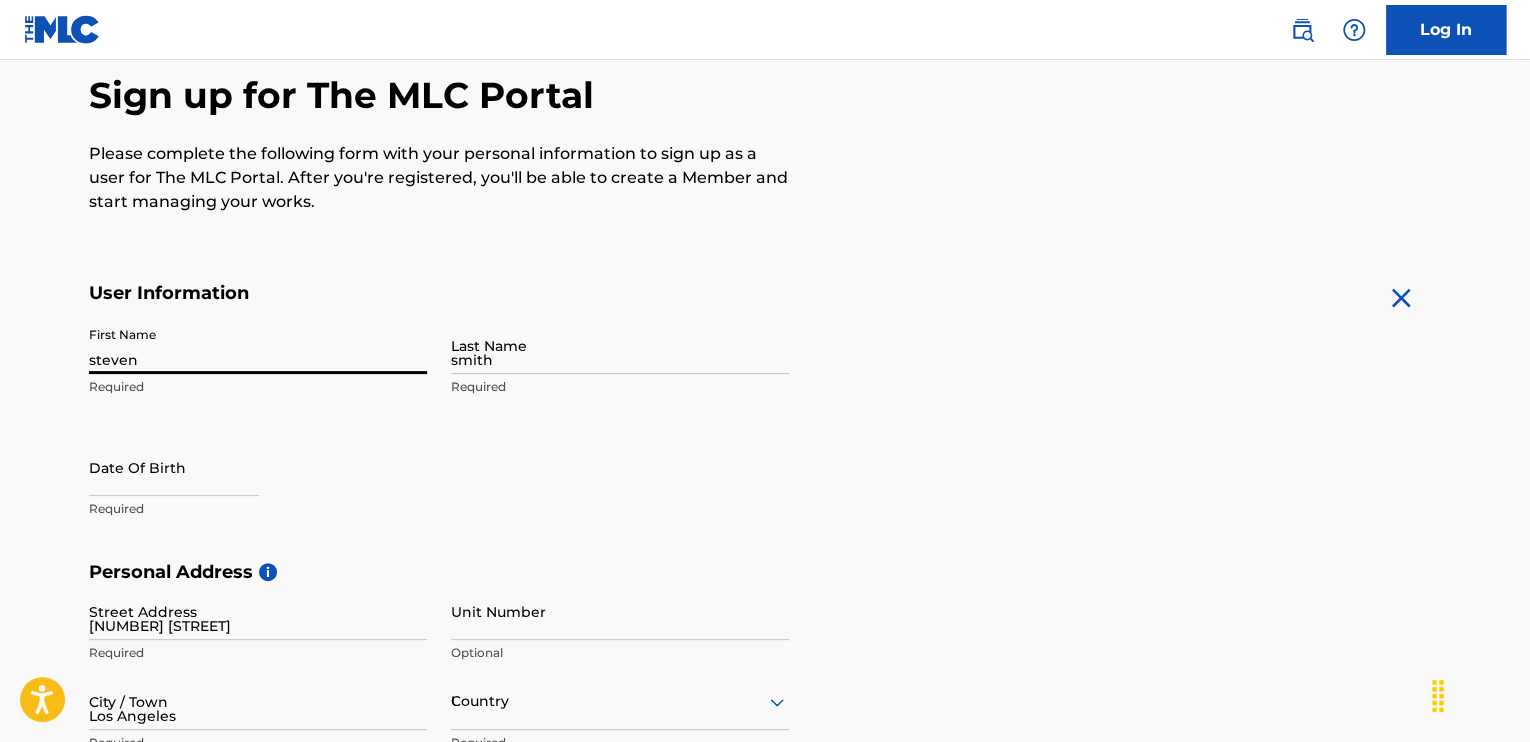 type on "CA" 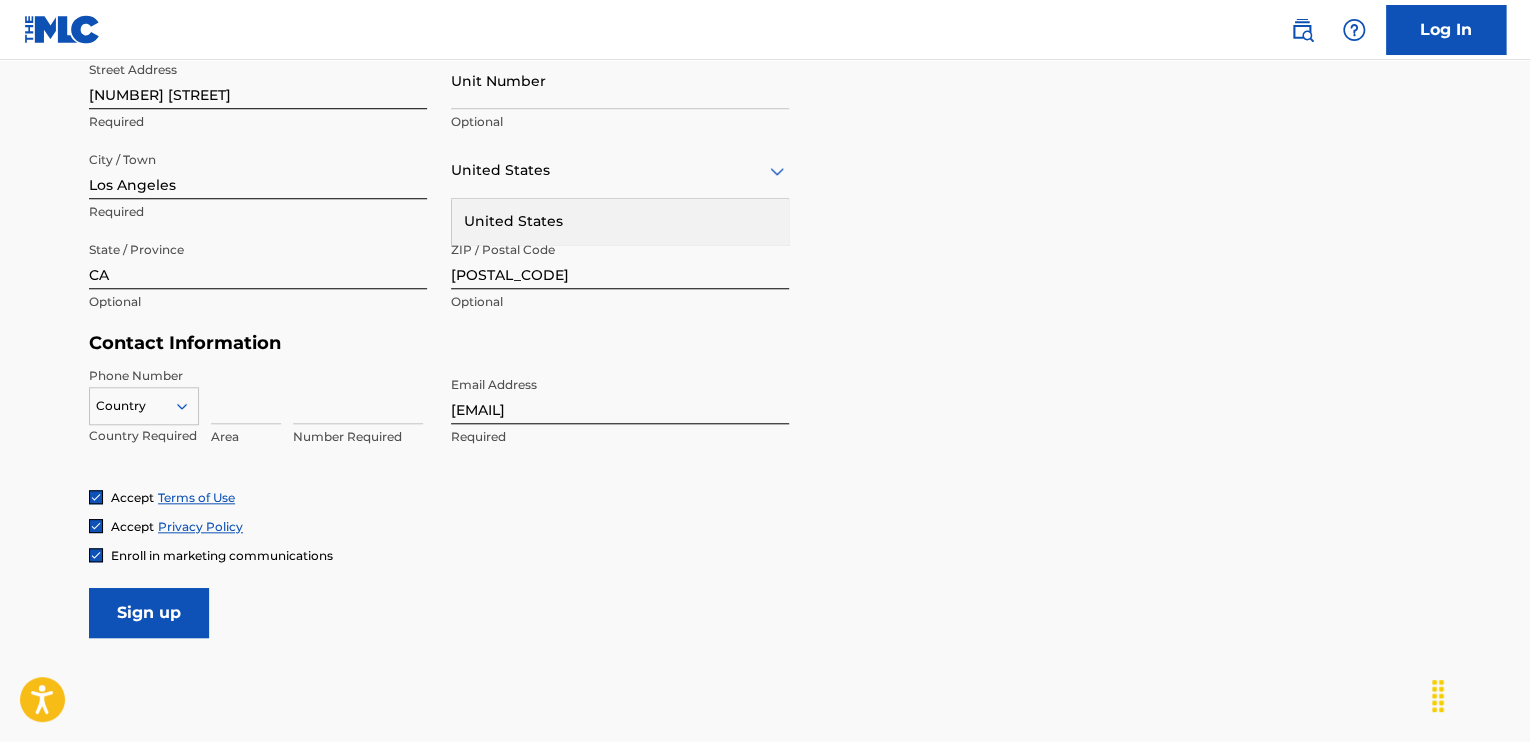 scroll, scrollTop: 724, scrollLeft: 0, axis: vertical 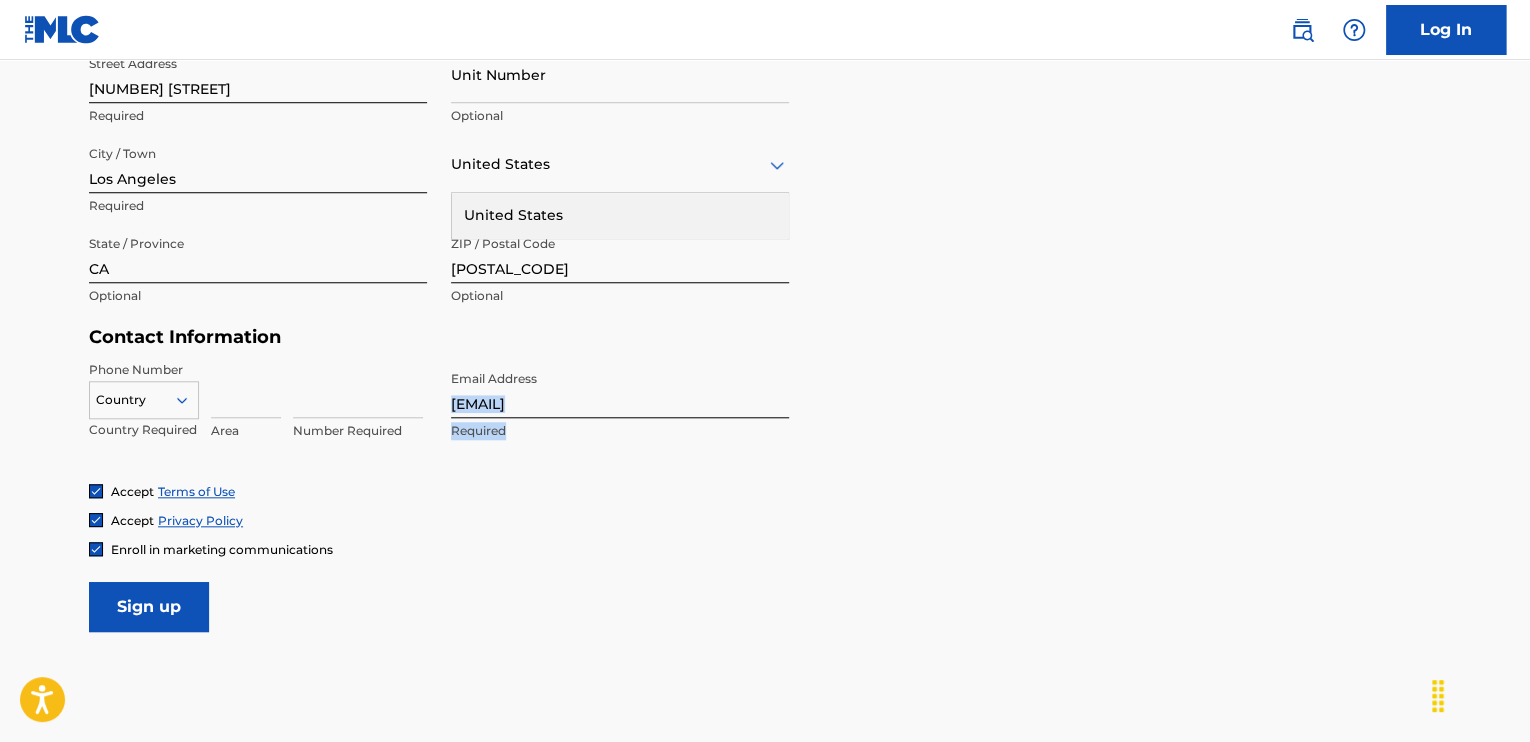 drag, startPoint x: 890, startPoint y: 436, endPoint x: 916, endPoint y: 375, distance: 66.309875 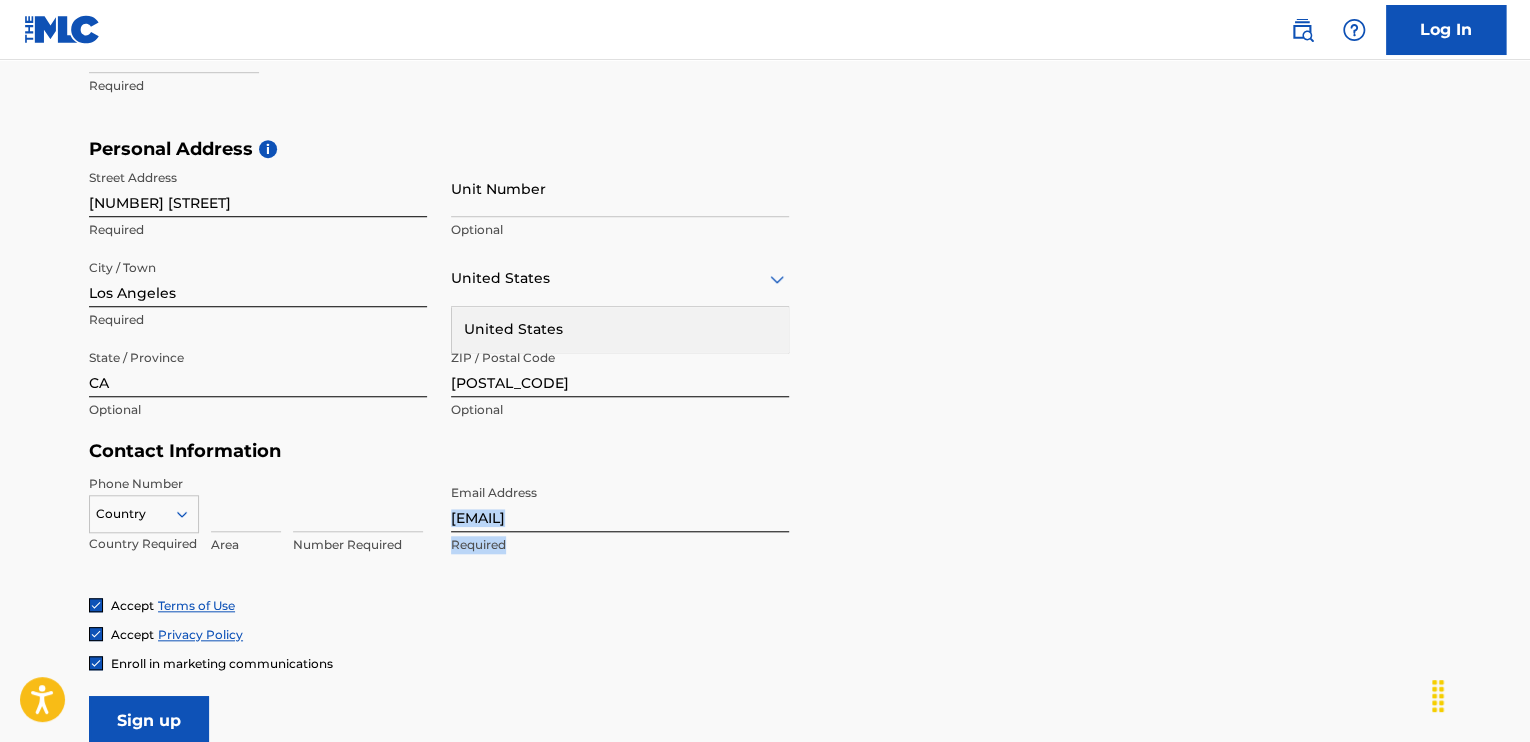 scroll, scrollTop: 600, scrollLeft: 0, axis: vertical 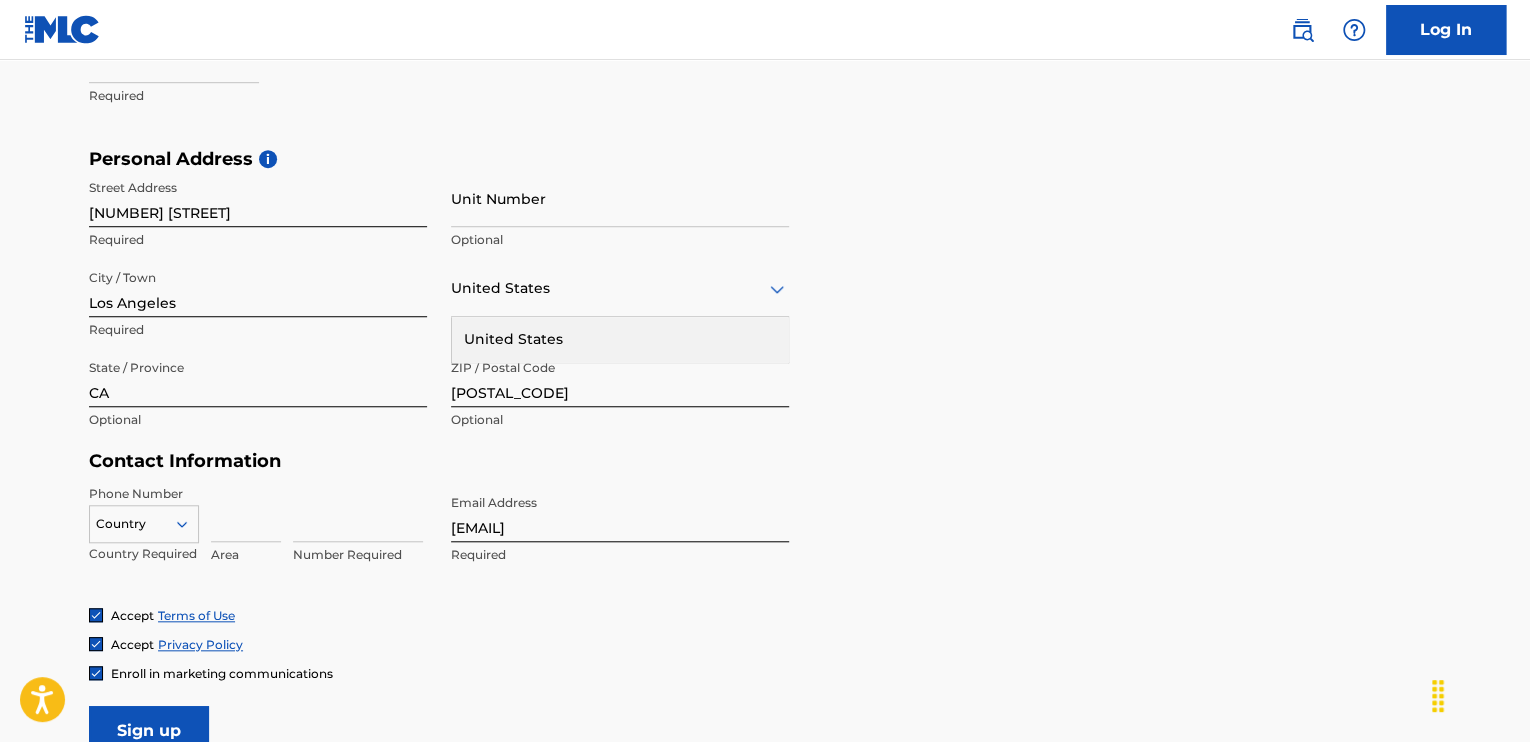 click on "Personal Address i Street Address [NUMBER] [STREET] Required Unit Number Optional City / Town [CITY] Required [COUNTRY] [COUNTRY] Required State / Province [STATE] Optional ZIP / Postal Code [POSTAL_CODE] Optional" at bounding box center (765, 299) 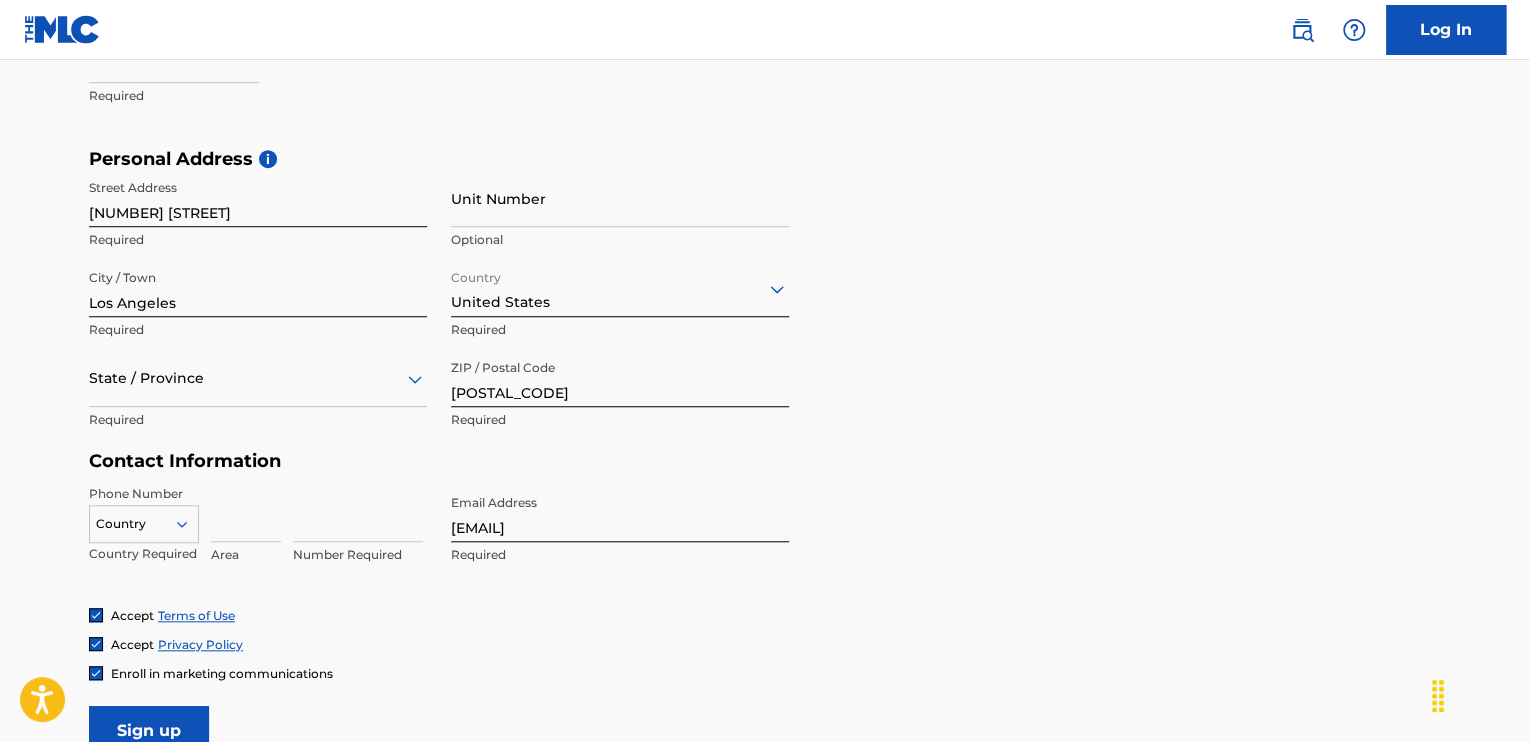 click 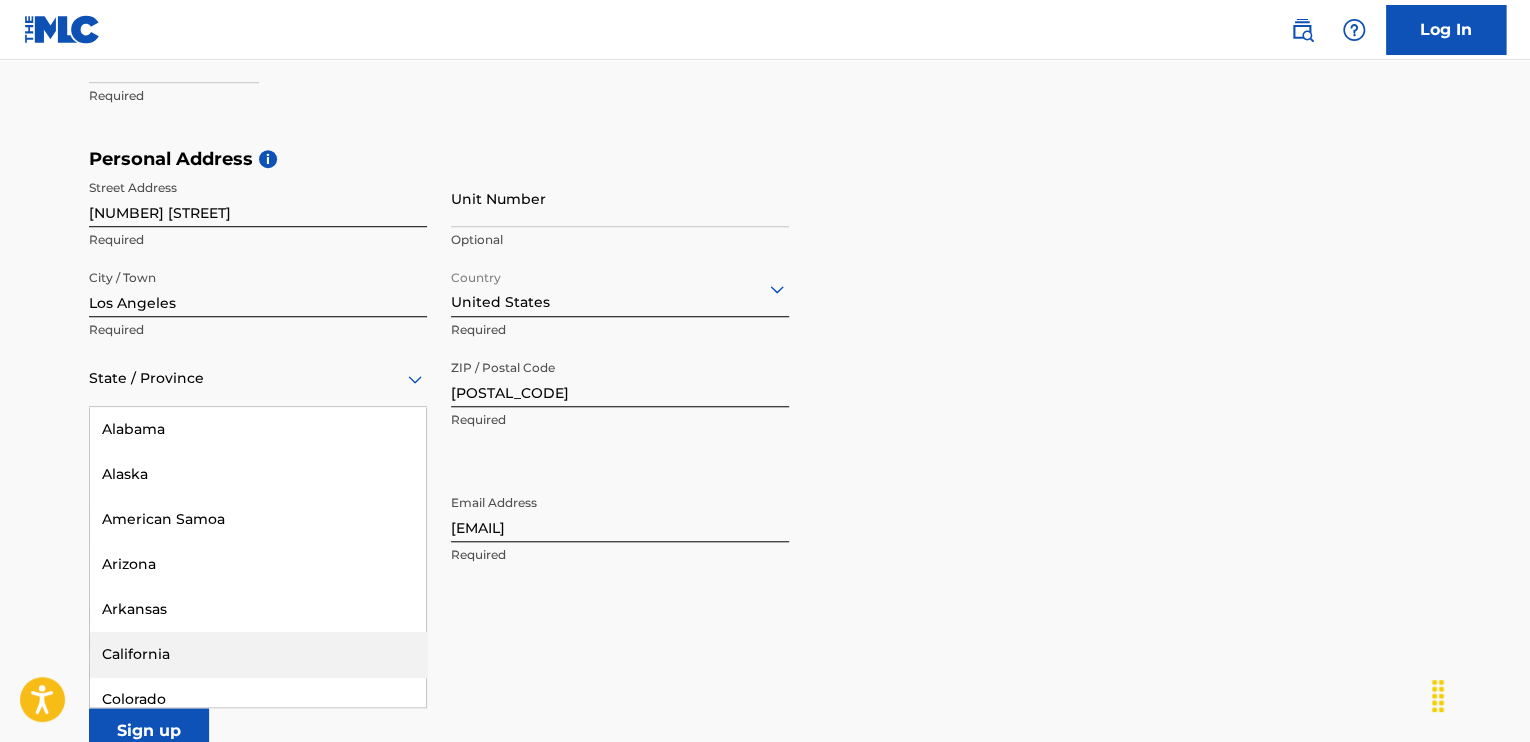 click on "California" at bounding box center [258, 654] 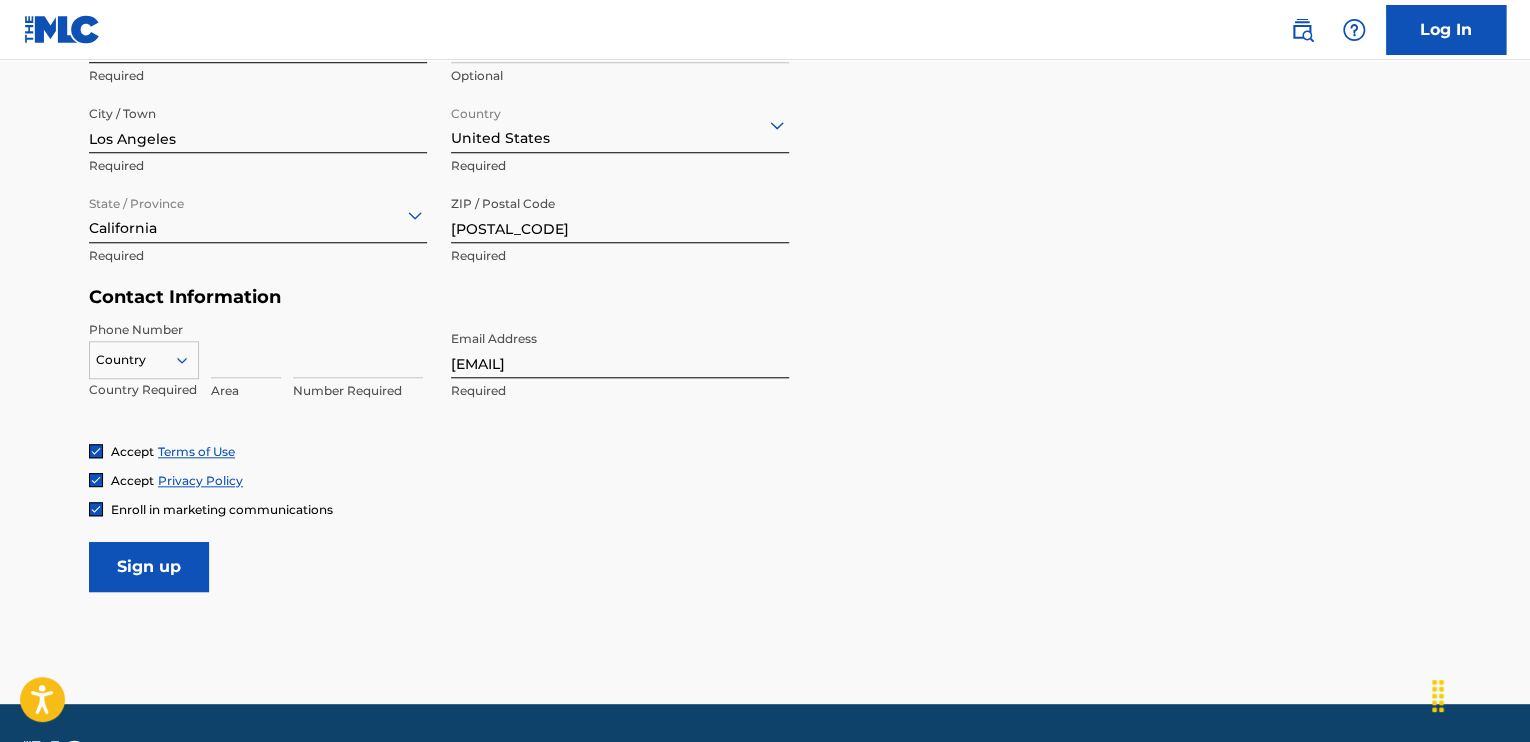 scroll, scrollTop: 781, scrollLeft: 0, axis: vertical 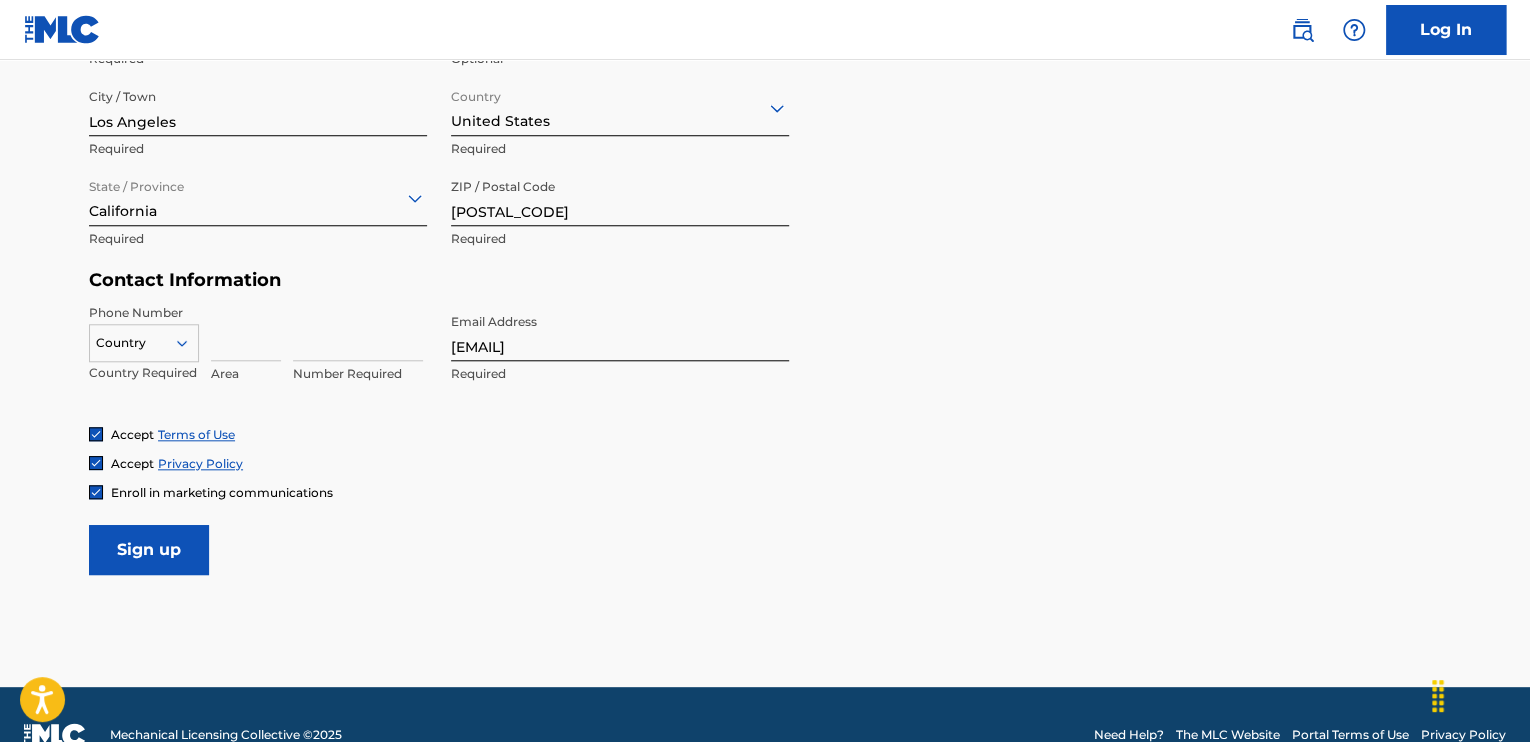 click 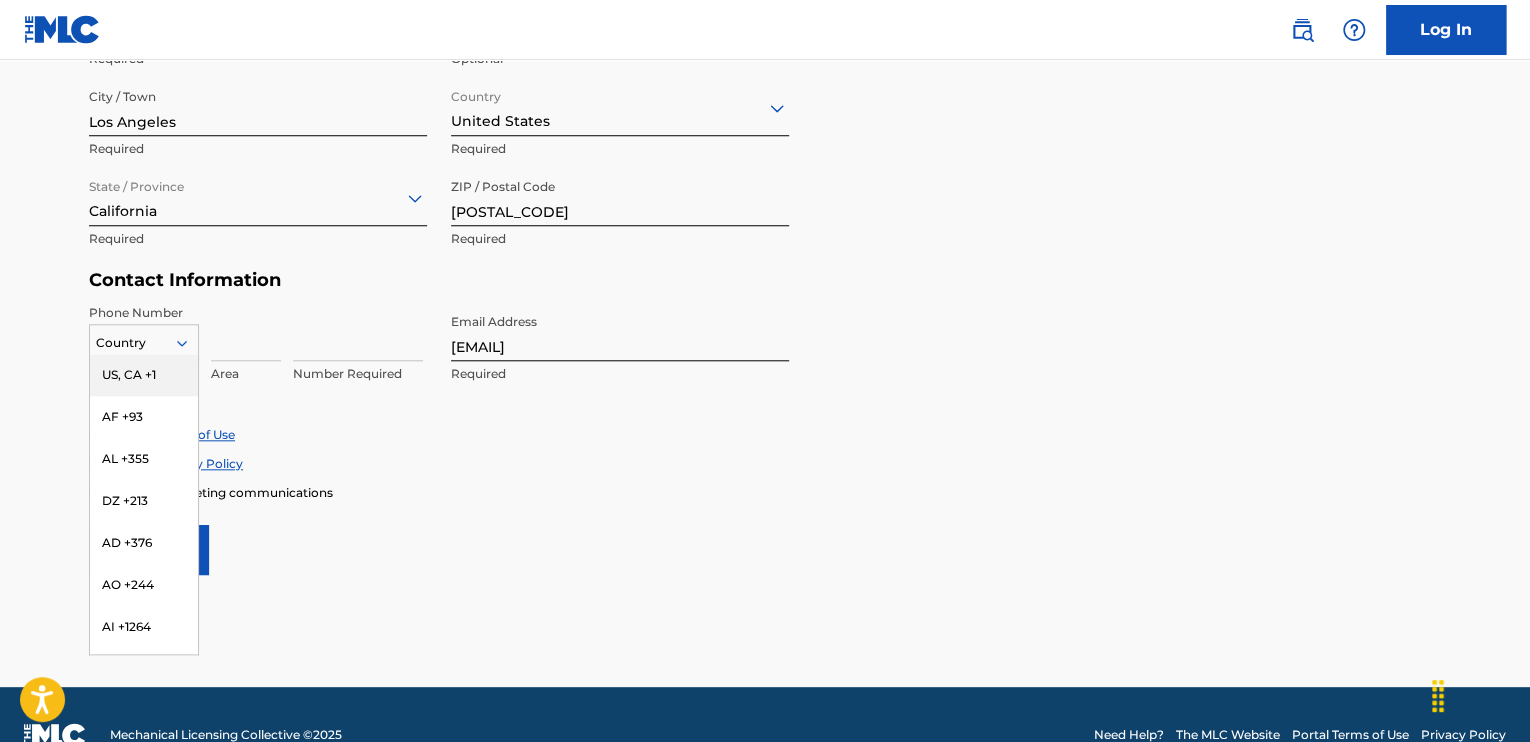 click on "US, CA +1" at bounding box center [144, 375] 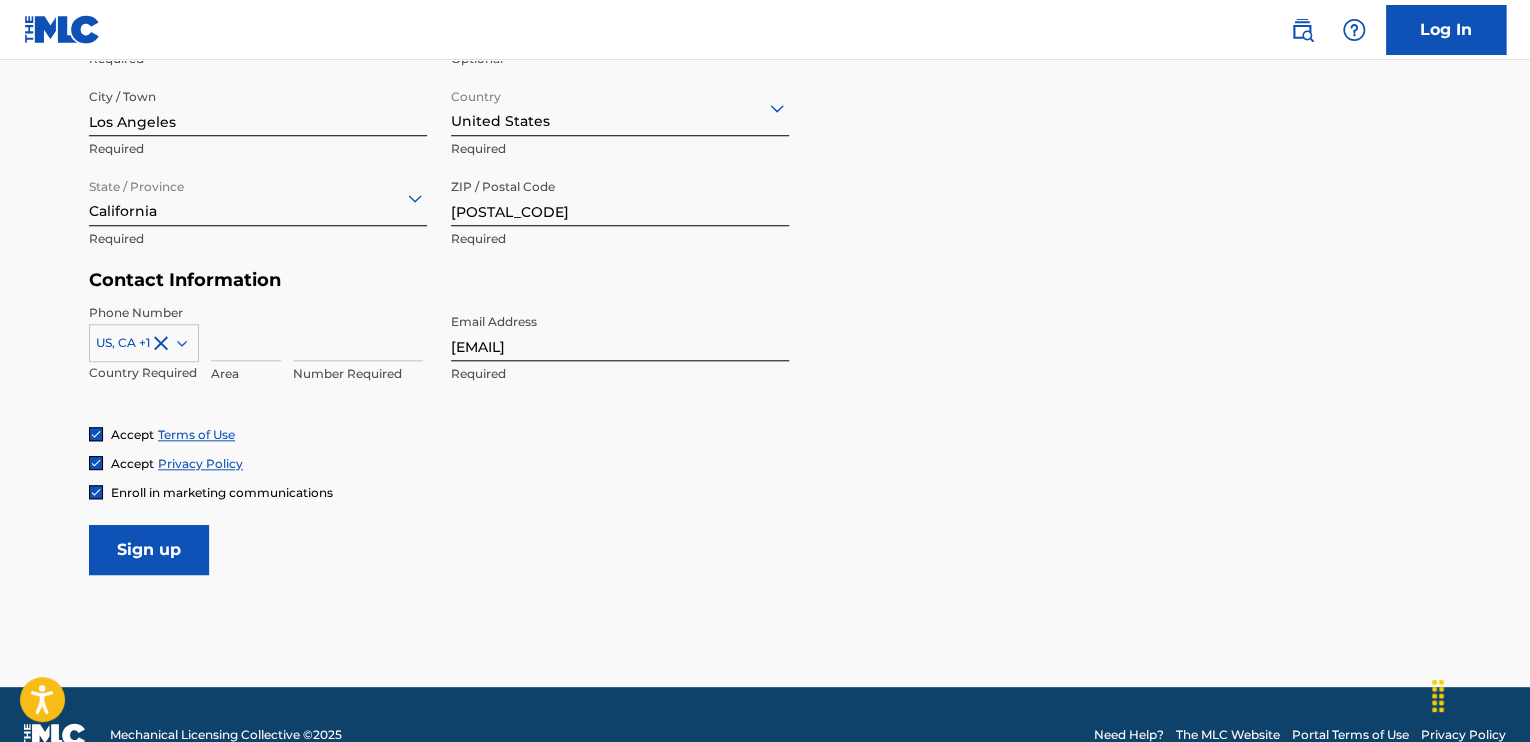 click at bounding box center [246, 332] 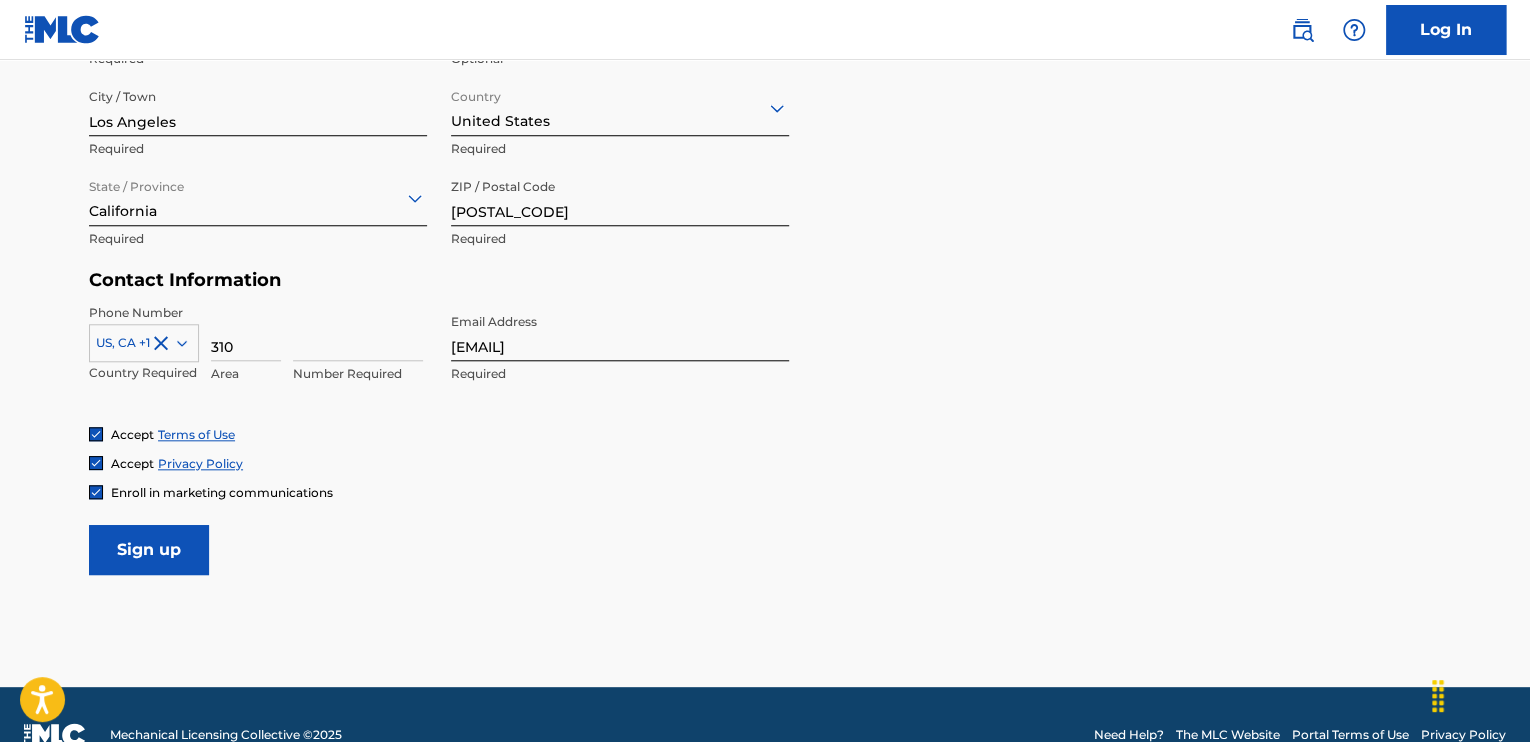 type on "310" 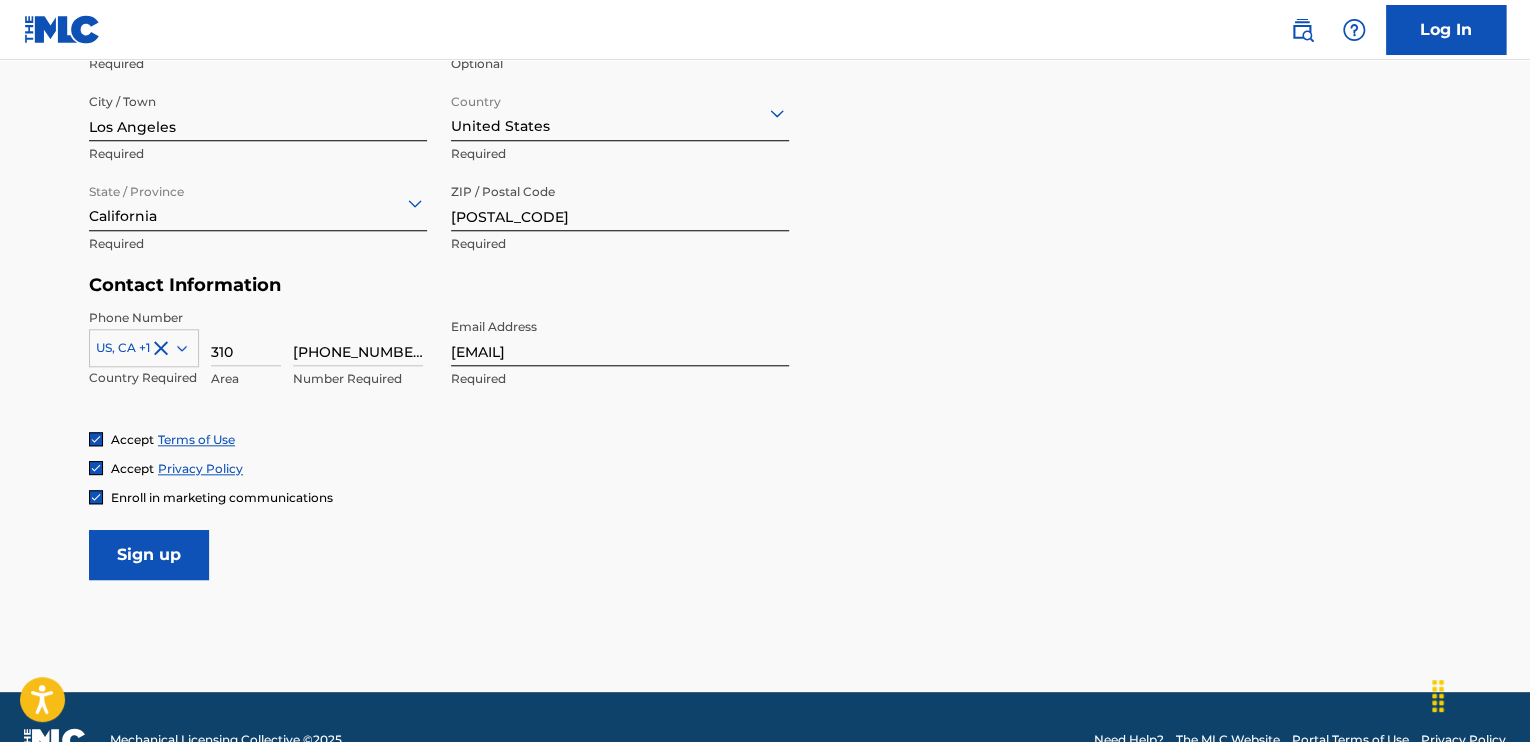 scroll, scrollTop: 820, scrollLeft: 0, axis: vertical 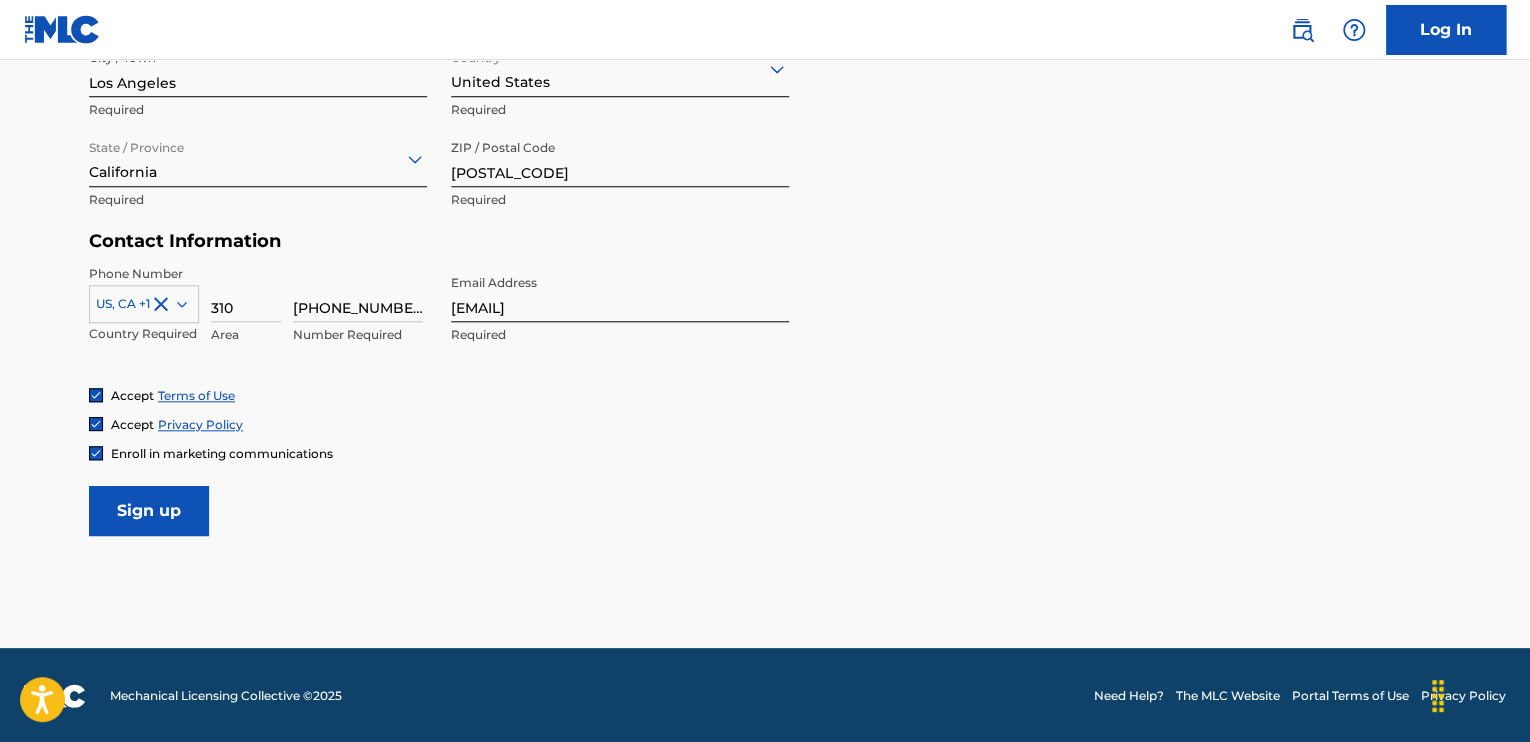 type on "[PHONE_NUMBER]" 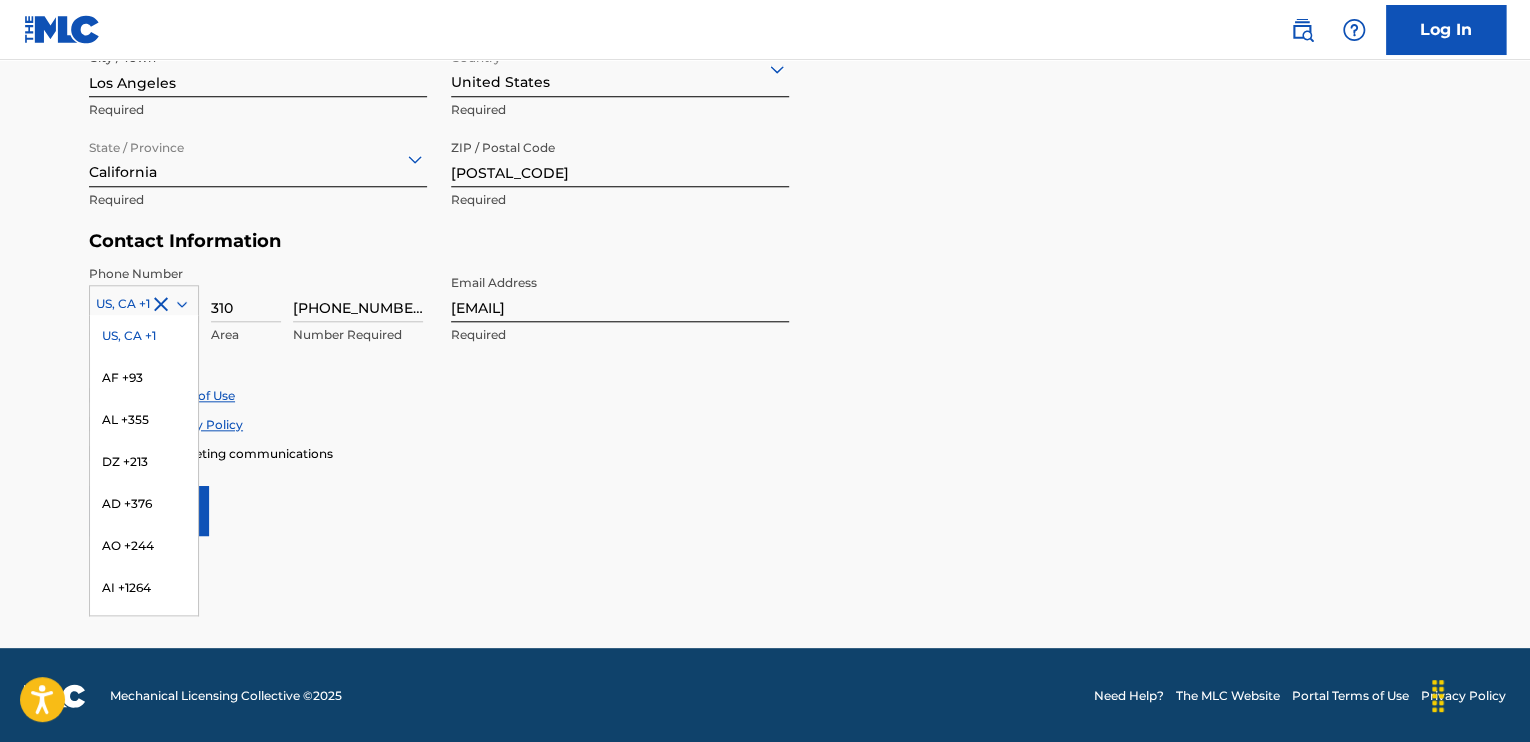 click on "US, CA +1" at bounding box center (144, 336) 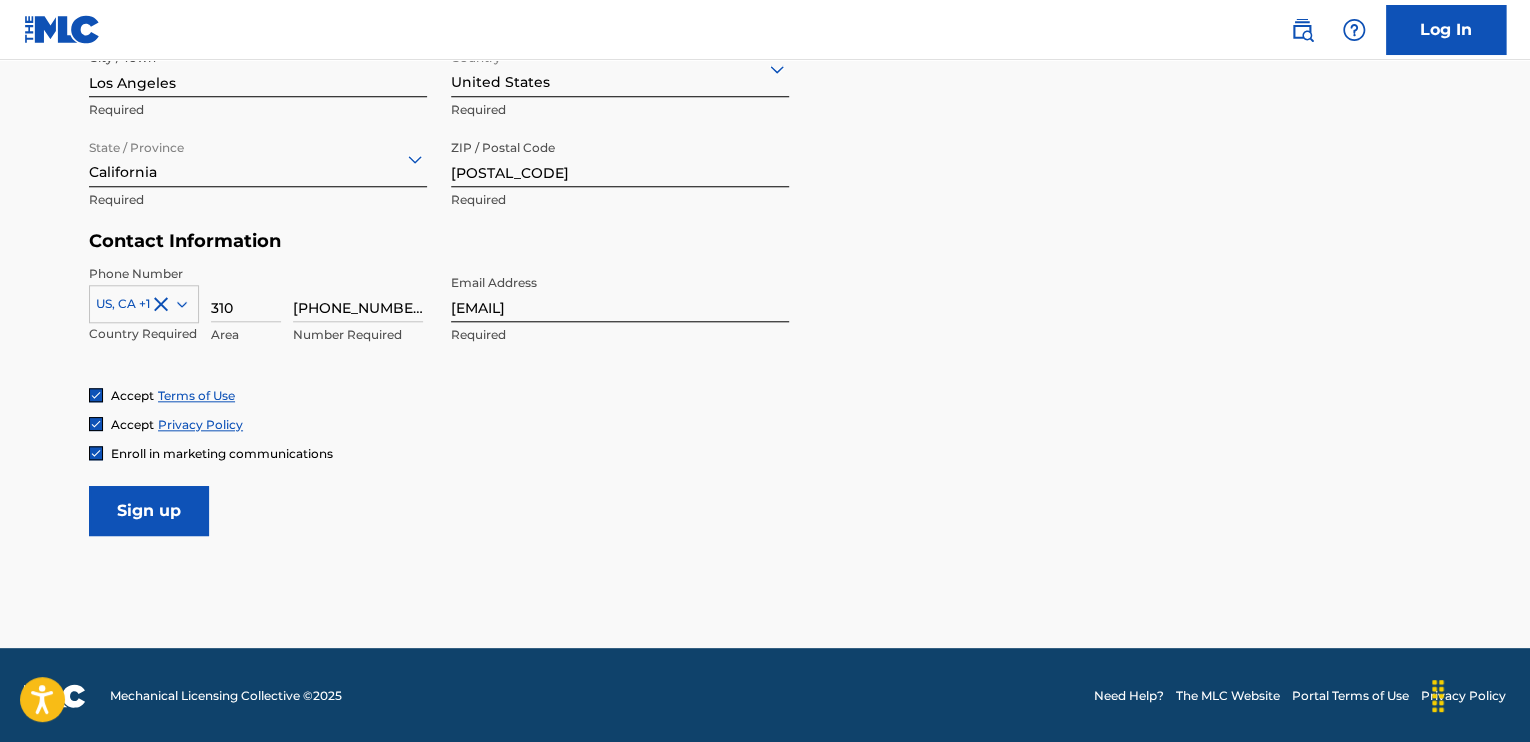 click on "User Information First Name [FIRST] Required Last Name [LAST] Required Date Of Birth Required Personal Address i Street Address [NUMBER] [STREET] Required Unit Number Optional City / Town [CITY] Required Country [COUNTRY] Required State / Province [STATE] Required ZIP / Postal Code [POSTAL_CODE] Required Contact Information Phone Number US, CA +1 Country Required [AREA_CODE] Number [PHONE_NUMBER] Required Email Address [EMAIL] Required Accept Terms of Use Accept Privacy Policy Enroll in marketing communications Sign up" at bounding box center (765, 92) 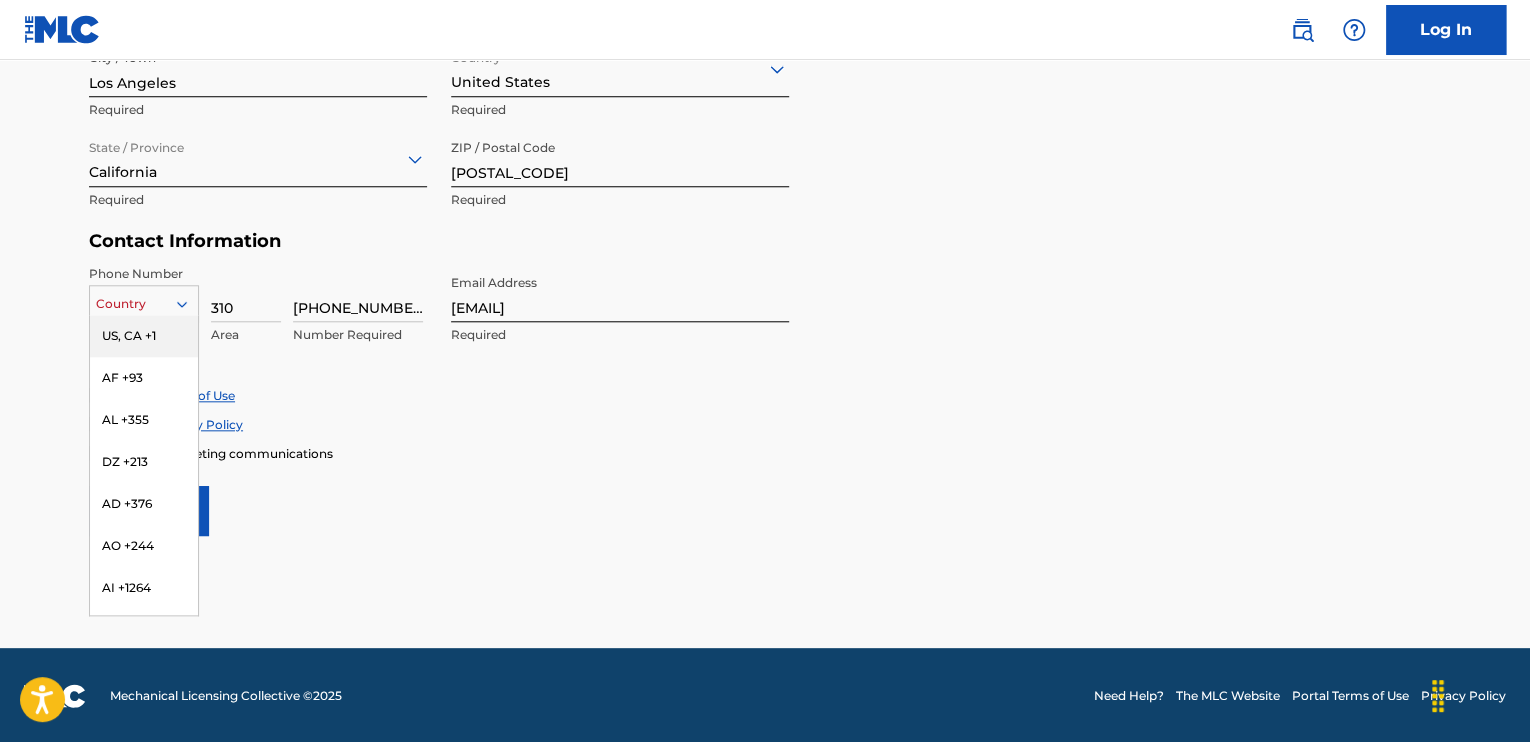 drag, startPoint x: 161, startPoint y: 303, endPoint x: 143, endPoint y: 335, distance: 36.71512 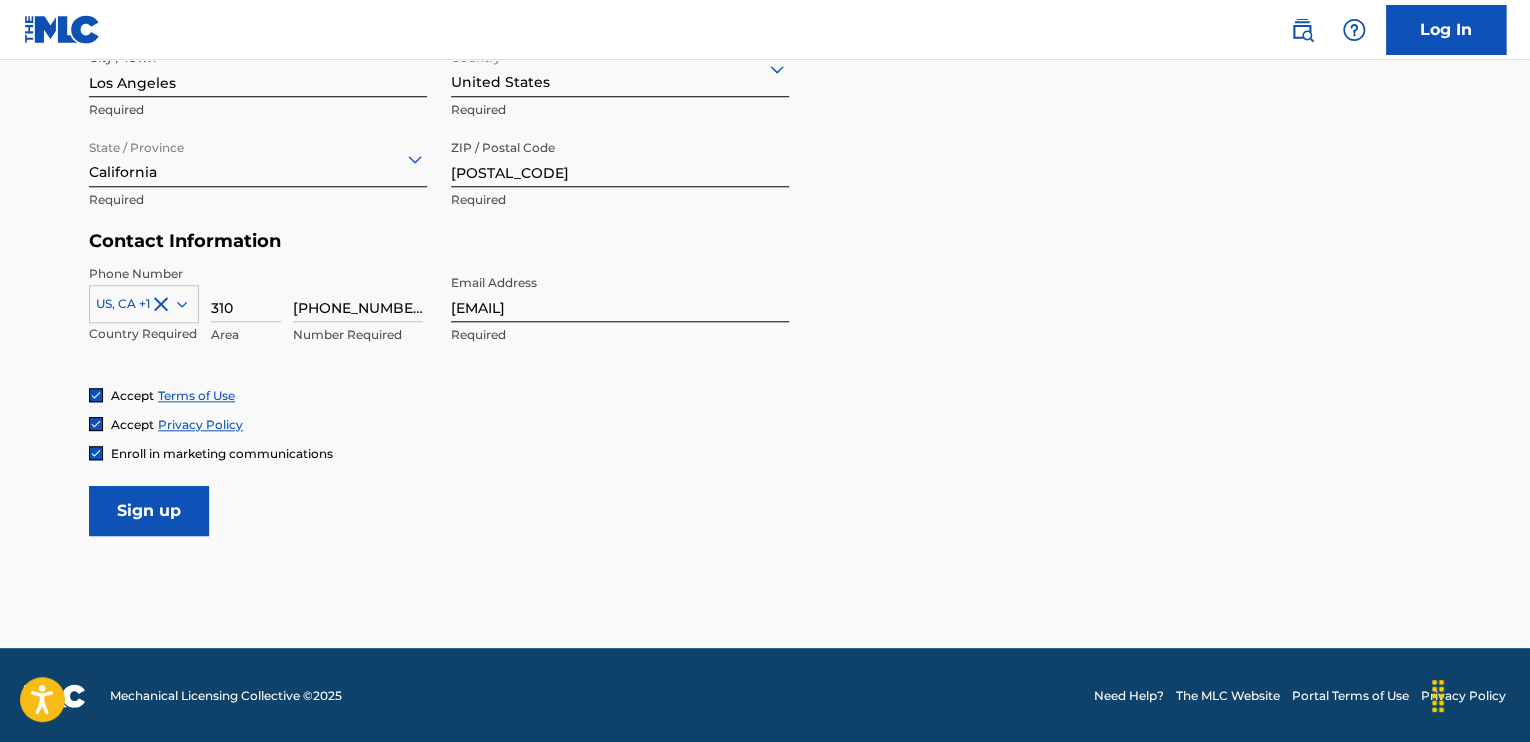click on "Enroll in marketing communications" at bounding box center (765, 453) 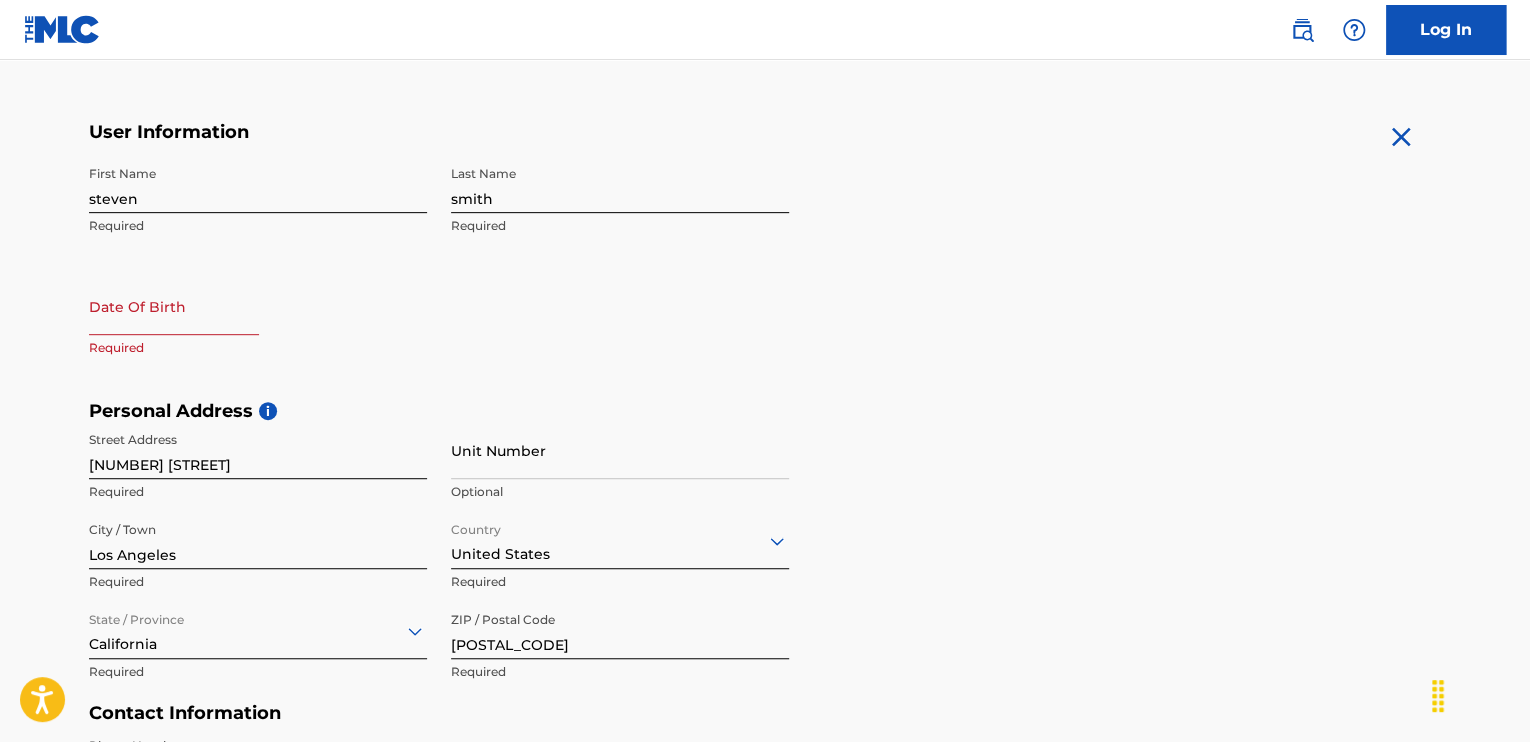 scroll, scrollTop: 353, scrollLeft: 0, axis: vertical 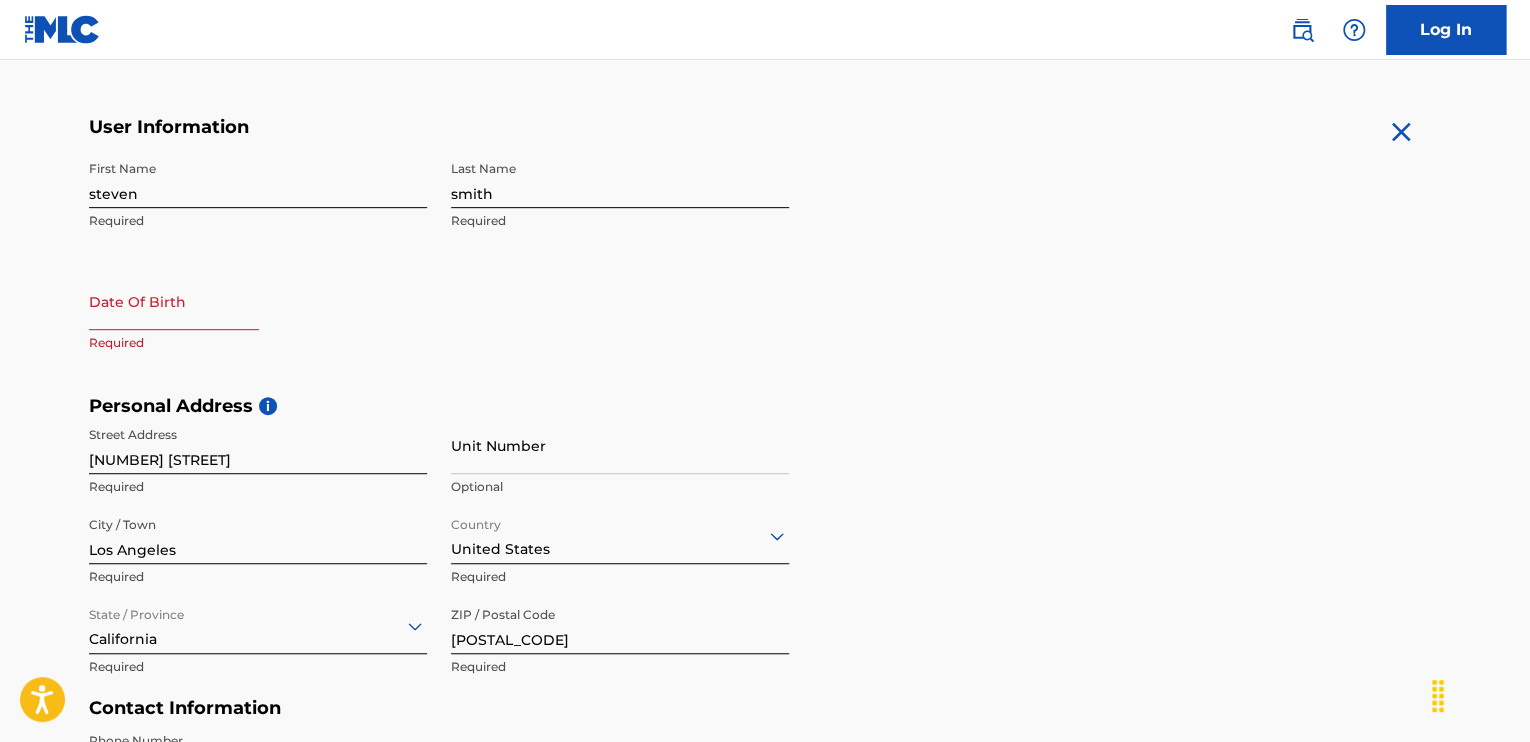 click at bounding box center [174, 301] 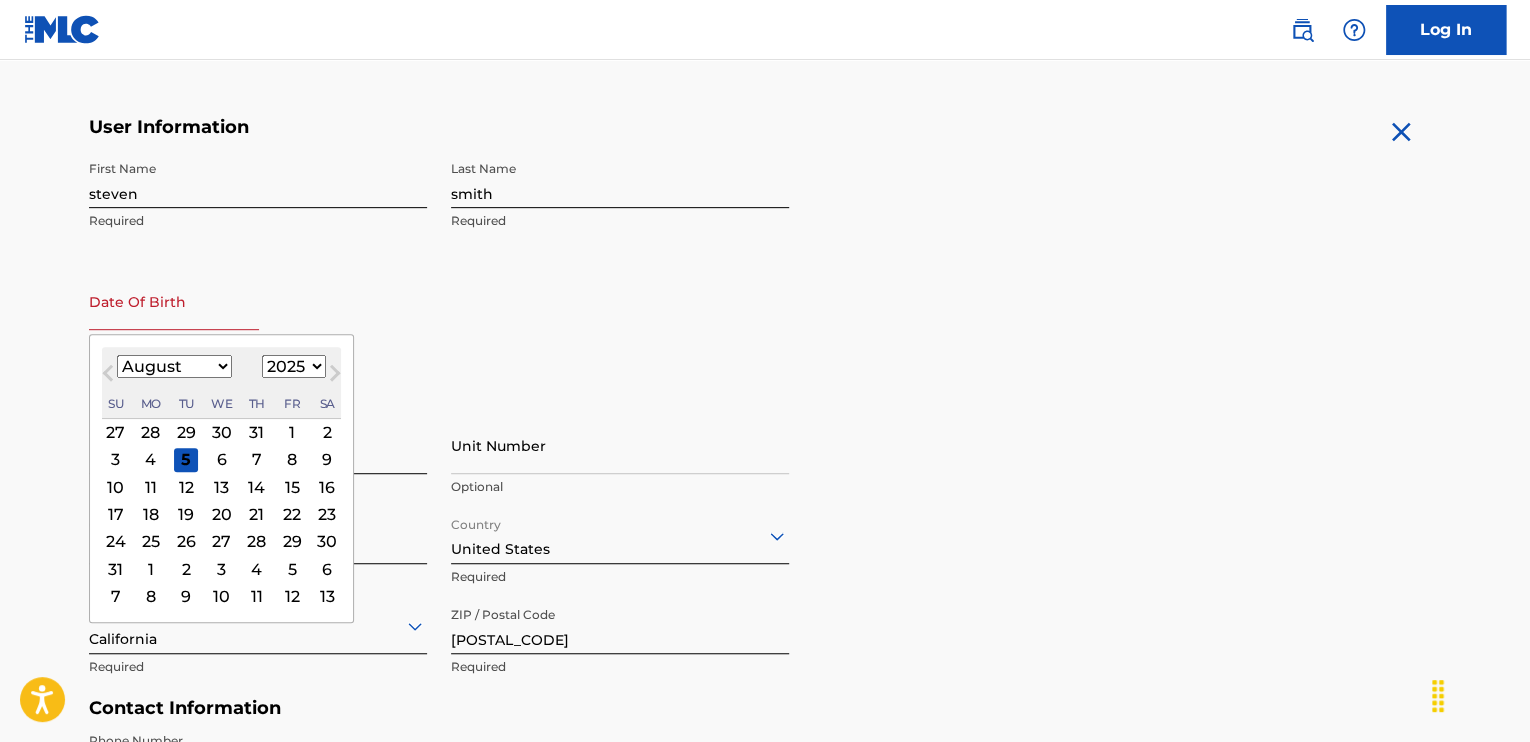 click on "January February March April May June July August September October November December" at bounding box center [174, 366] 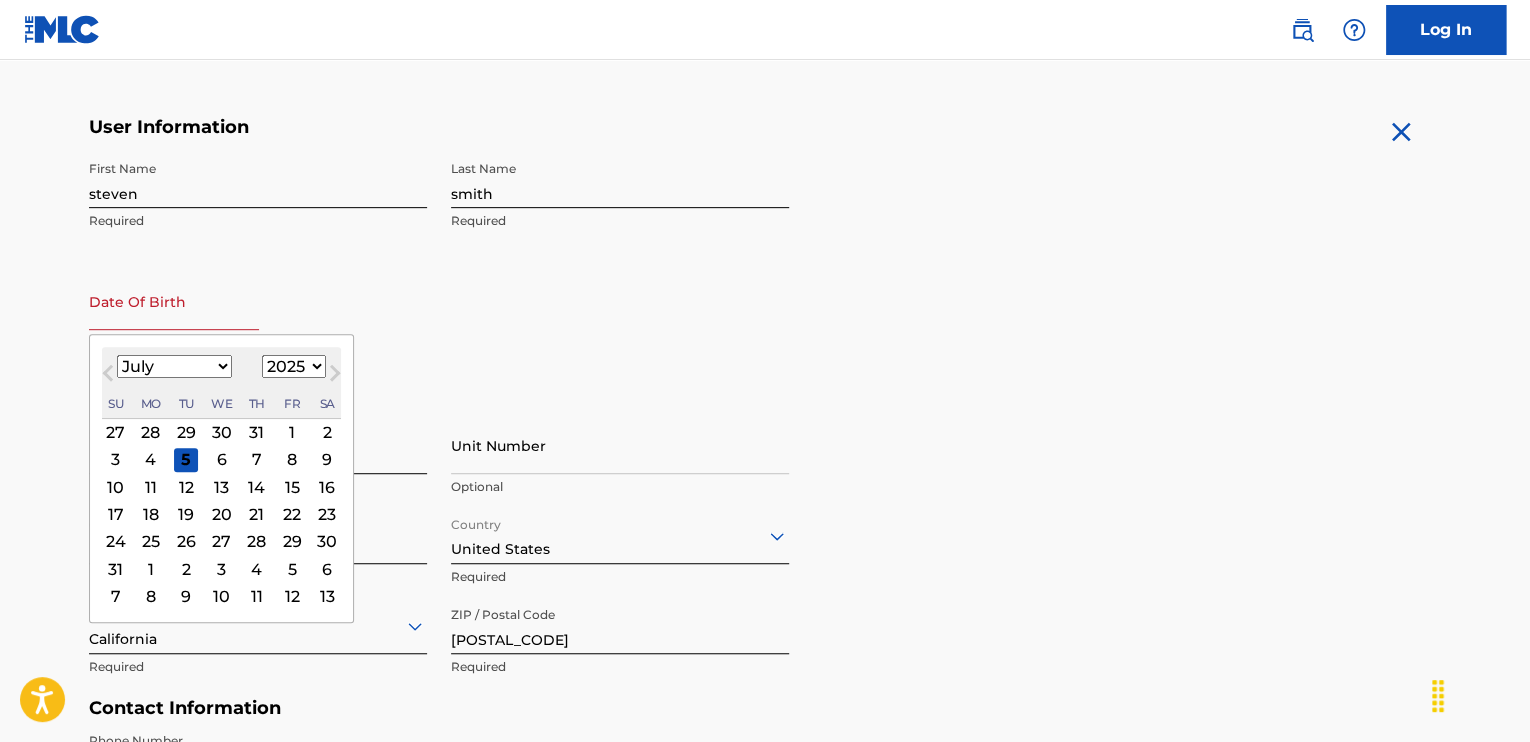 click on "January February March April May June July August September October November December" at bounding box center (174, 366) 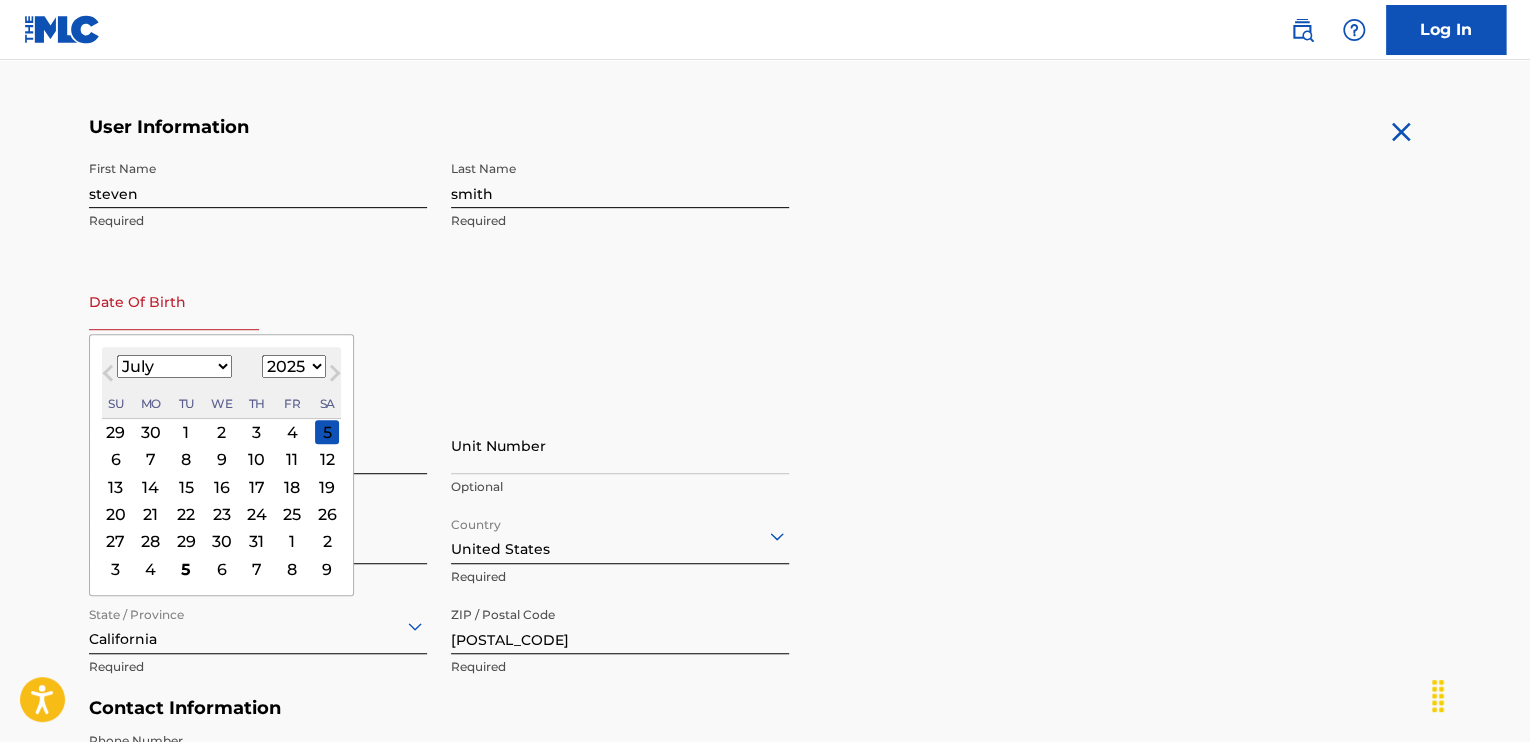 click on "17" at bounding box center (257, 487) 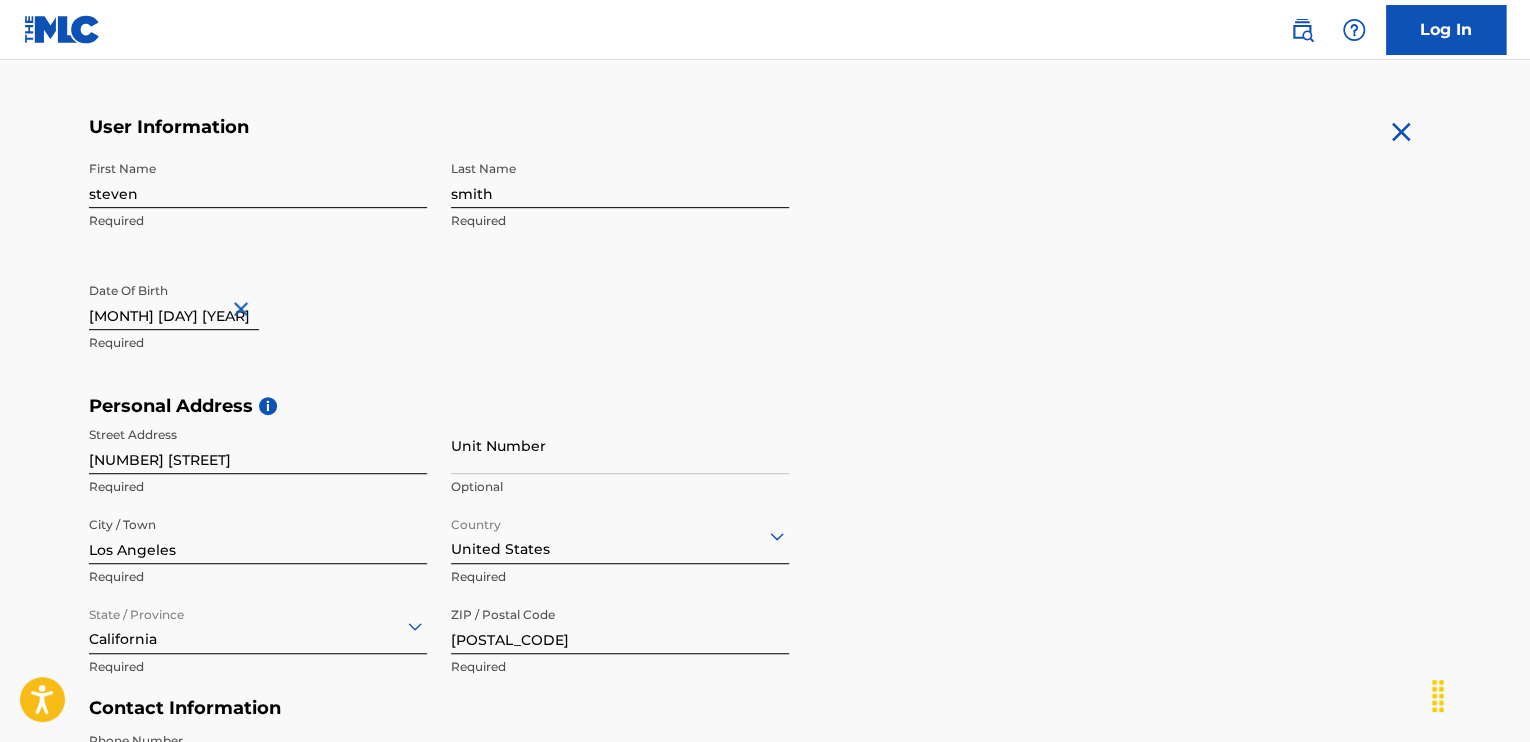 drag, startPoint x: 175, startPoint y: 318, endPoint x: 141, endPoint y: 314, distance: 34.234486 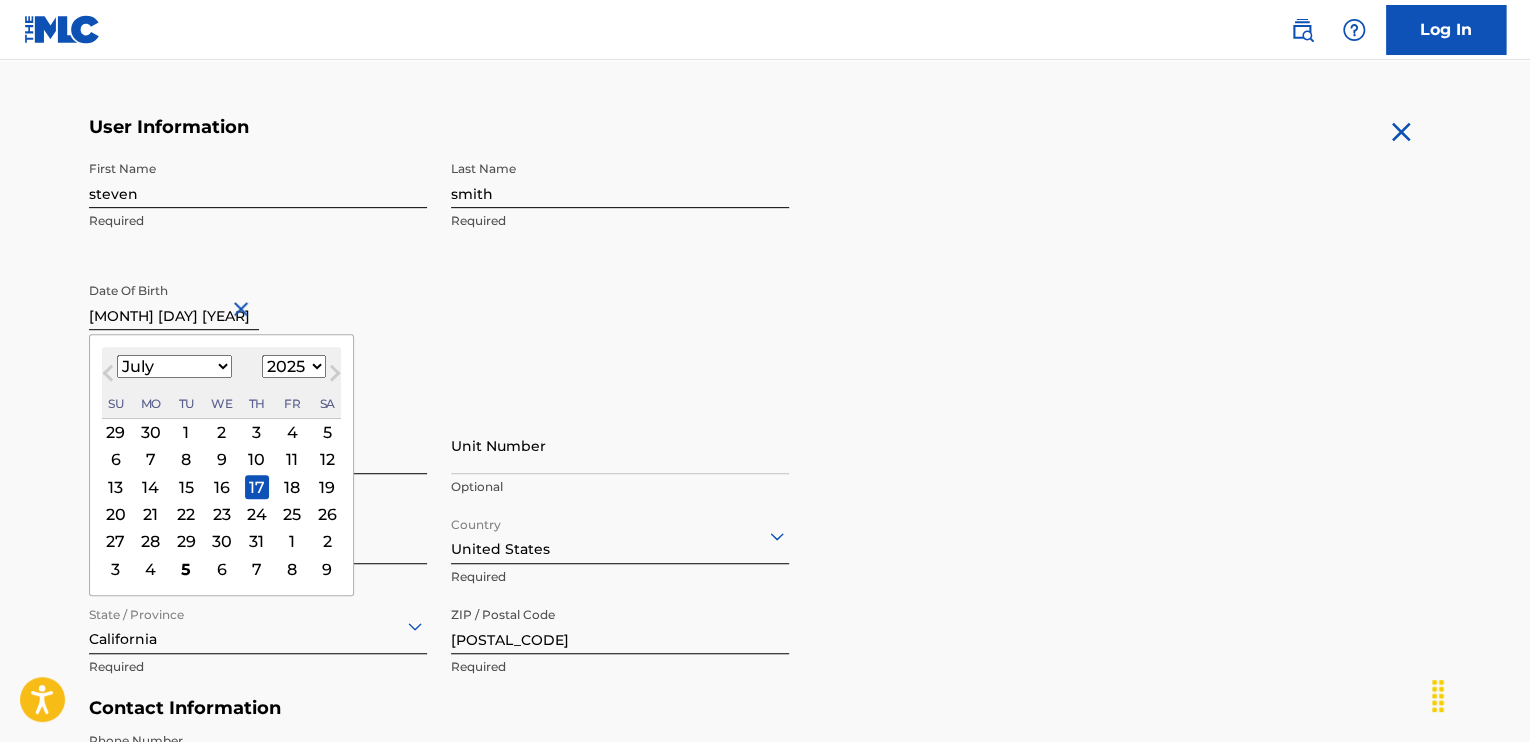 type on "[MONTH] [DAY] [YEAR]" 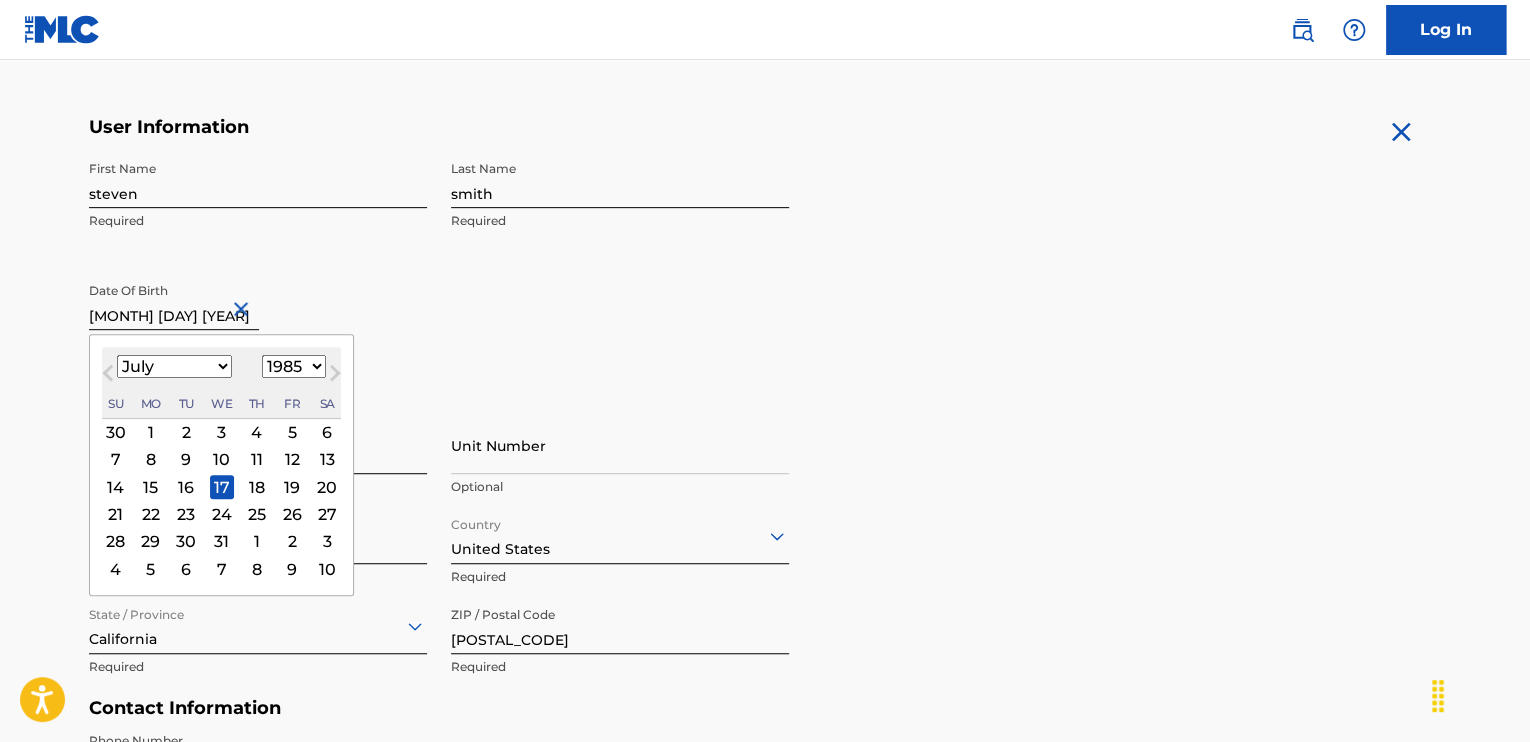 type on "[MONTH] [DAY] [YEAR]" 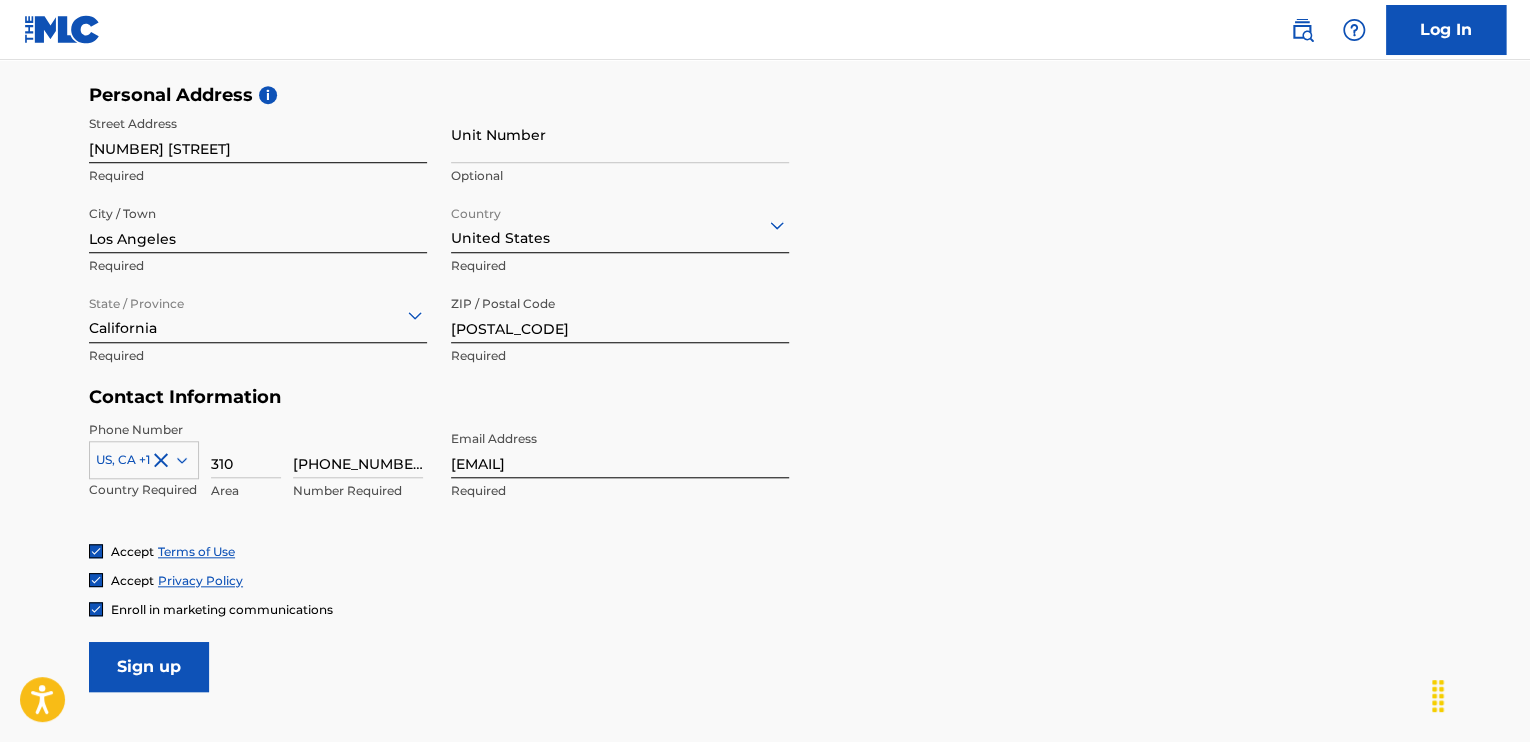 scroll, scrollTop: 820, scrollLeft: 0, axis: vertical 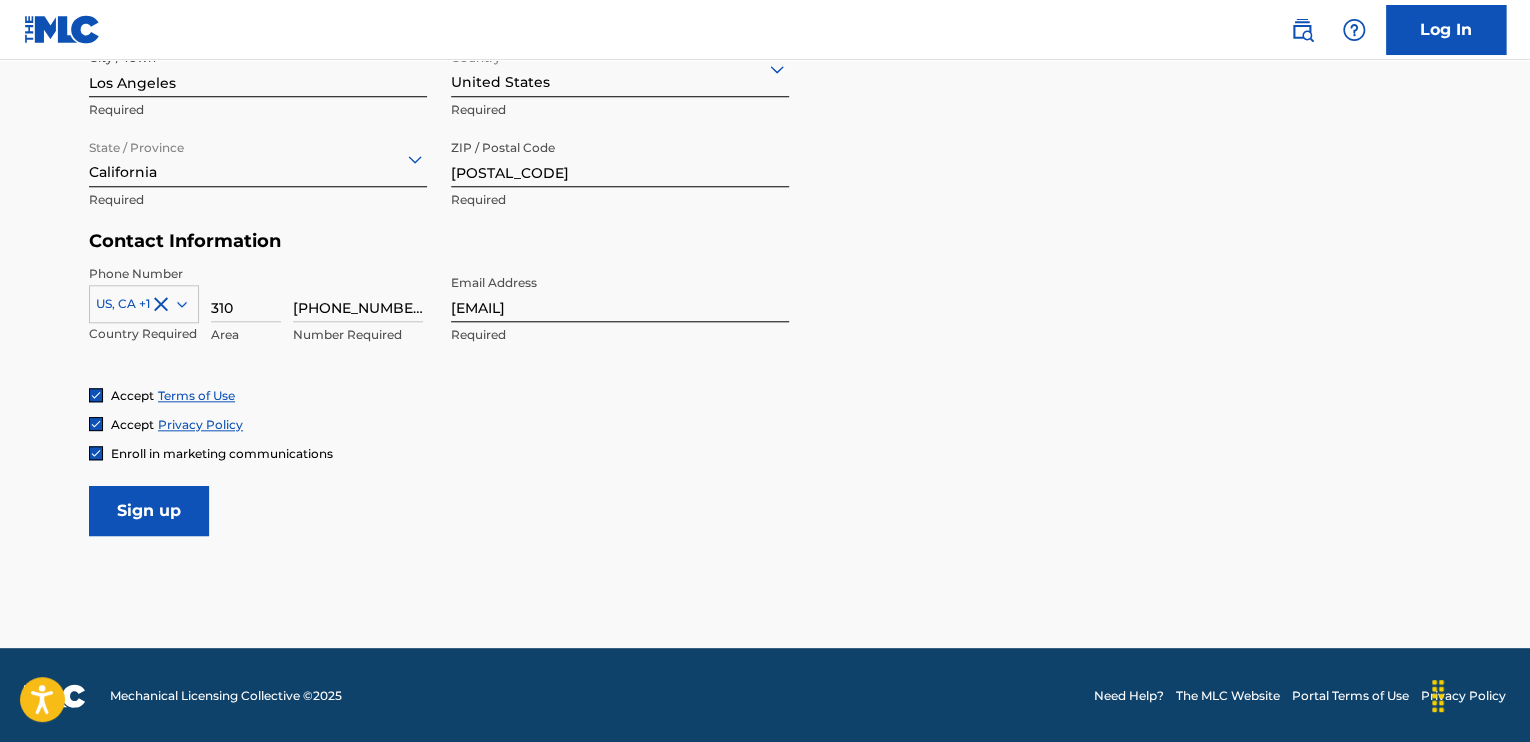 click on "Sign up" at bounding box center (149, 511) 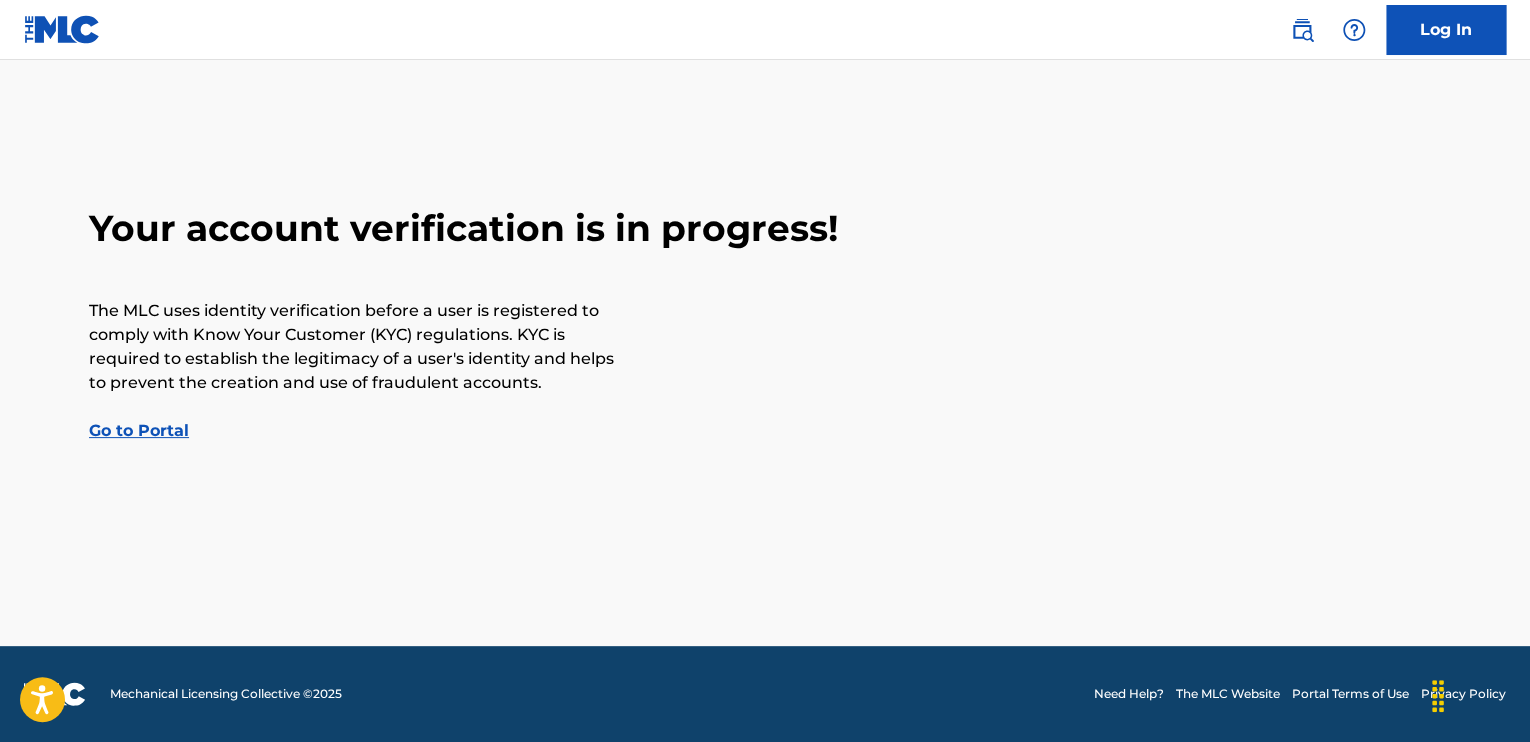 scroll, scrollTop: 0, scrollLeft: 0, axis: both 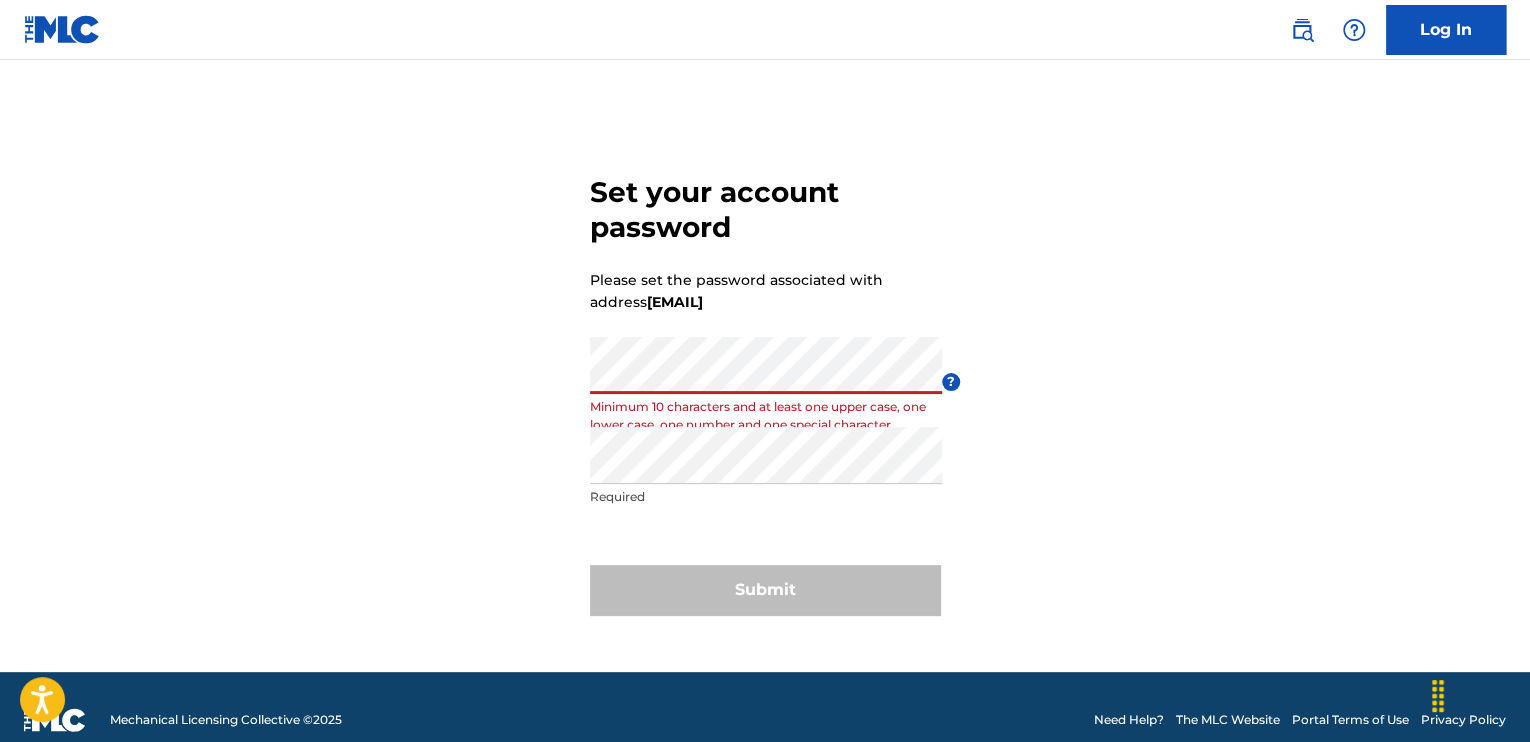 click on "Set your account password Please set the password associated with   address  nvisiblebadazz@gmail.com Password   Minimum 10 characters and at least one upper case, one lower case, one number and one special character ? Re enter password   Required Submit" at bounding box center [765, 391] 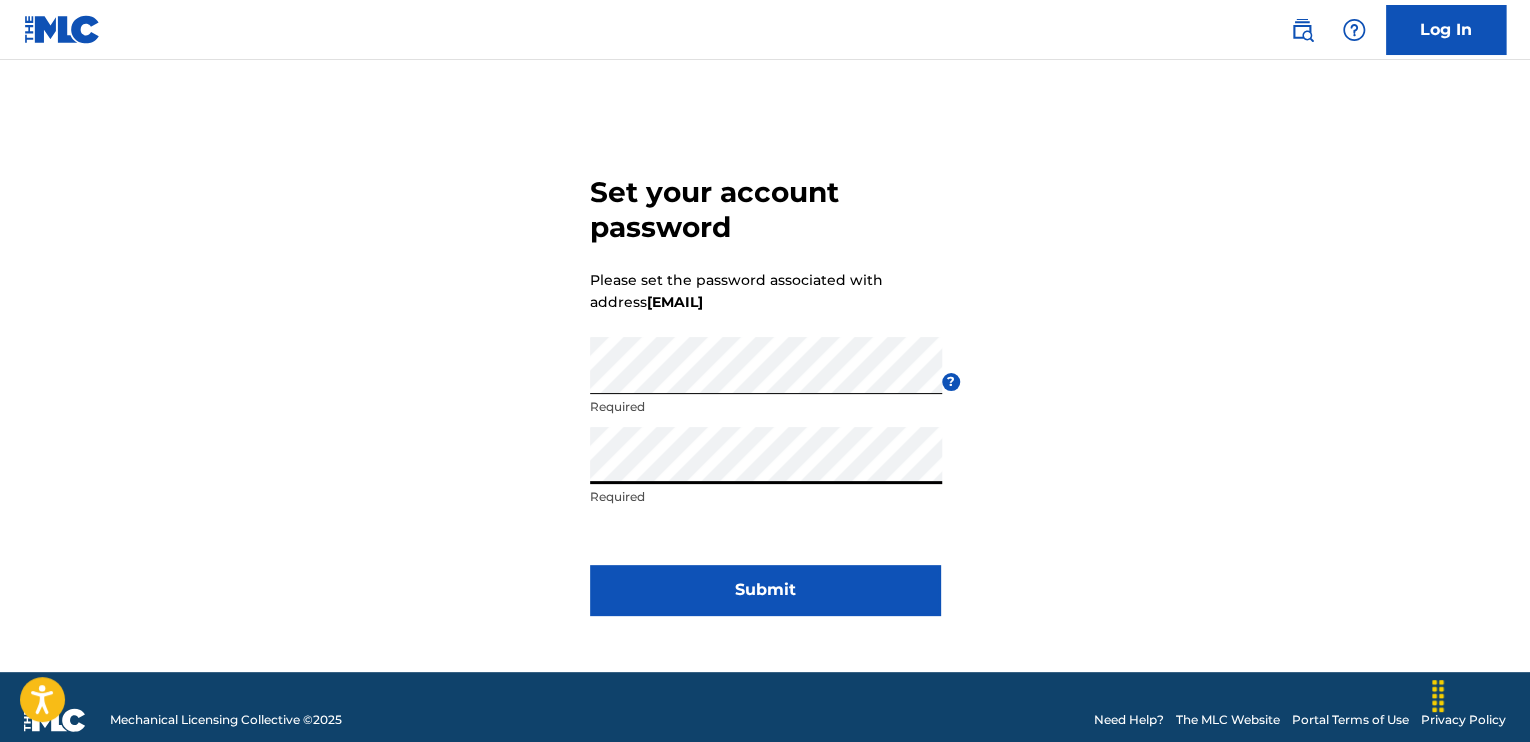 click on "Submit" at bounding box center (765, 590) 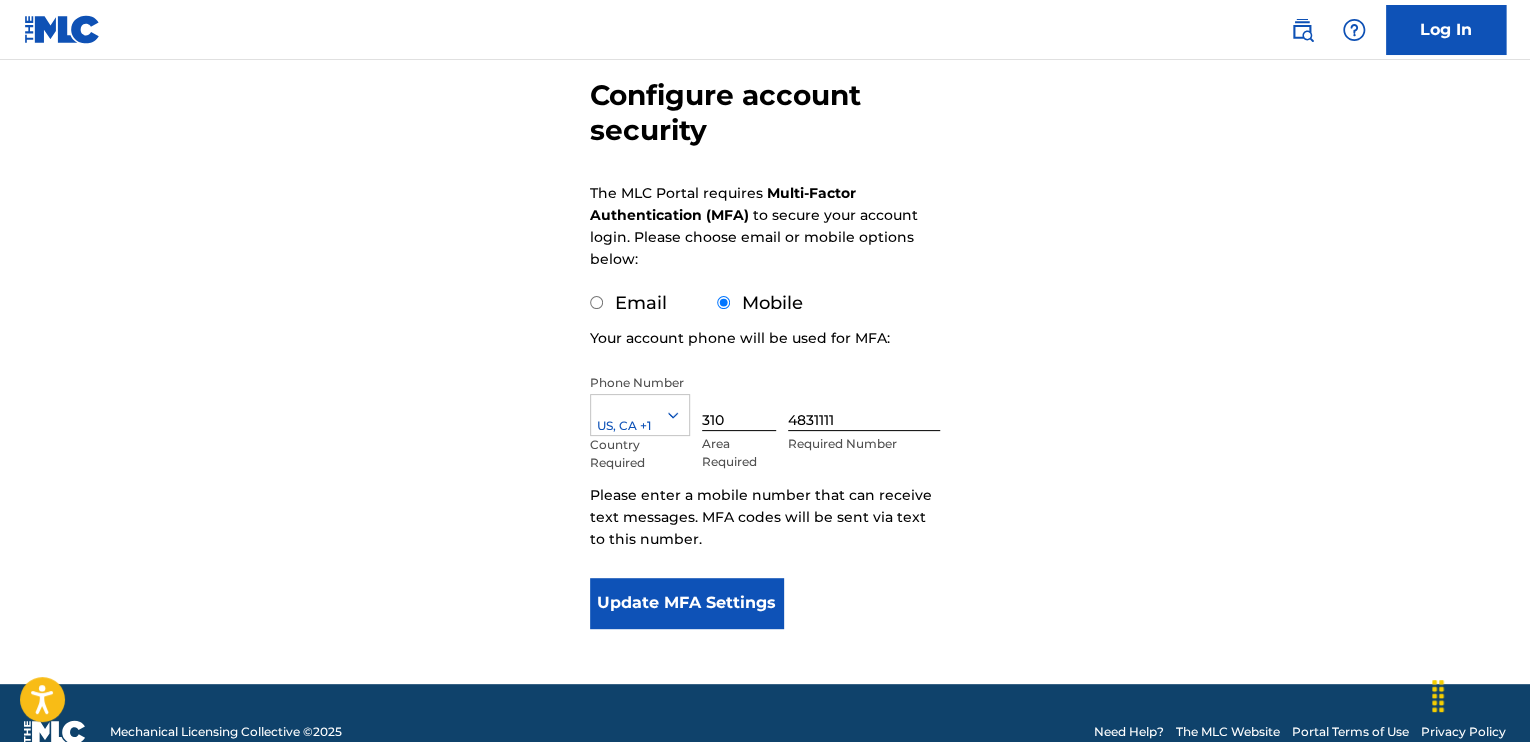 scroll, scrollTop: 192, scrollLeft: 0, axis: vertical 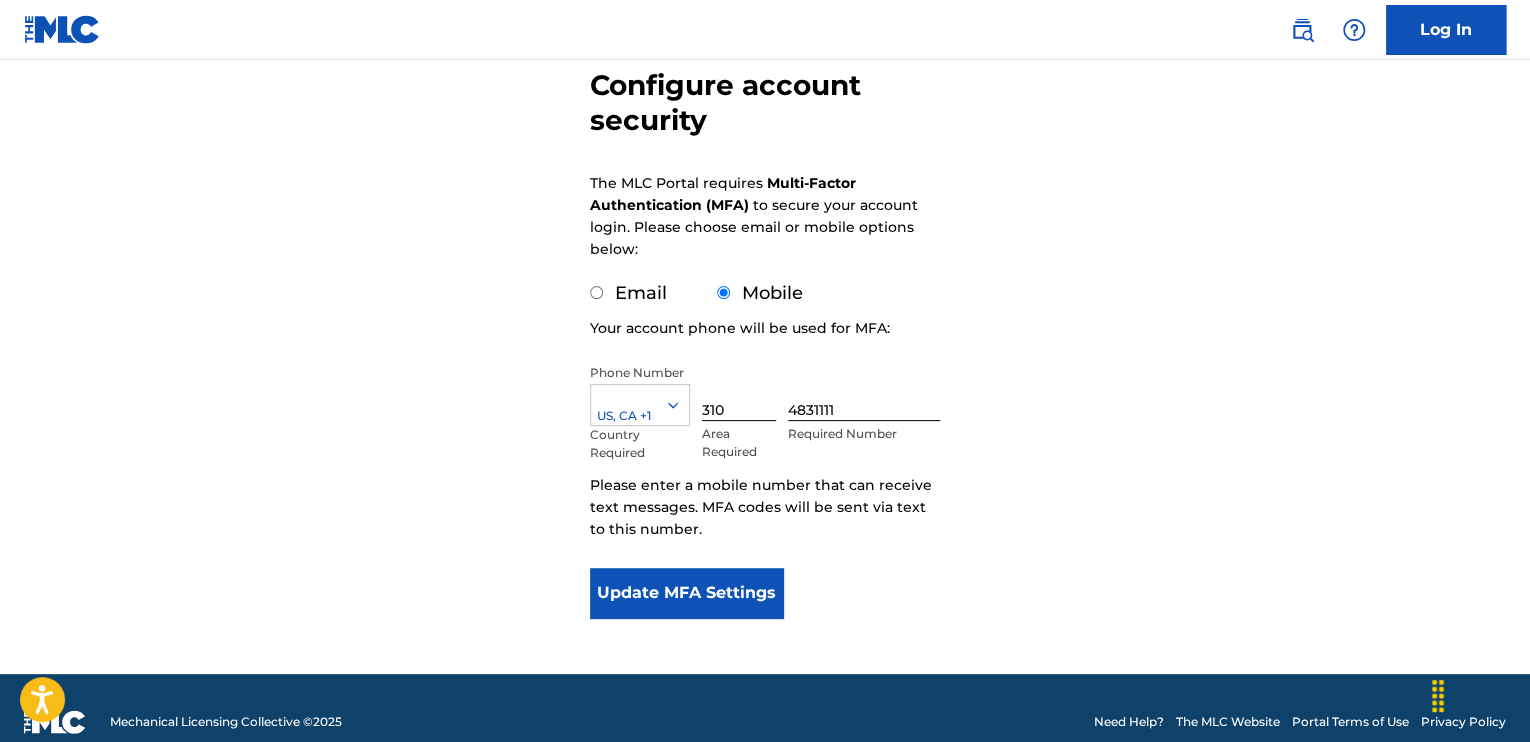 click on "Email" at bounding box center [596, 292] 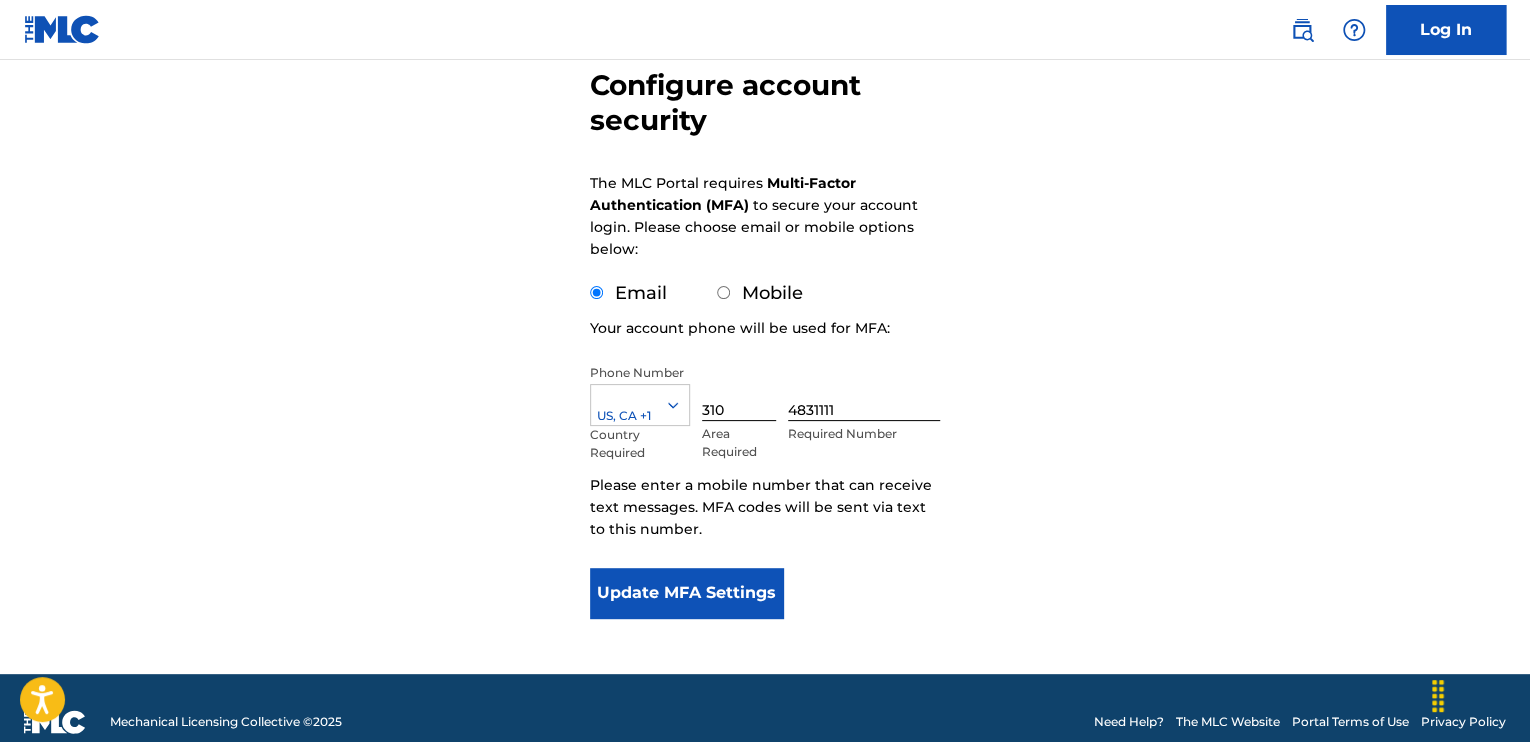 scroll, scrollTop: 40, scrollLeft: 0, axis: vertical 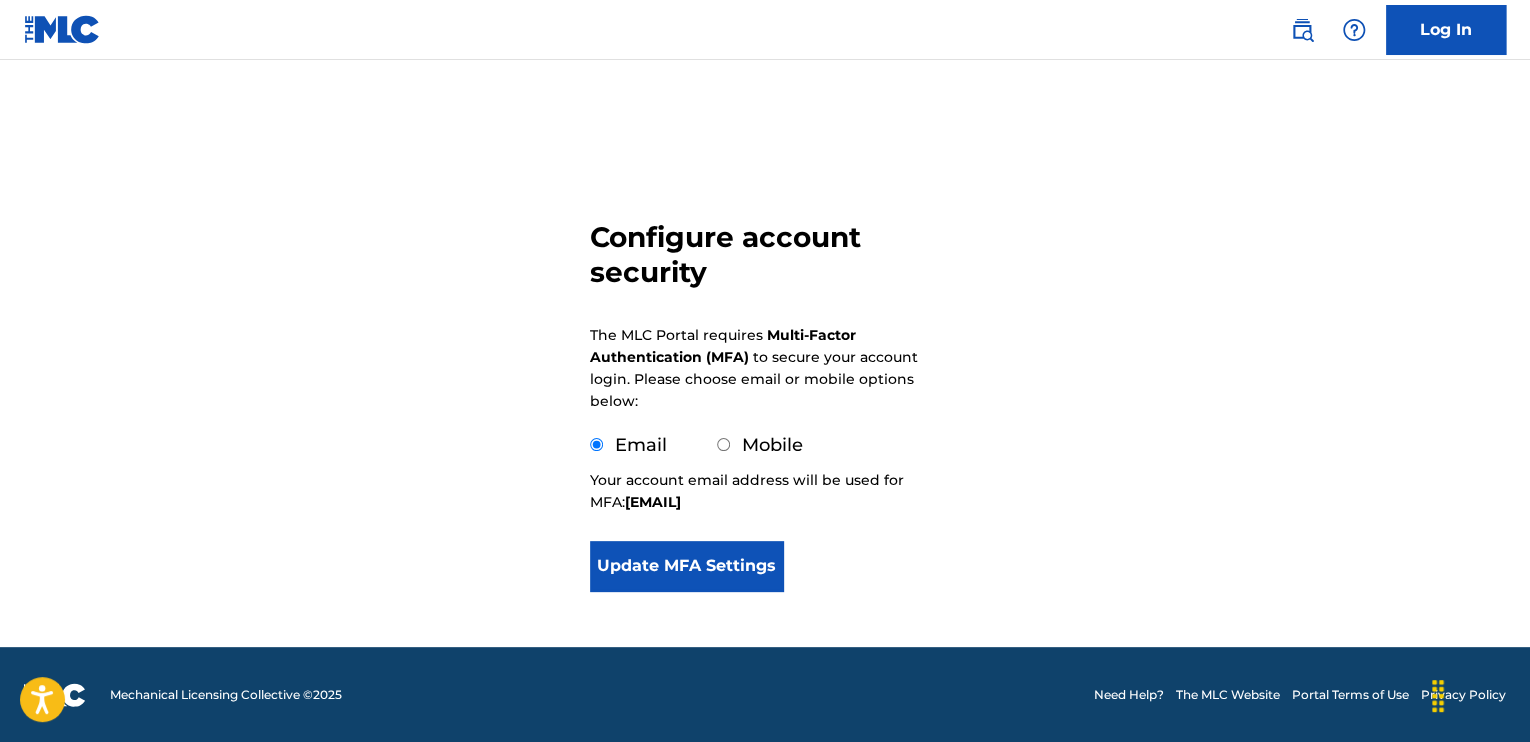 click on "Email Mobile" at bounding box center (721, 445) 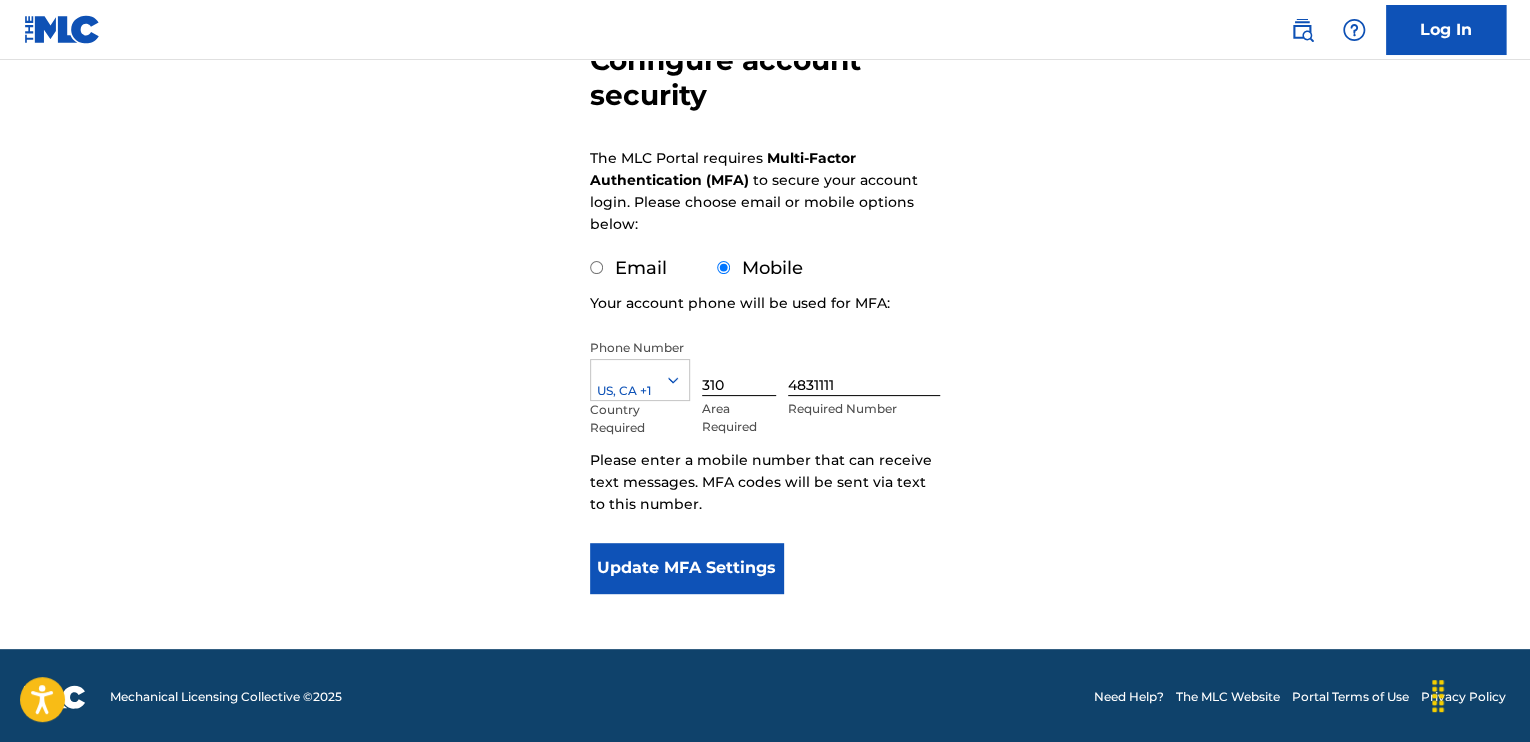 scroll, scrollTop: 220, scrollLeft: 0, axis: vertical 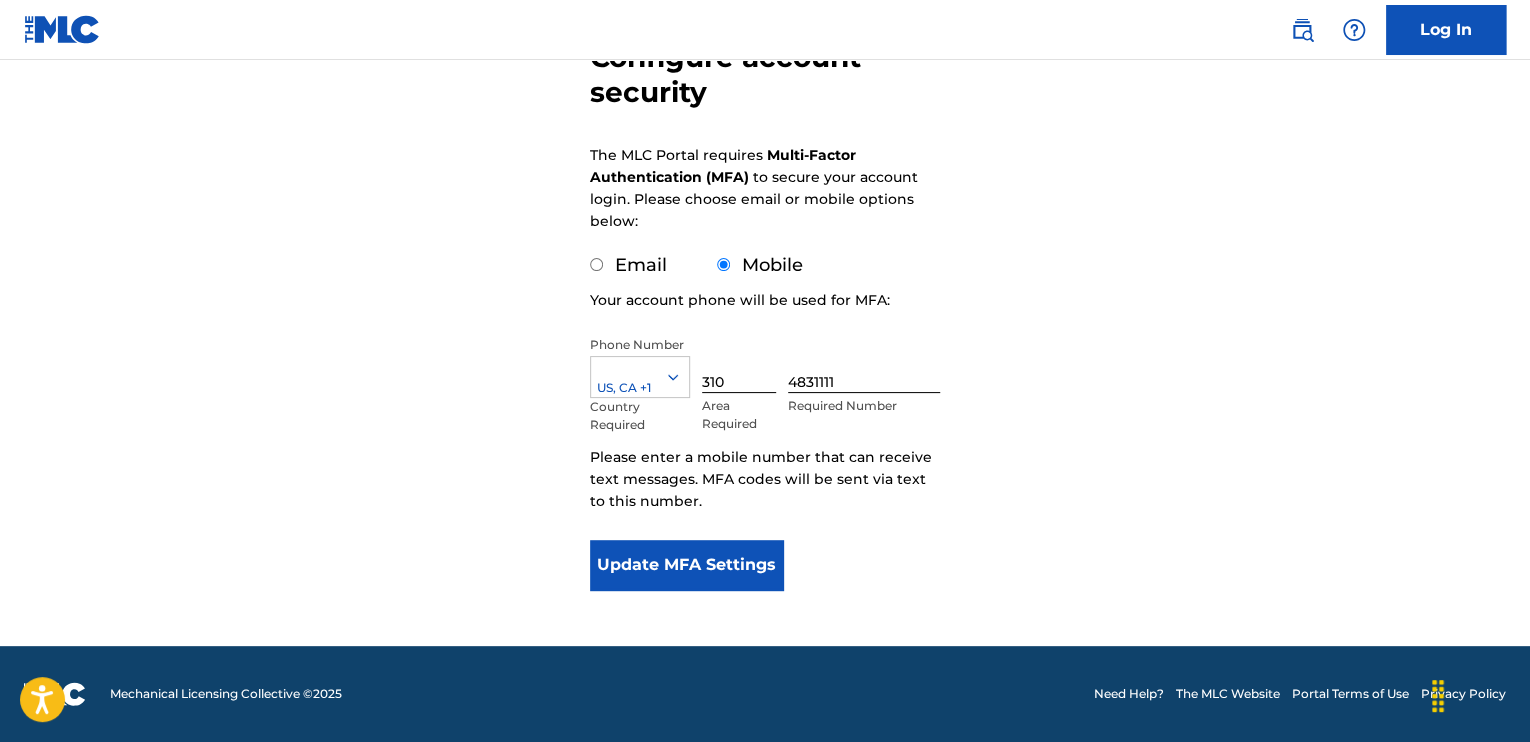 click on "Email" at bounding box center (596, 264) 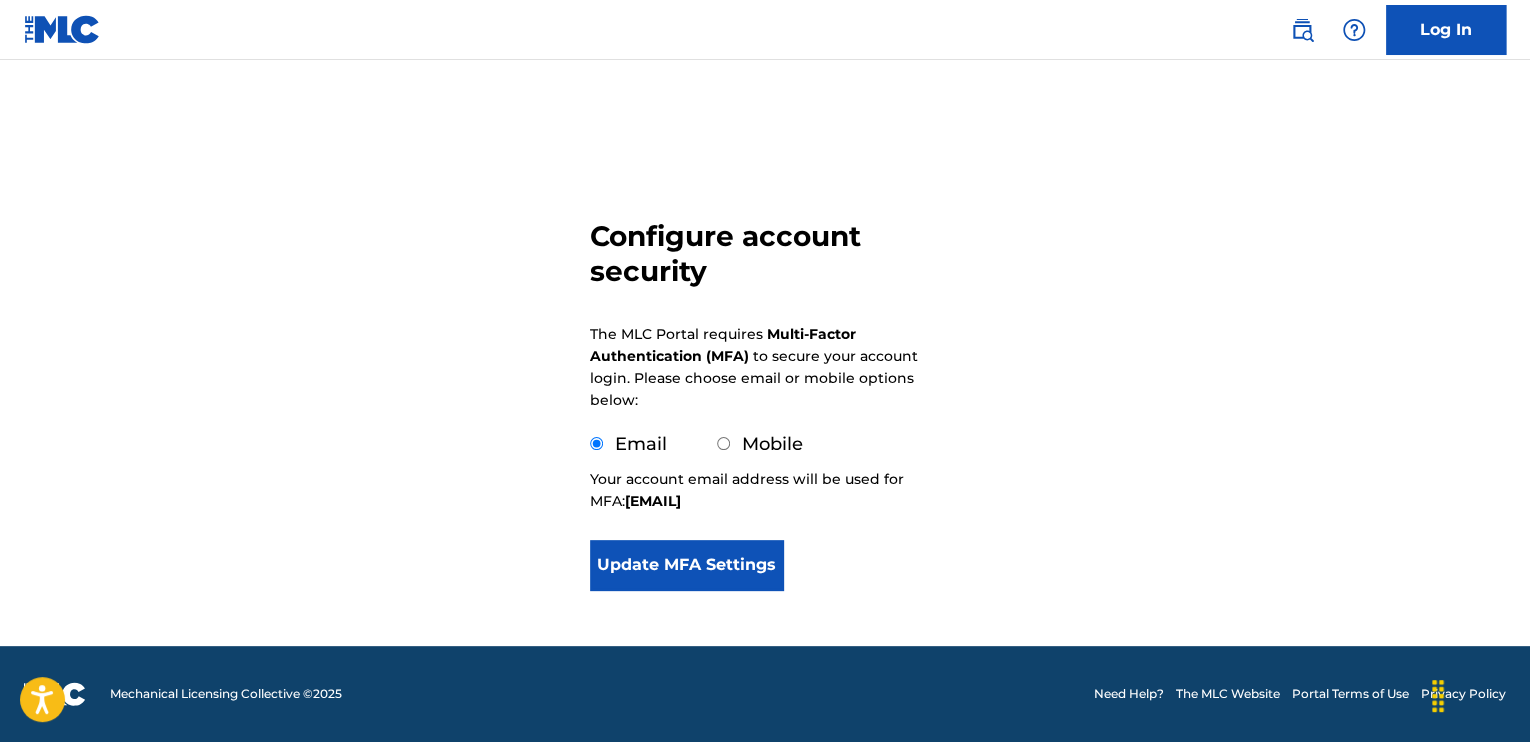 scroll, scrollTop: 40, scrollLeft: 0, axis: vertical 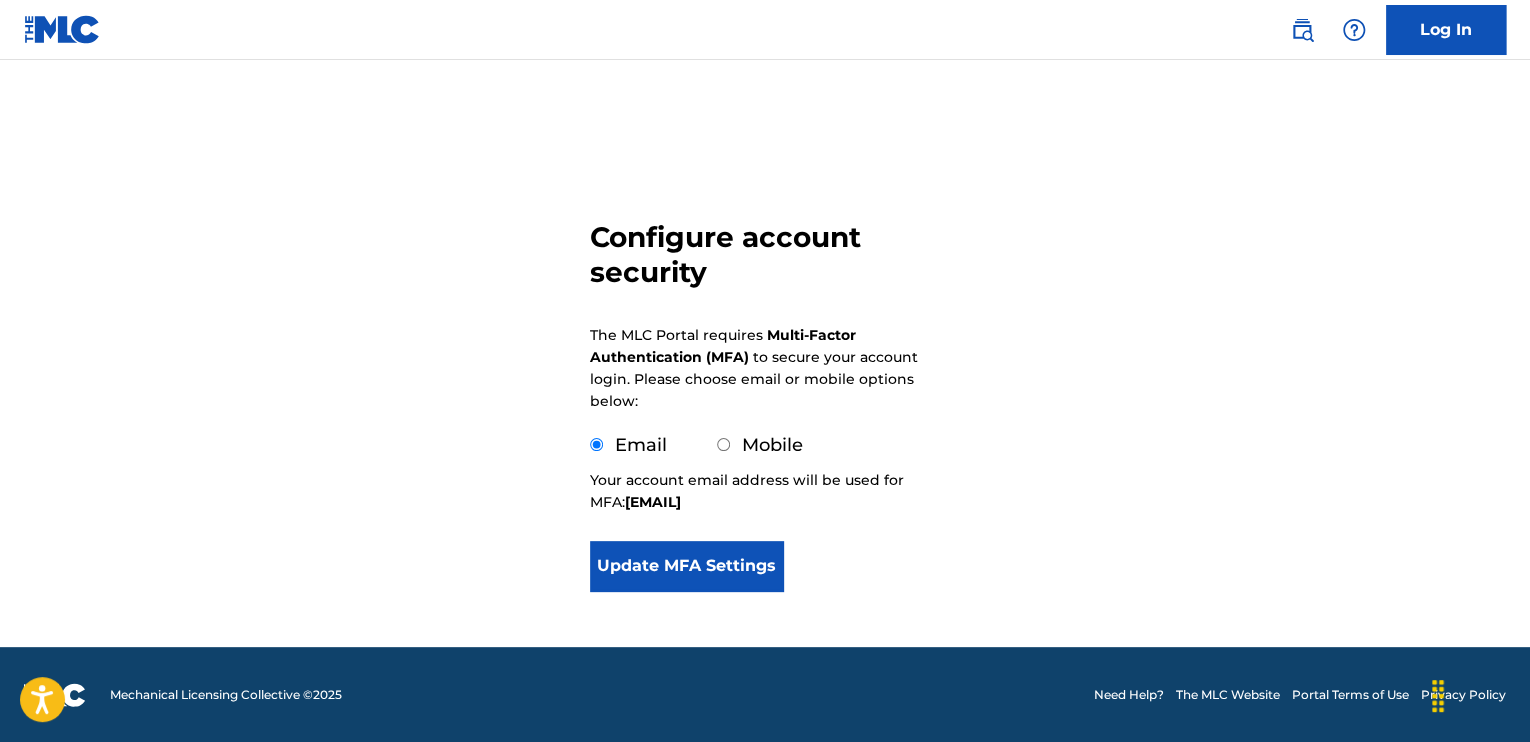 click on "Update MFA Settings" at bounding box center (686, 566) 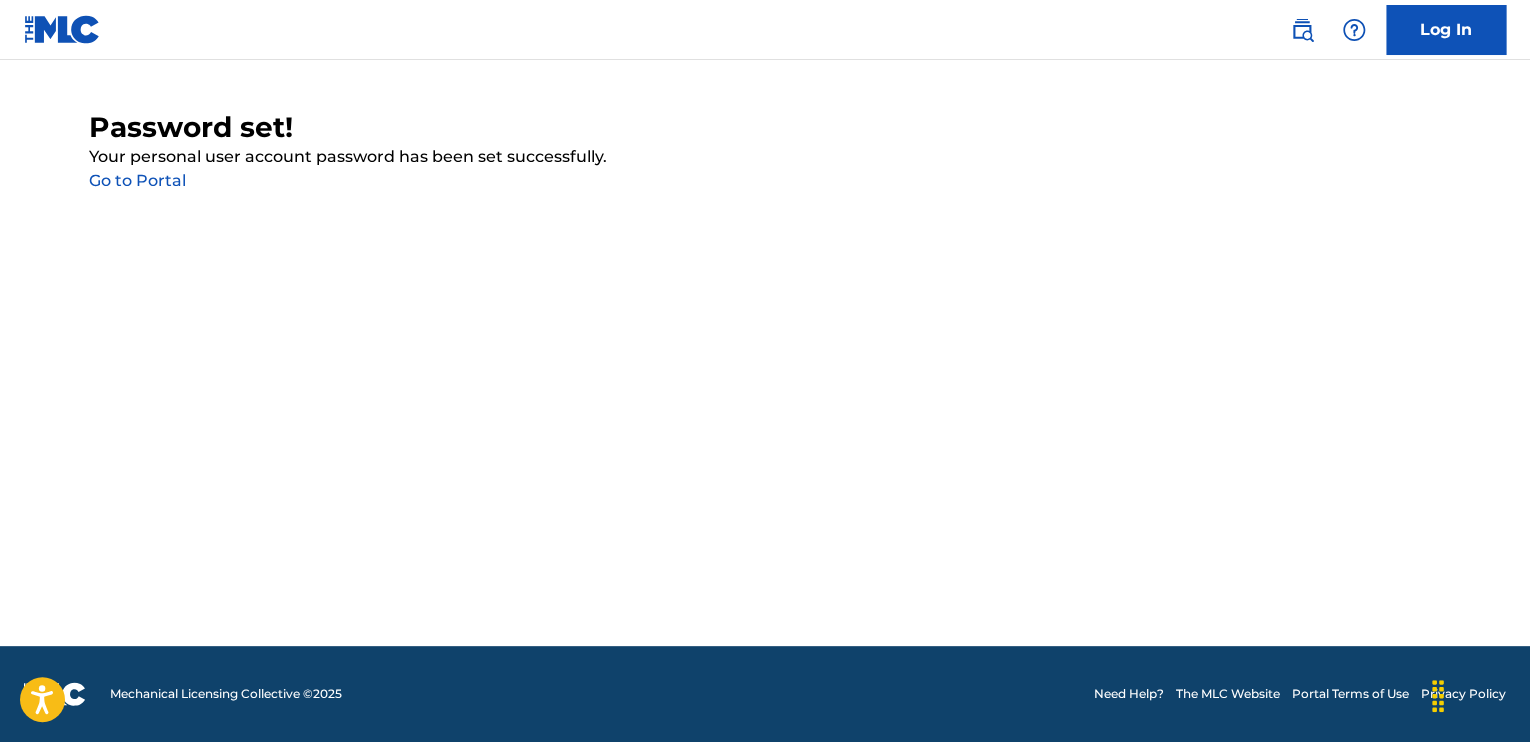 click on "Go to Portal" at bounding box center (137, 180) 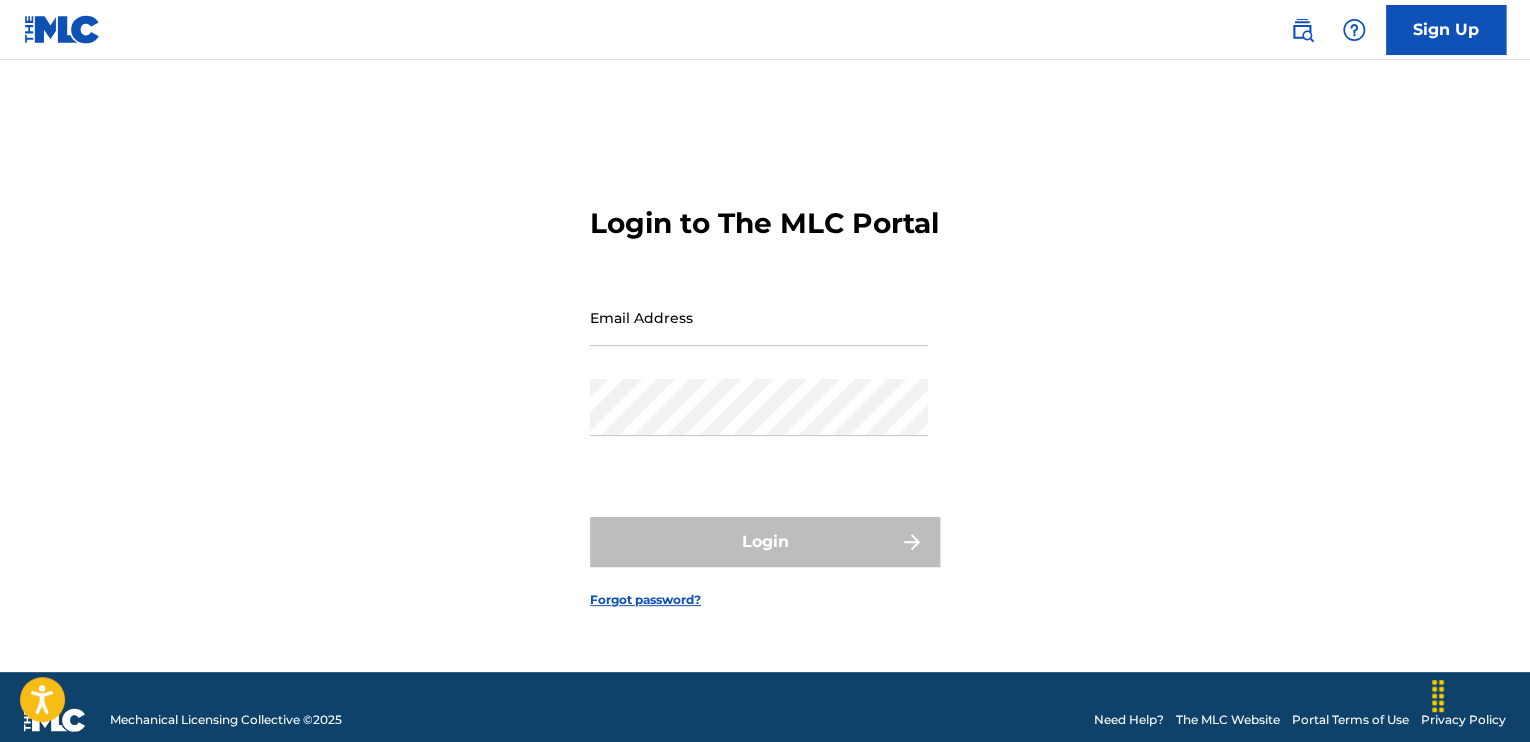 click on "Email Address" at bounding box center (759, 317) 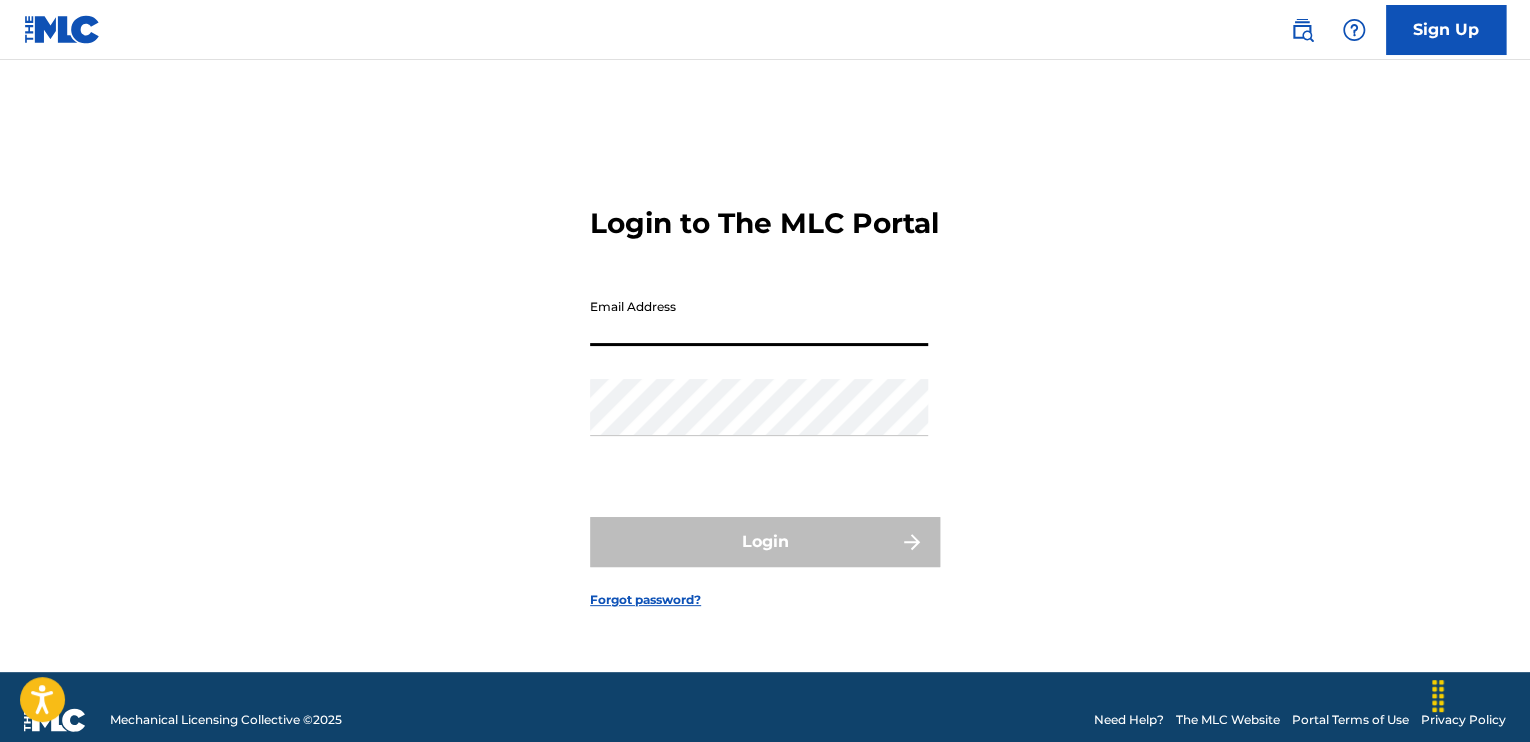type on "[EMAIL]" 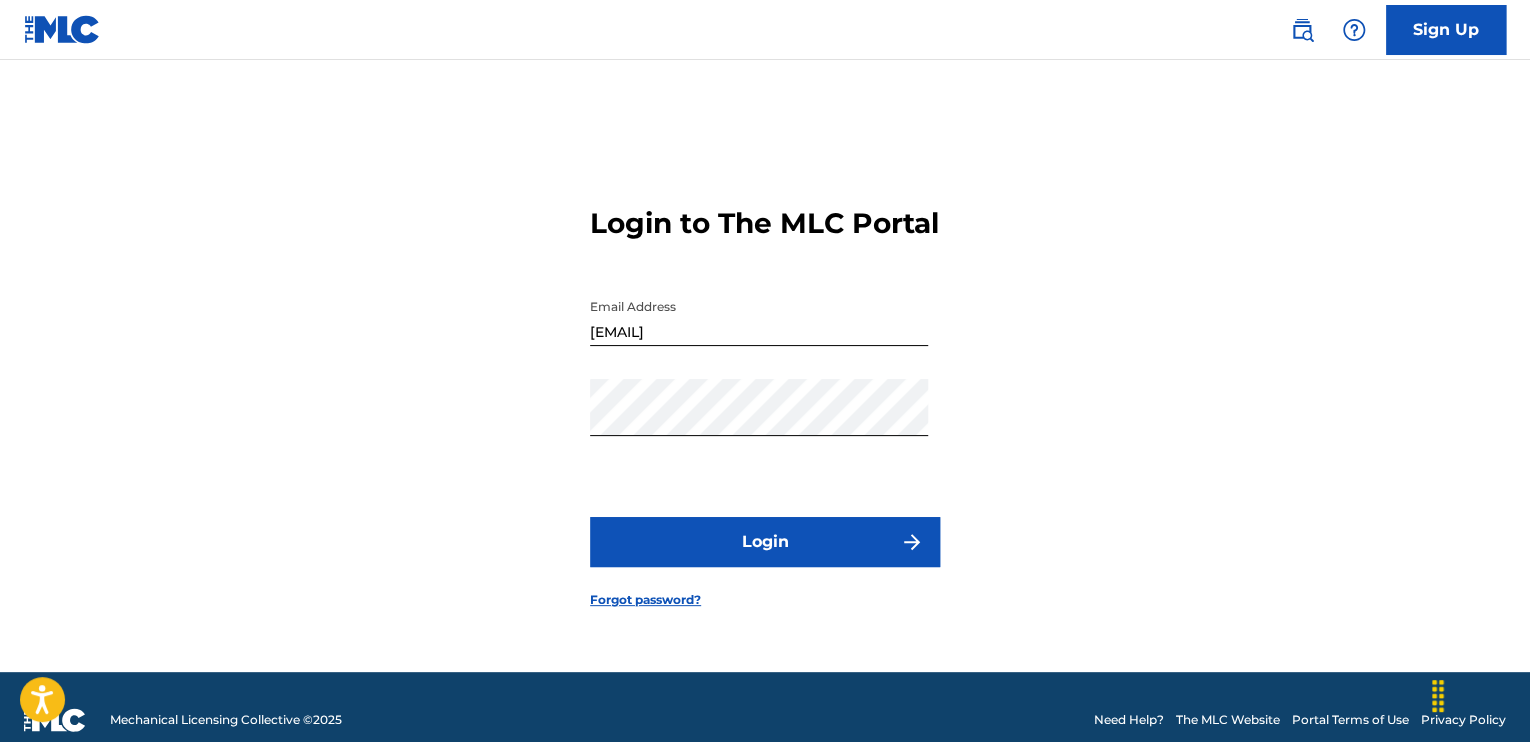 click on "Login" at bounding box center [765, 542] 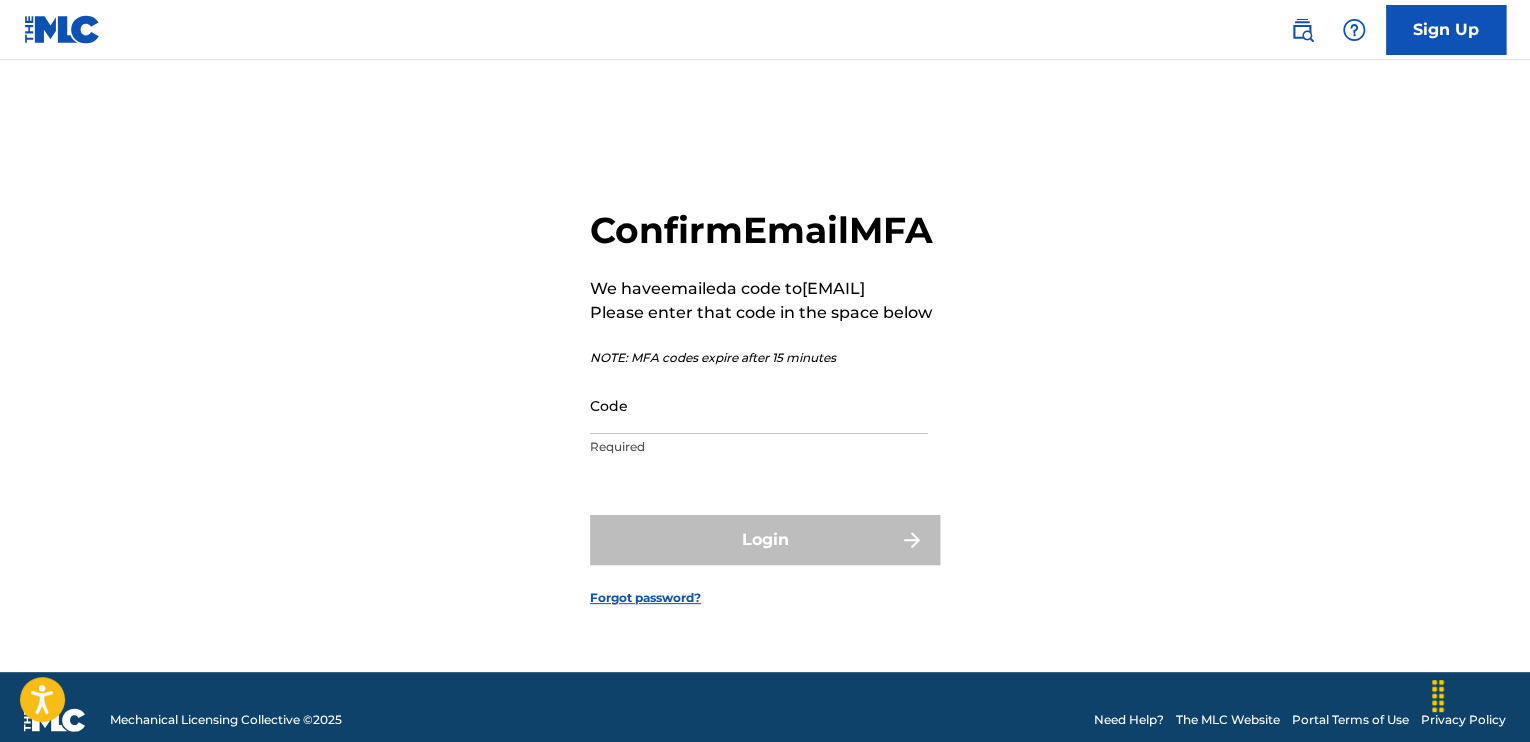 click on "Code" at bounding box center (759, 405) 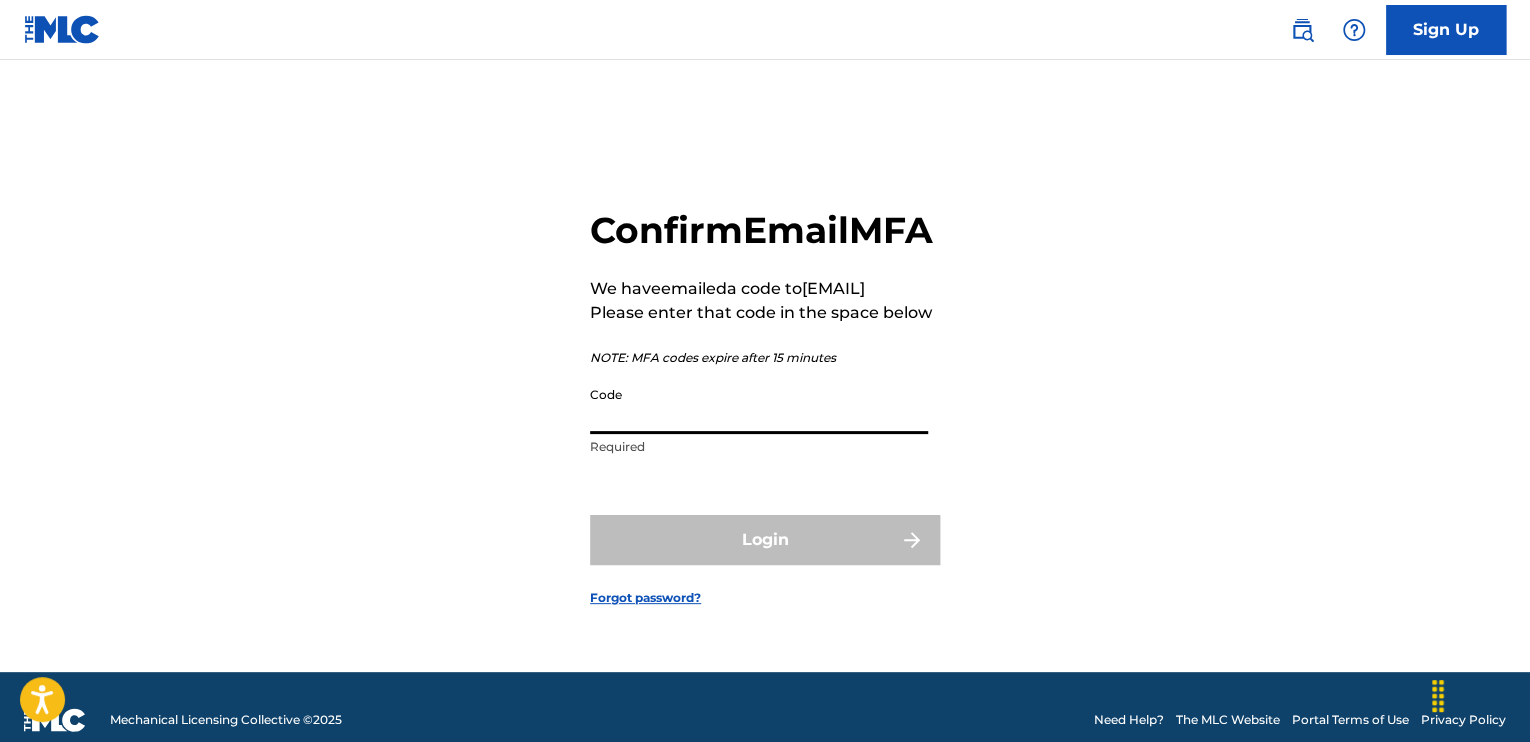 paste on "534869" 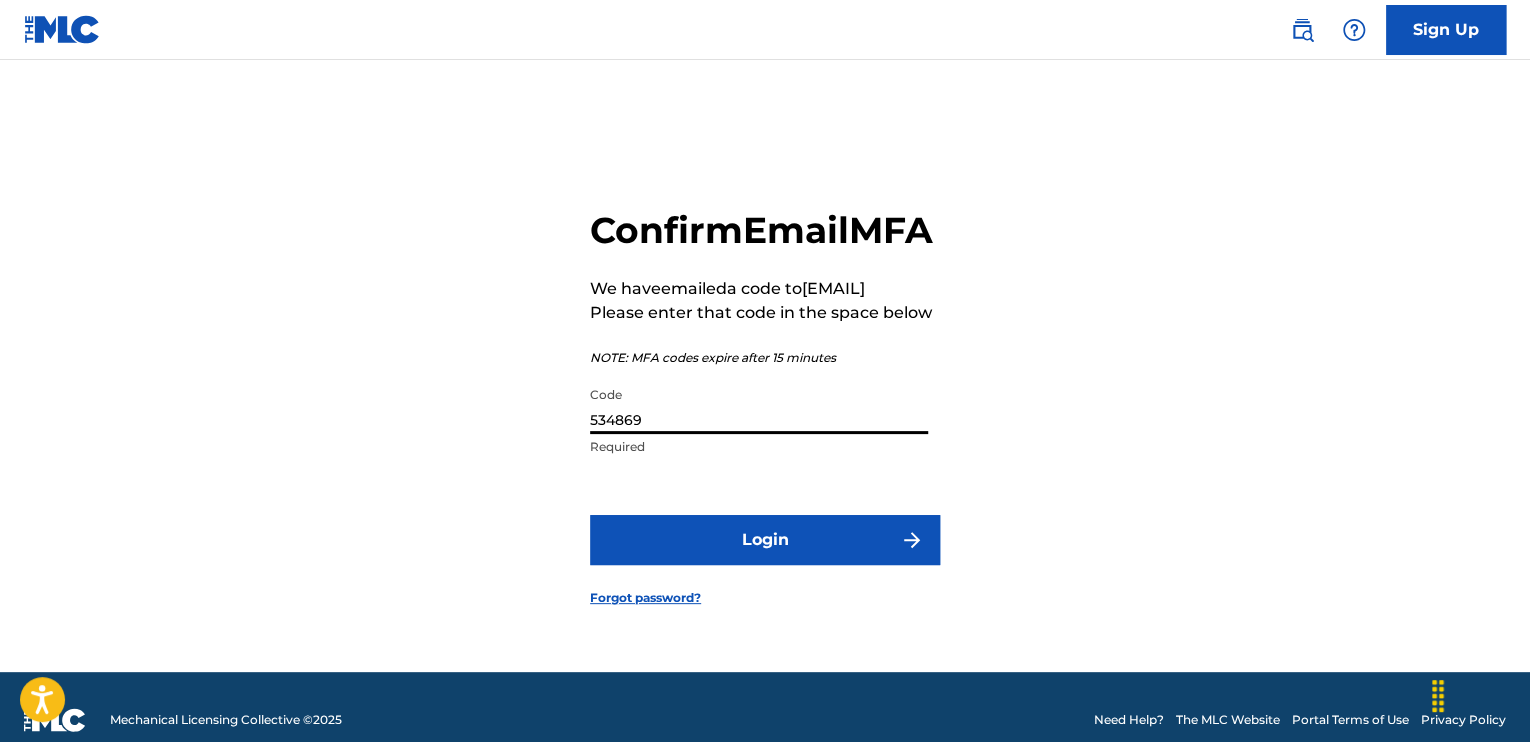 type on "534869" 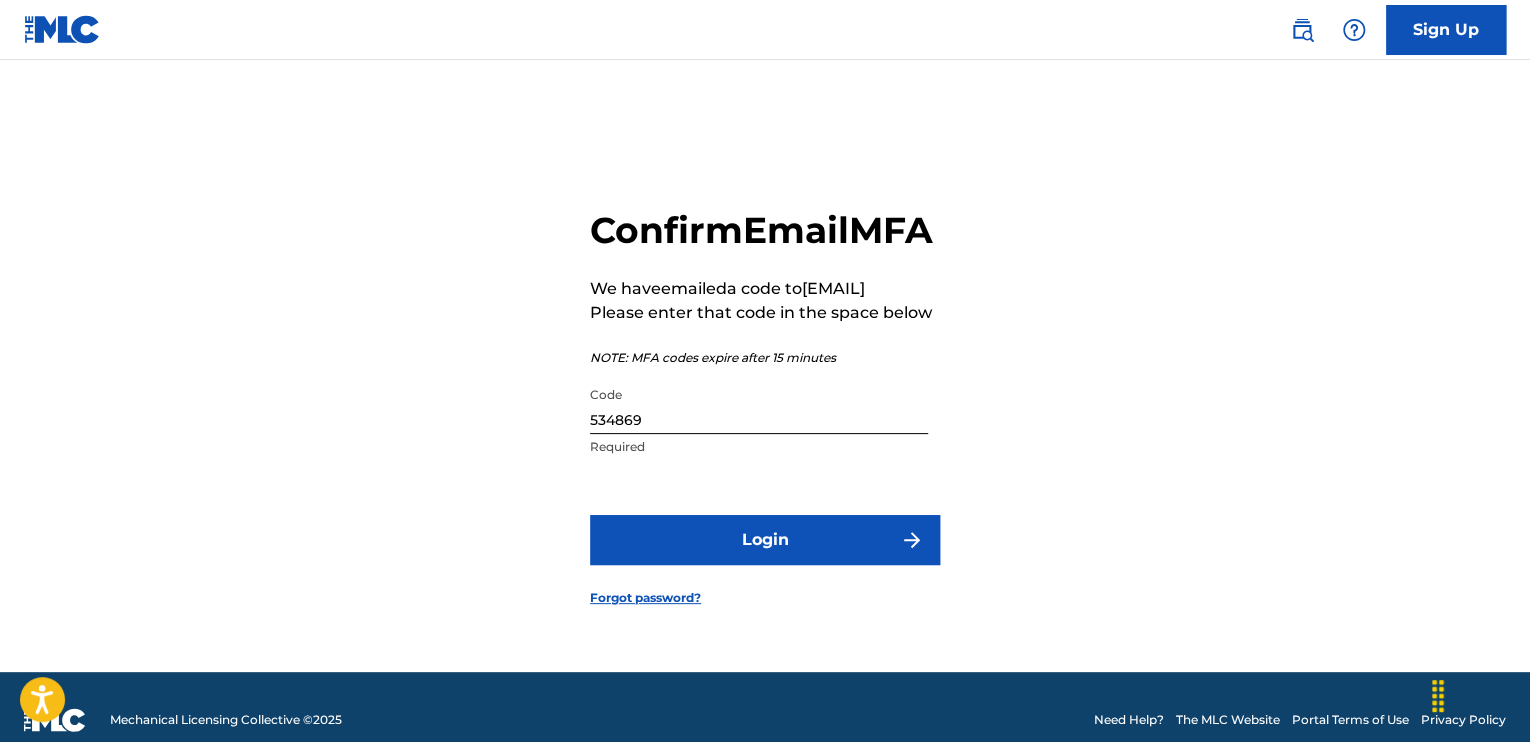 click on "Login" at bounding box center (765, 540) 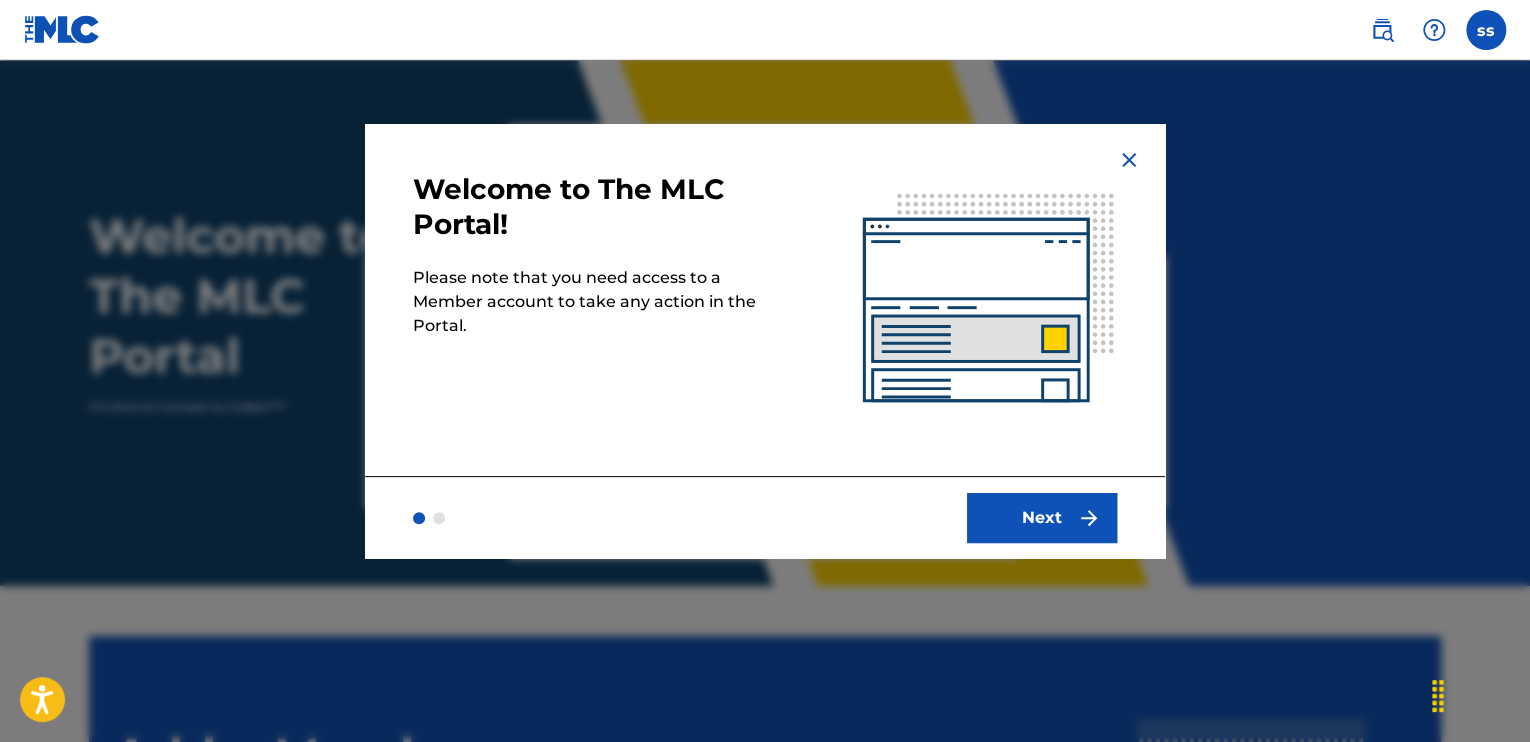 scroll, scrollTop: 0, scrollLeft: 0, axis: both 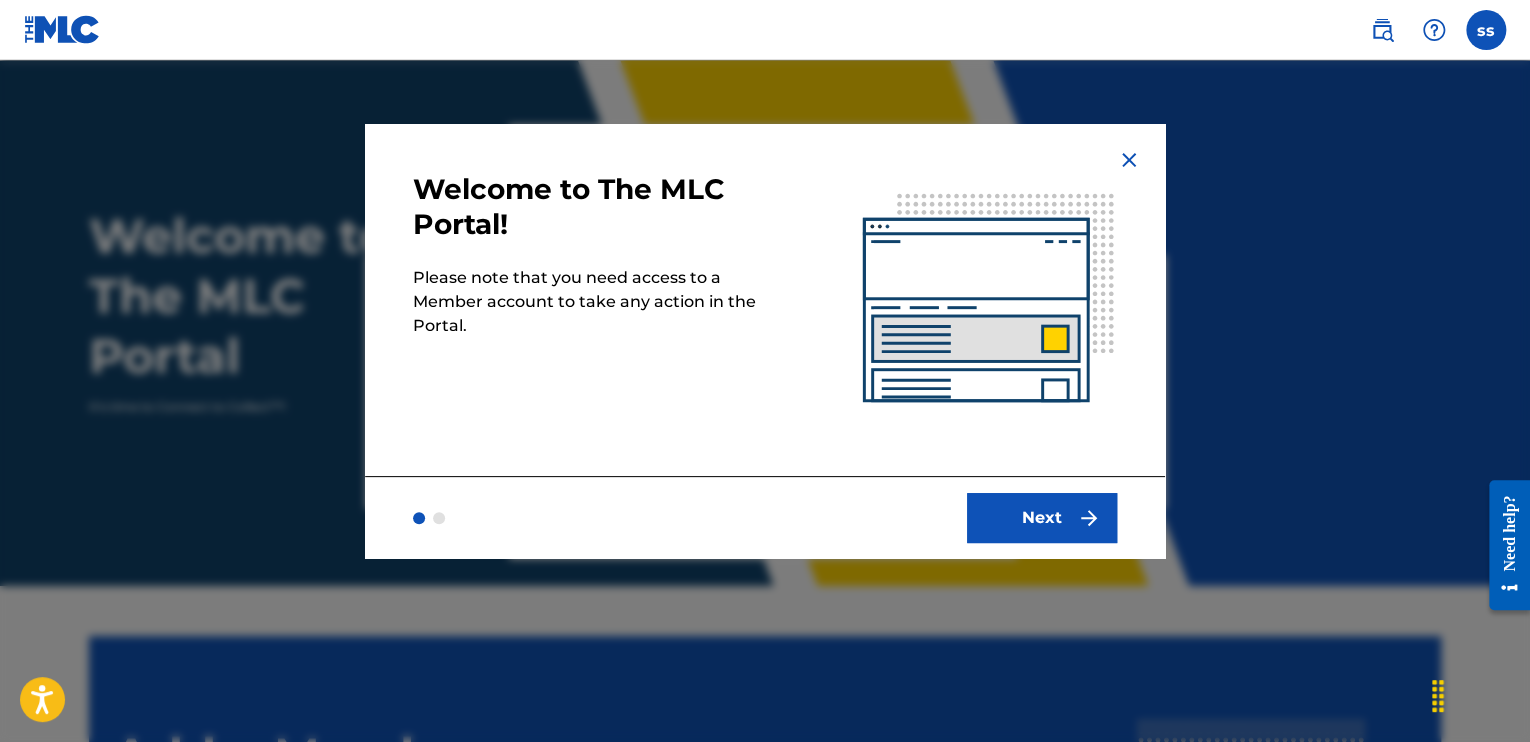 click on "Next" at bounding box center [1042, 518] 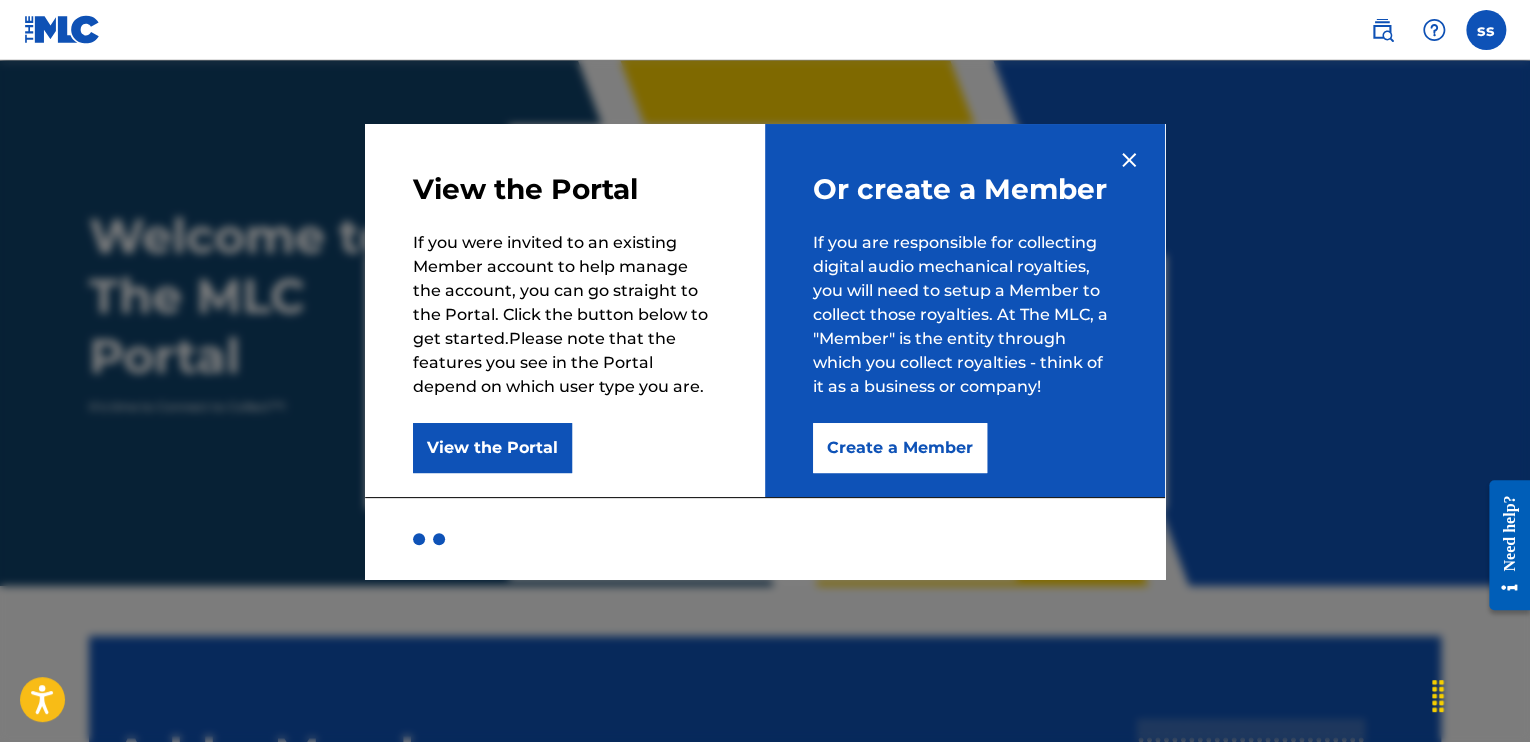 click on "Create a Member" at bounding box center (900, 448) 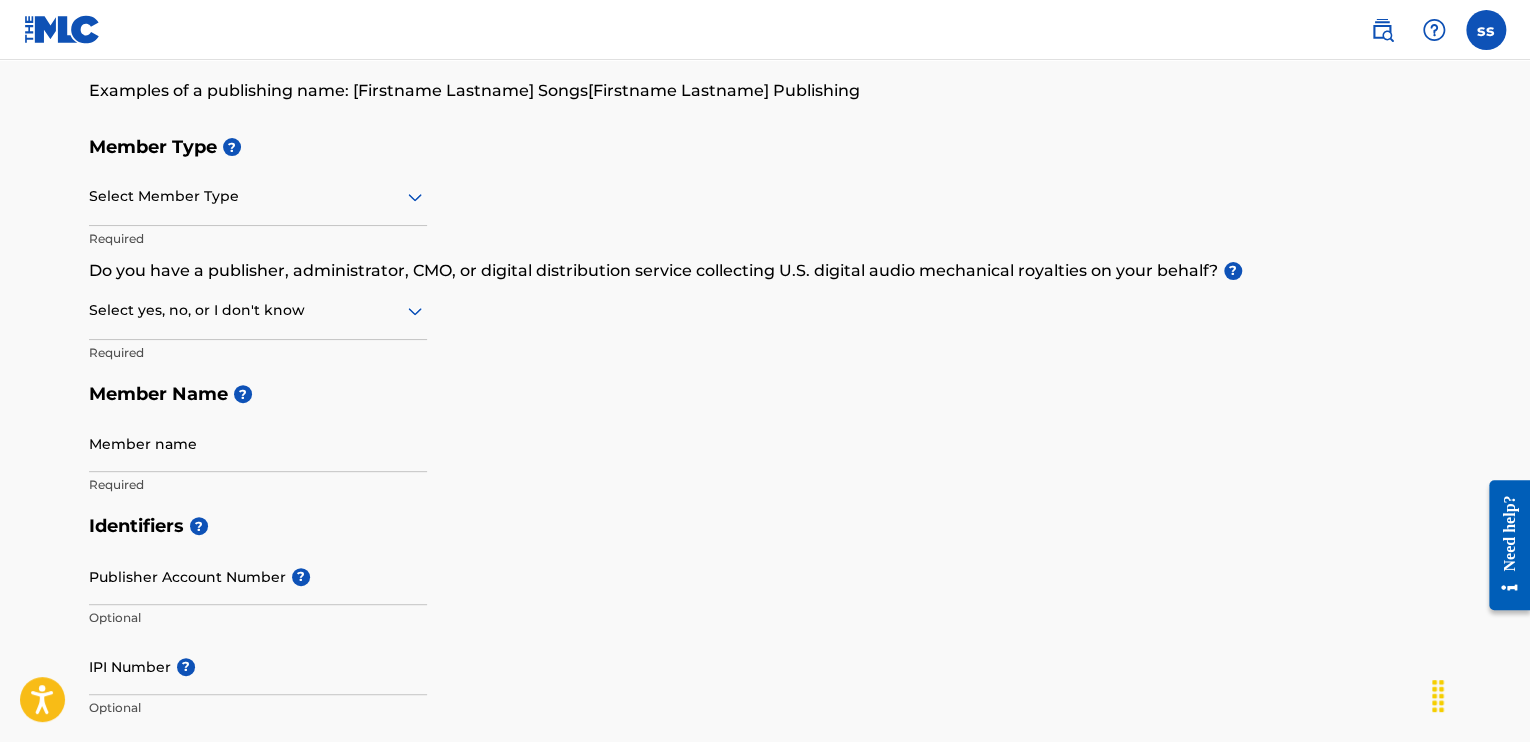 scroll, scrollTop: 160, scrollLeft: 0, axis: vertical 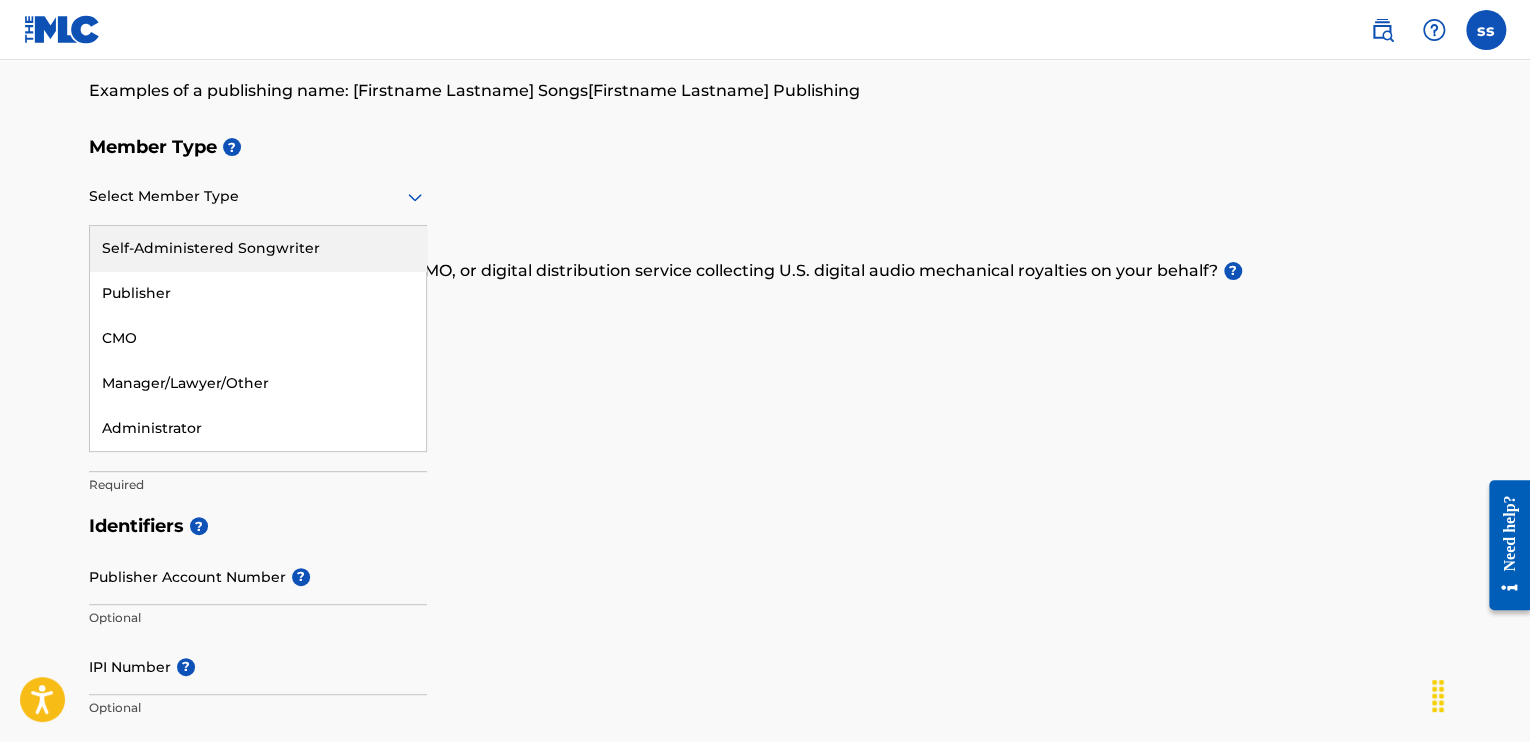 click on "Self-Administered Songwriter" at bounding box center [258, 248] 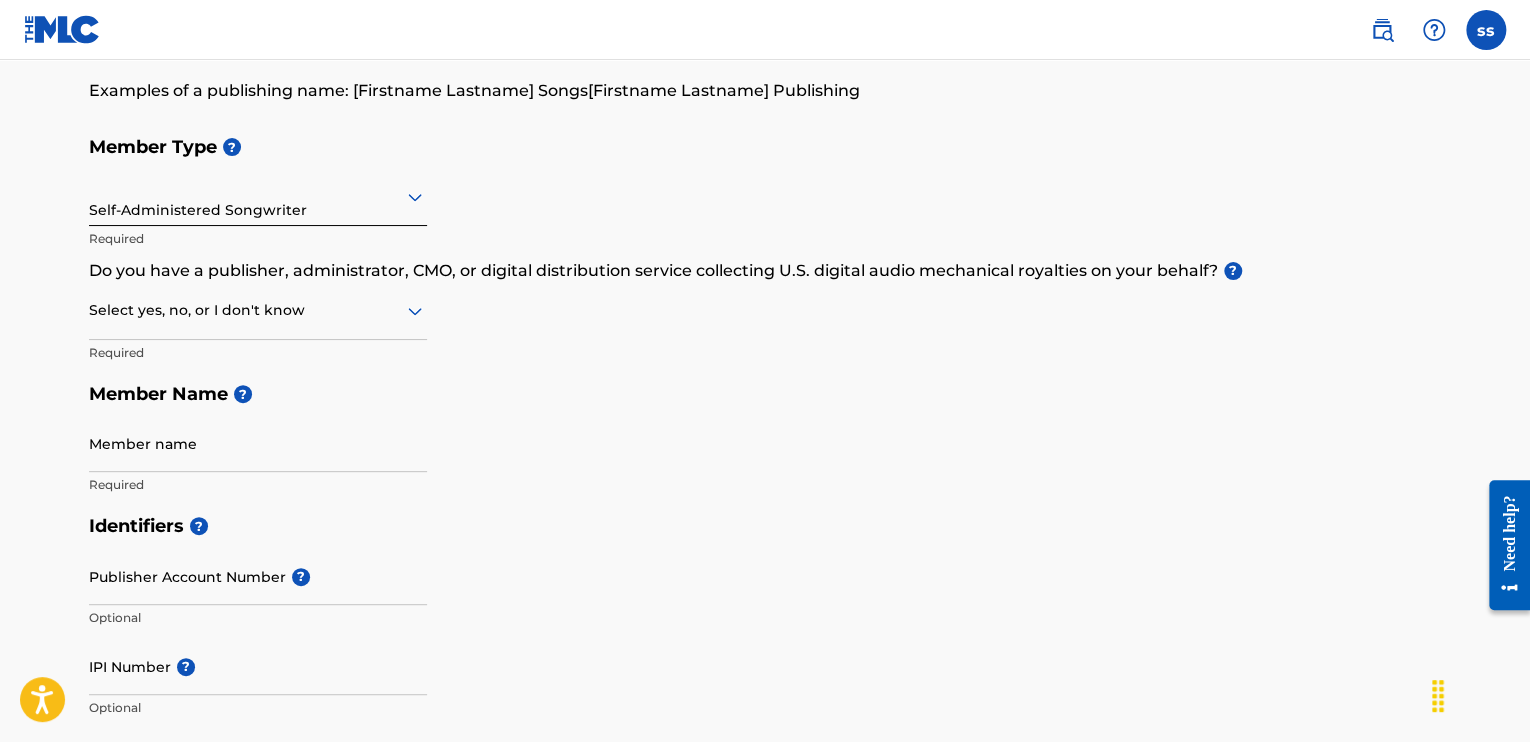 click 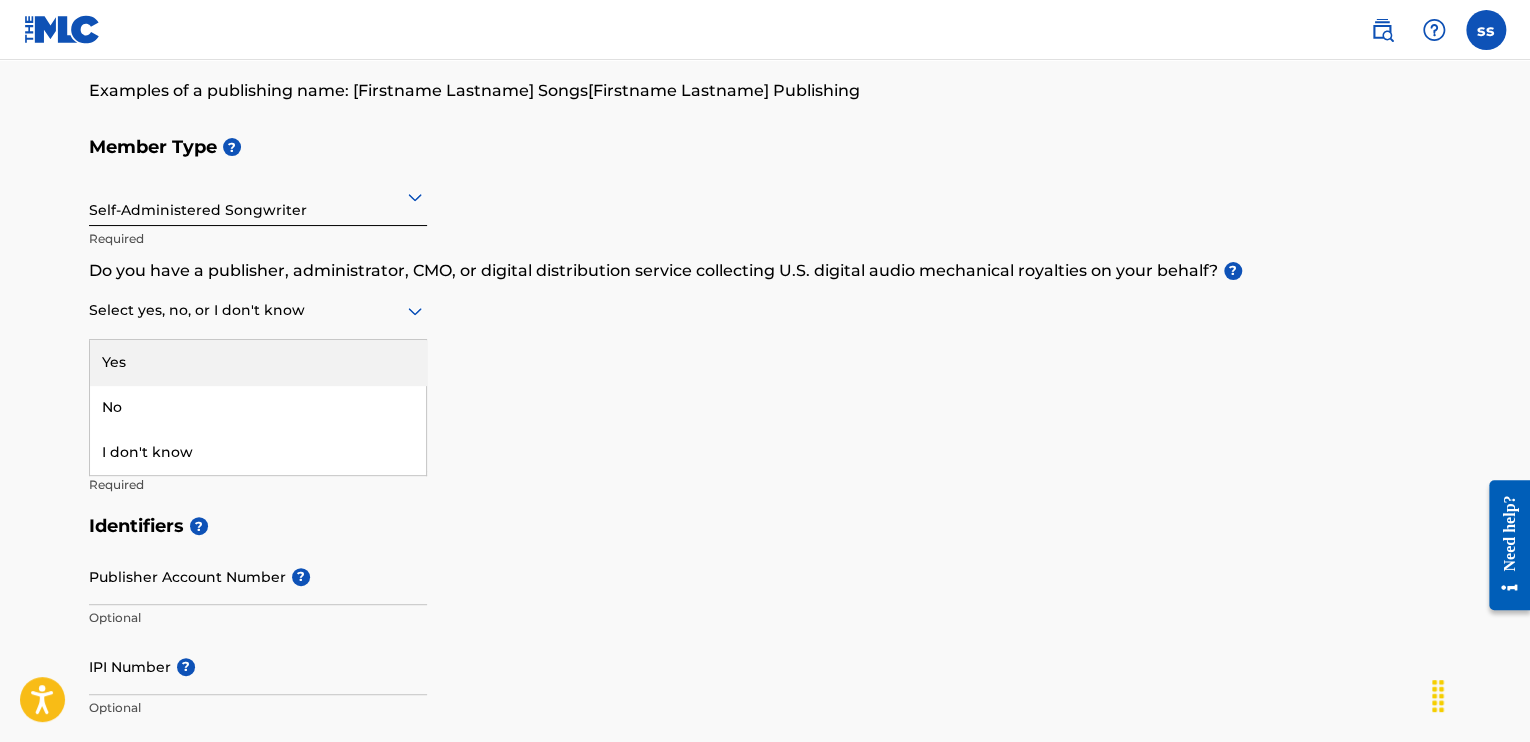 click 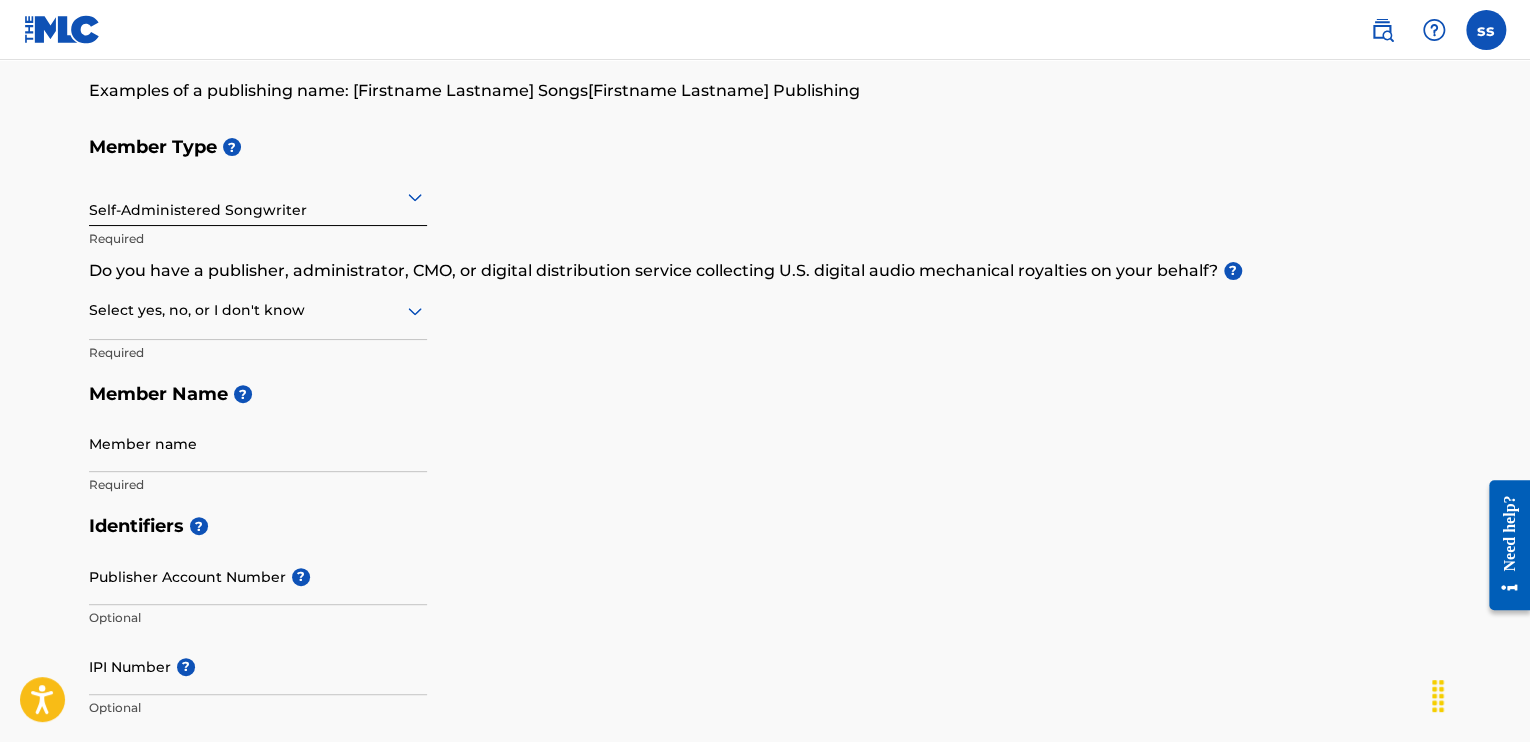 click on "Member Type ? Self-Administered Songwriter Required Do you have a publisher, administrator, CMO, or digital distribution service collecting U.S. digital audio mechanical royalties on your behalf? ? Select yes, no, or I don't know Required Member Name ? Member name Required" at bounding box center [765, 315] 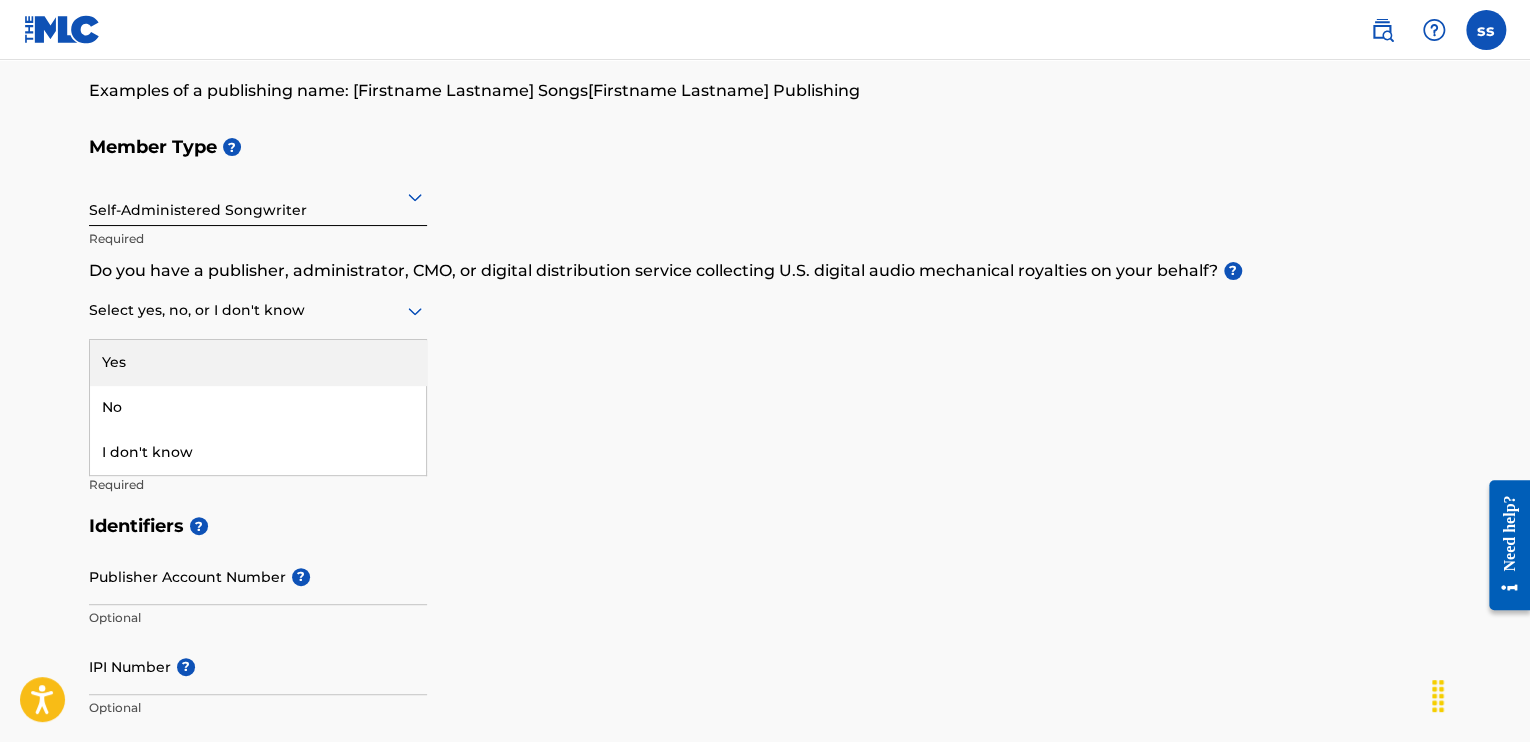 click 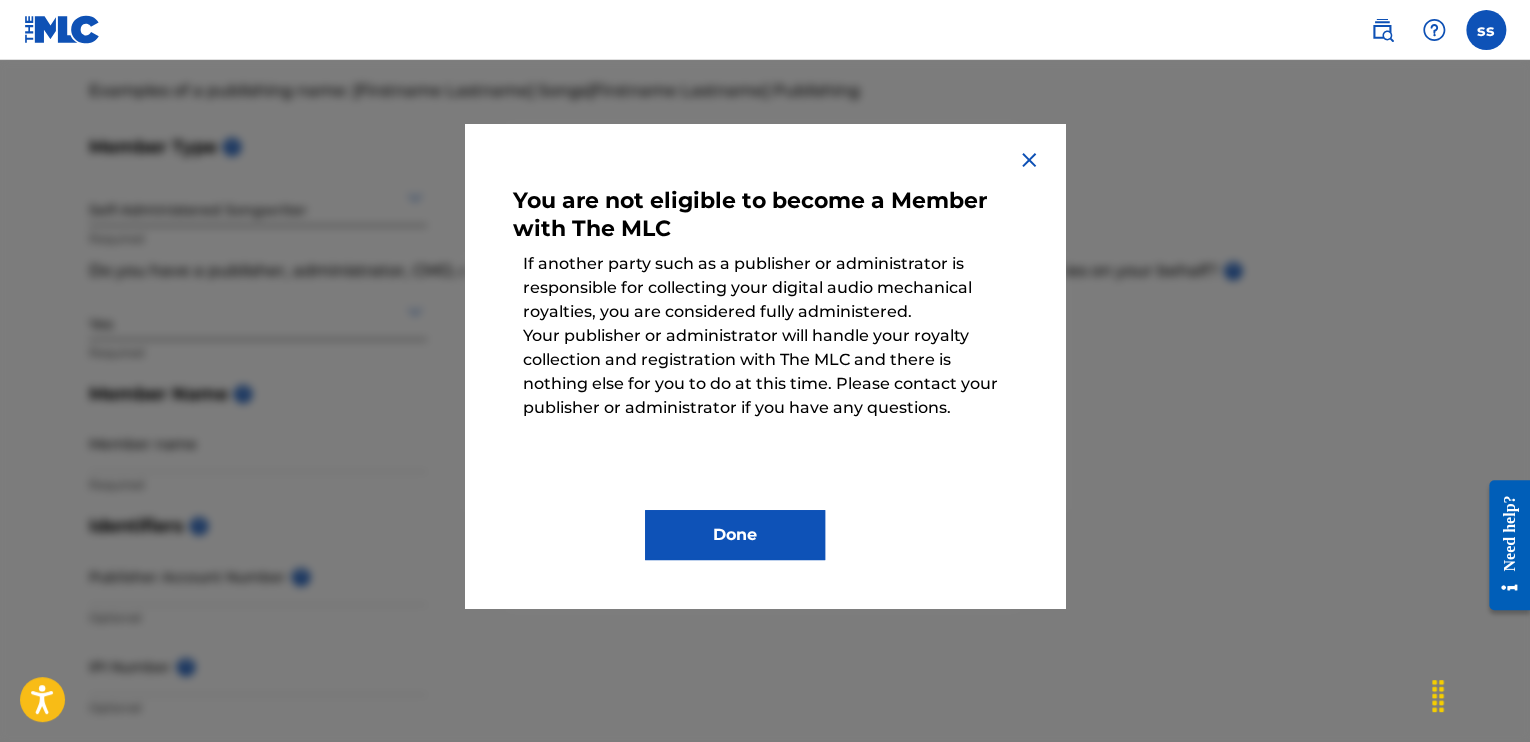 click at bounding box center [1029, 160] 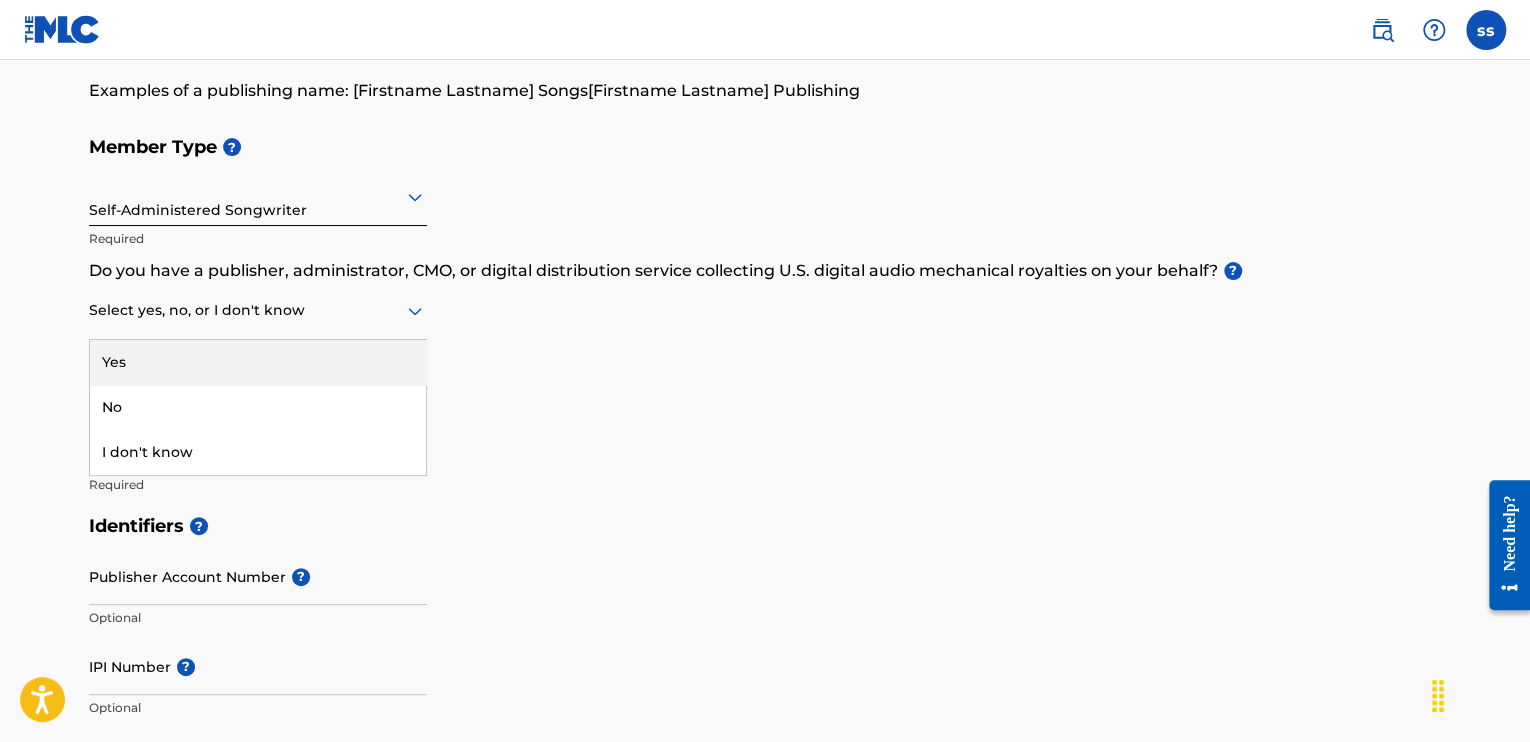 click 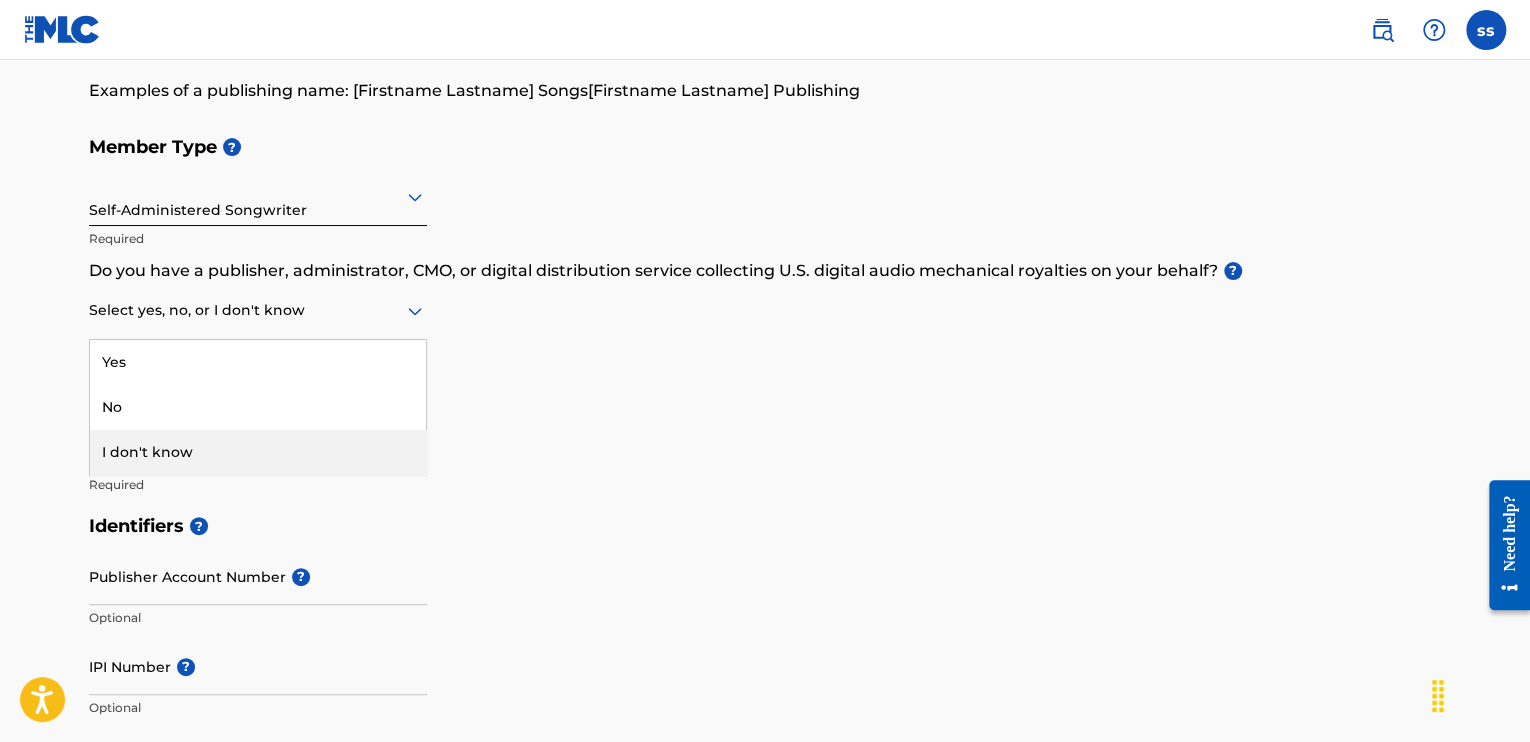 click on "I don't know" at bounding box center (258, 452) 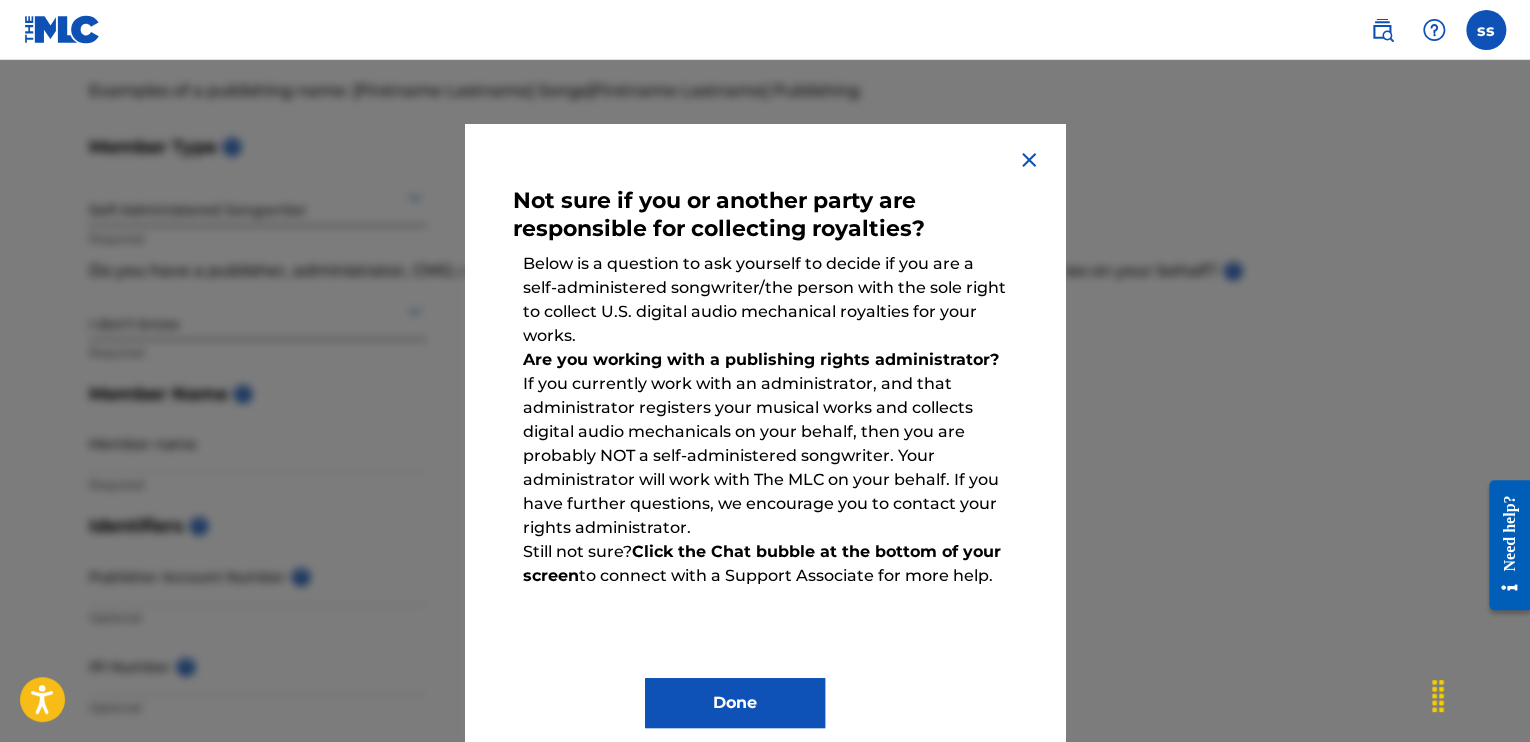 click at bounding box center [1029, 160] 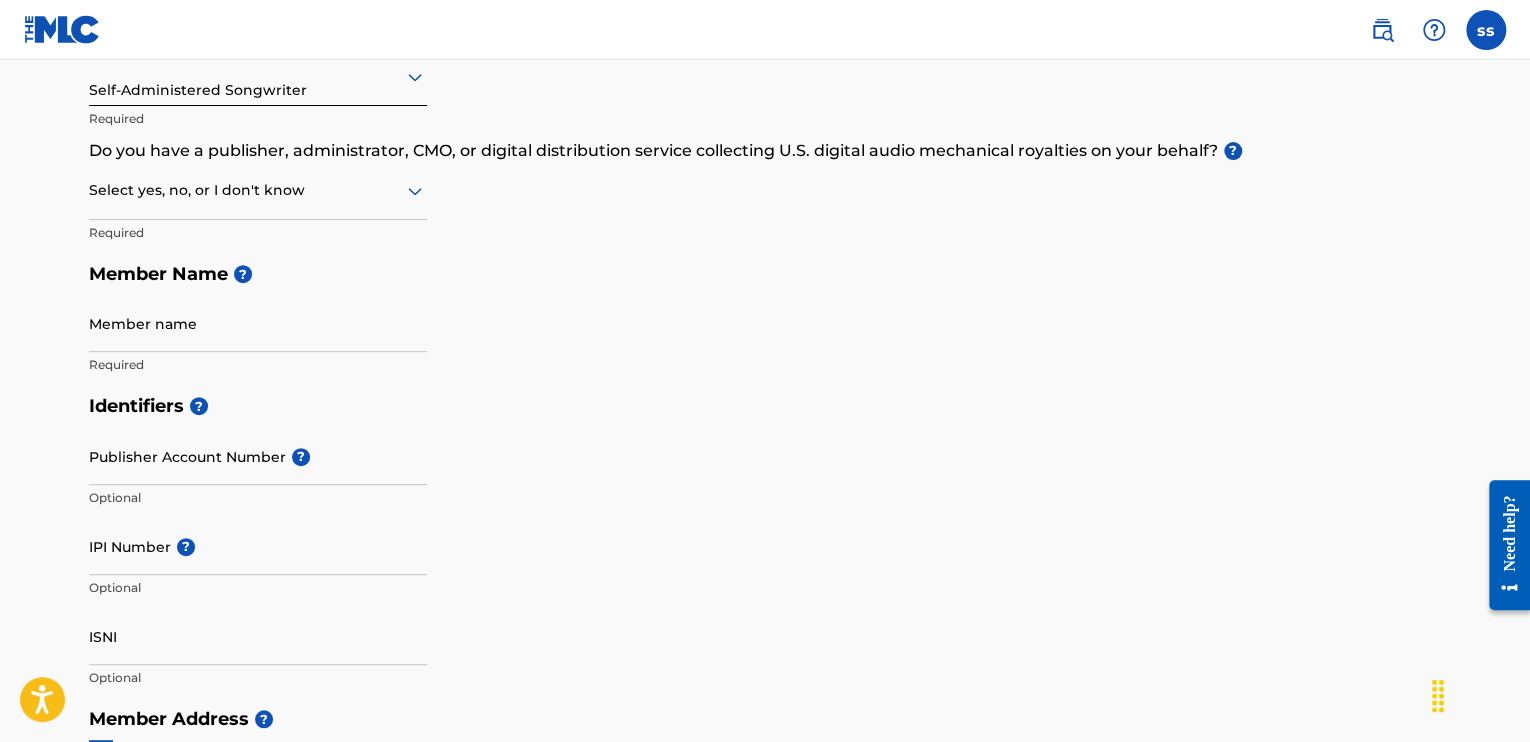 scroll, scrollTop: 282, scrollLeft: 0, axis: vertical 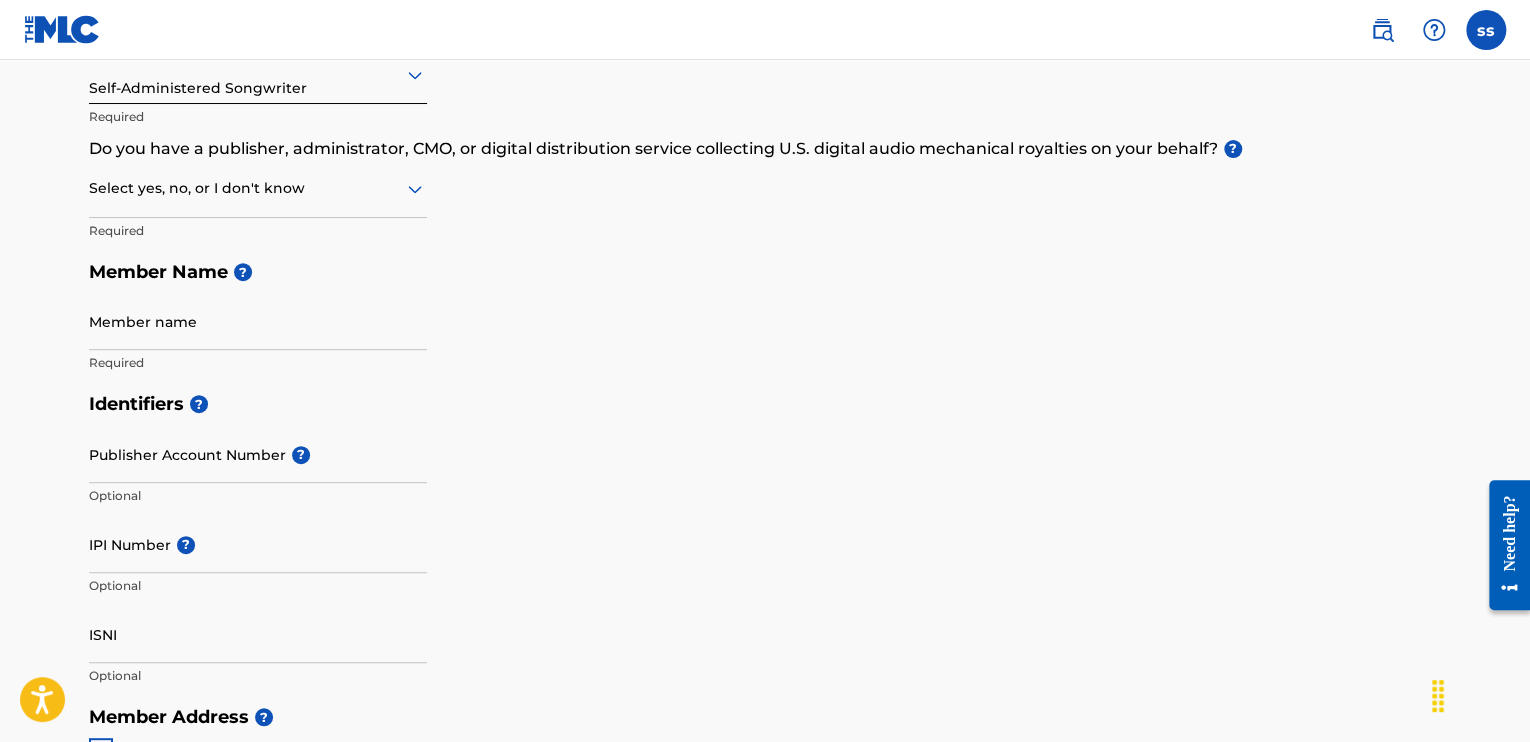 click on "Member name" at bounding box center [258, 321] 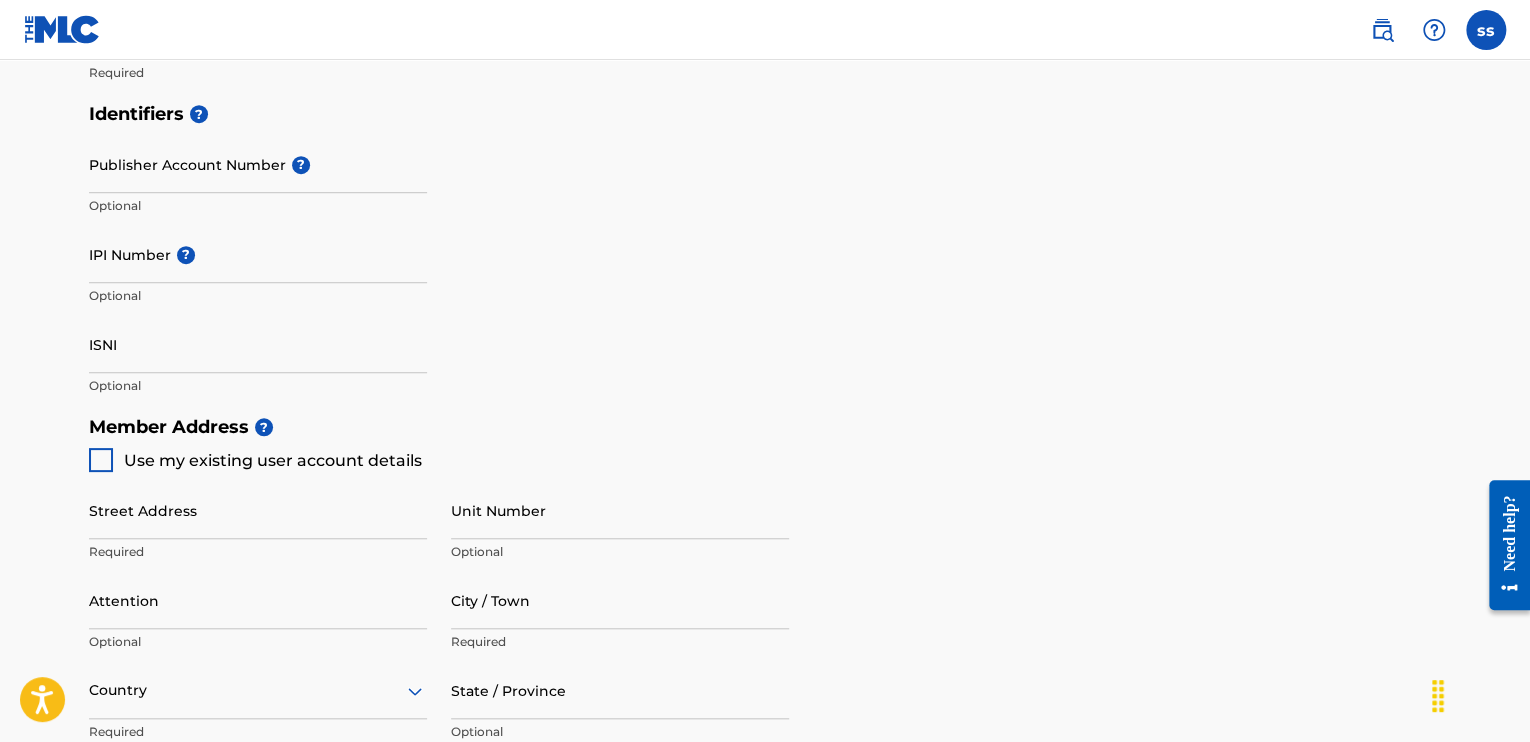 scroll, scrollTop: 0, scrollLeft: 0, axis: both 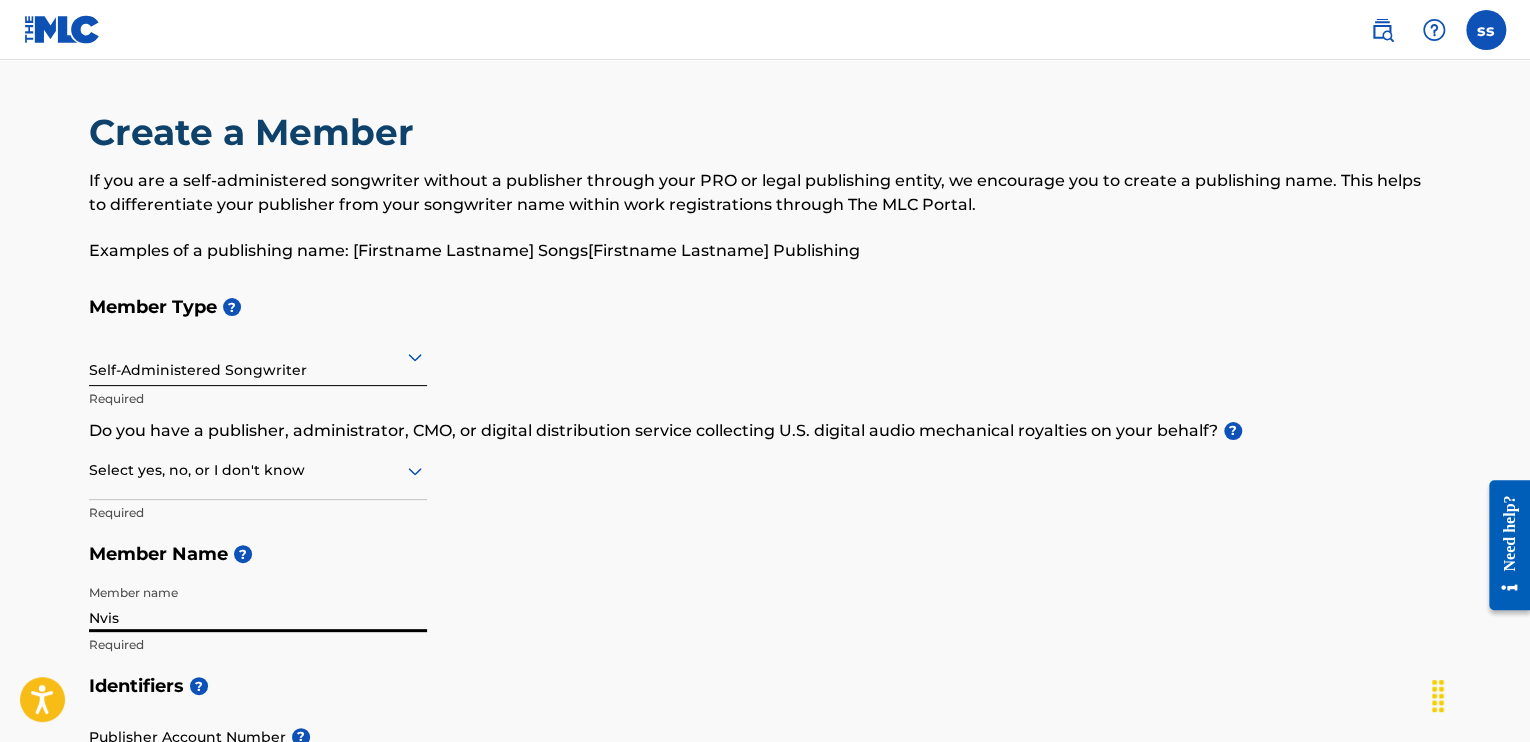 type on "Nvis" 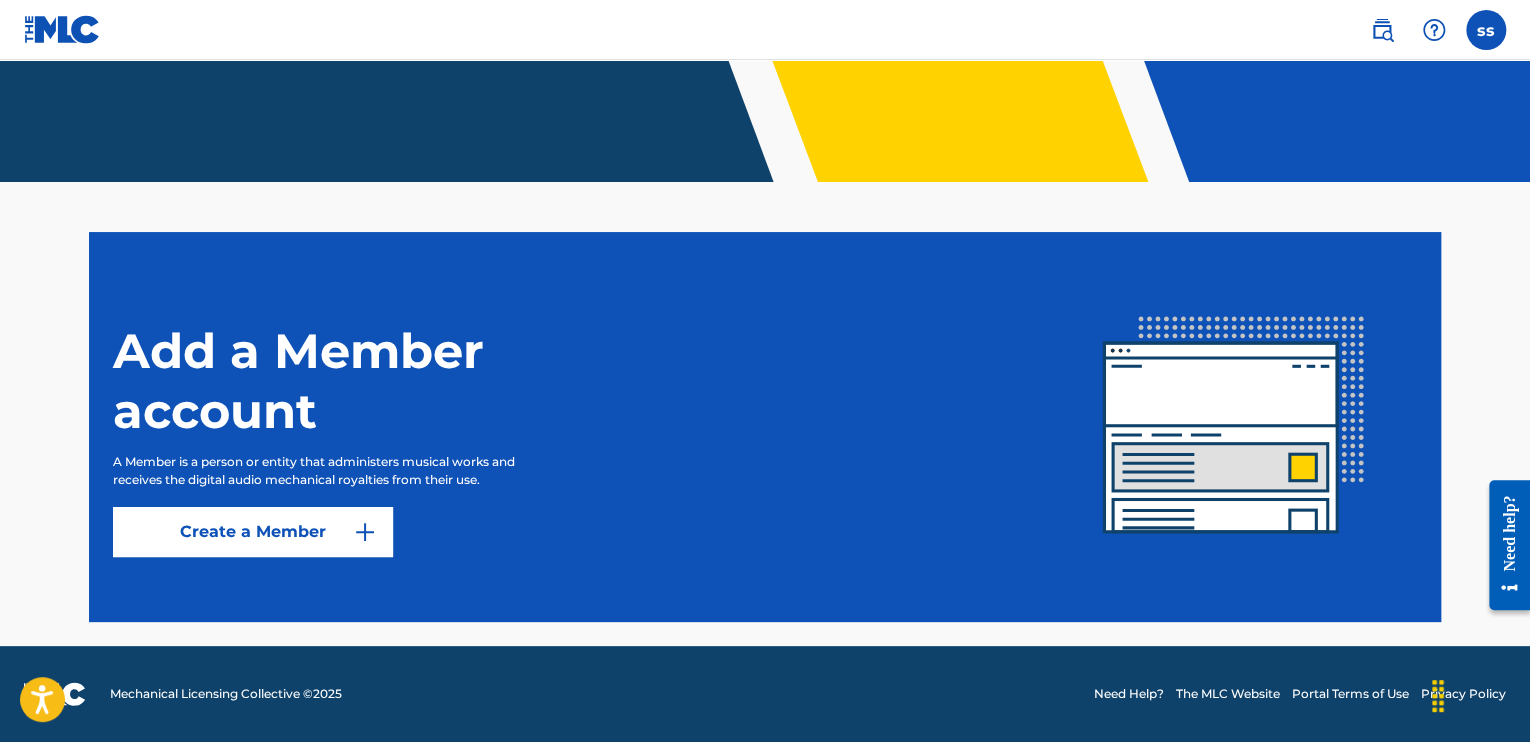 scroll, scrollTop: 0, scrollLeft: 0, axis: both 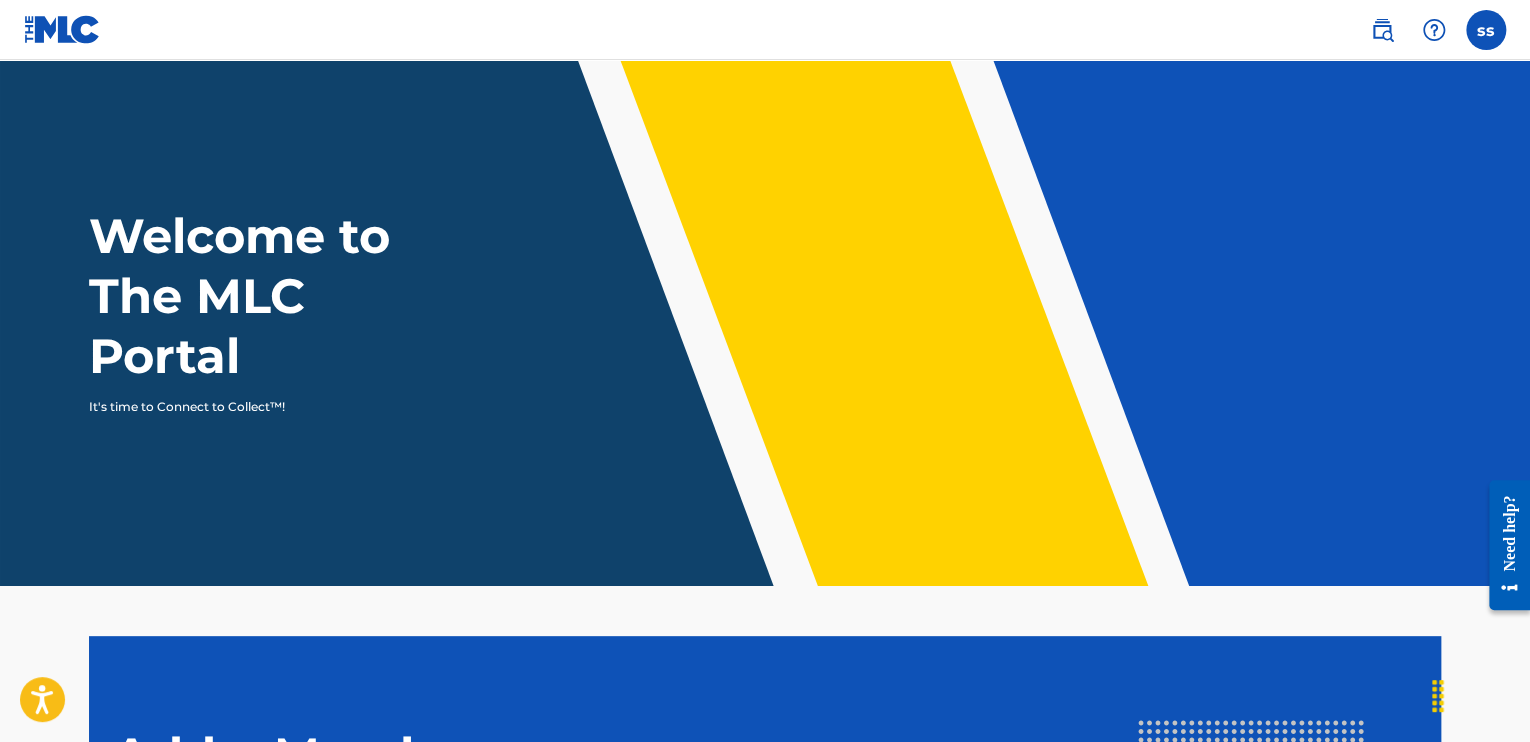click at bounding box center (1486, 30) 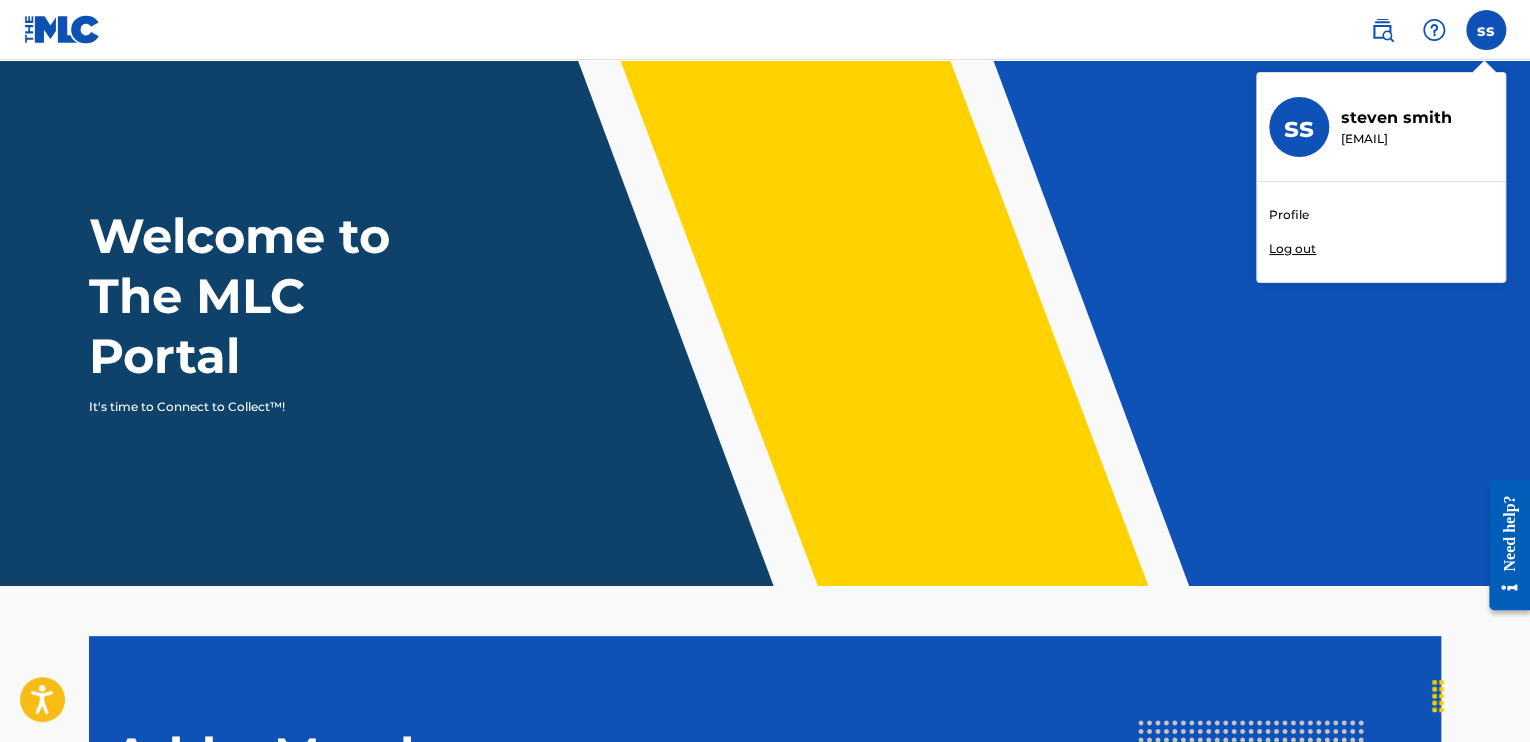 click on "Profile" at bounding box center [1289, 215] 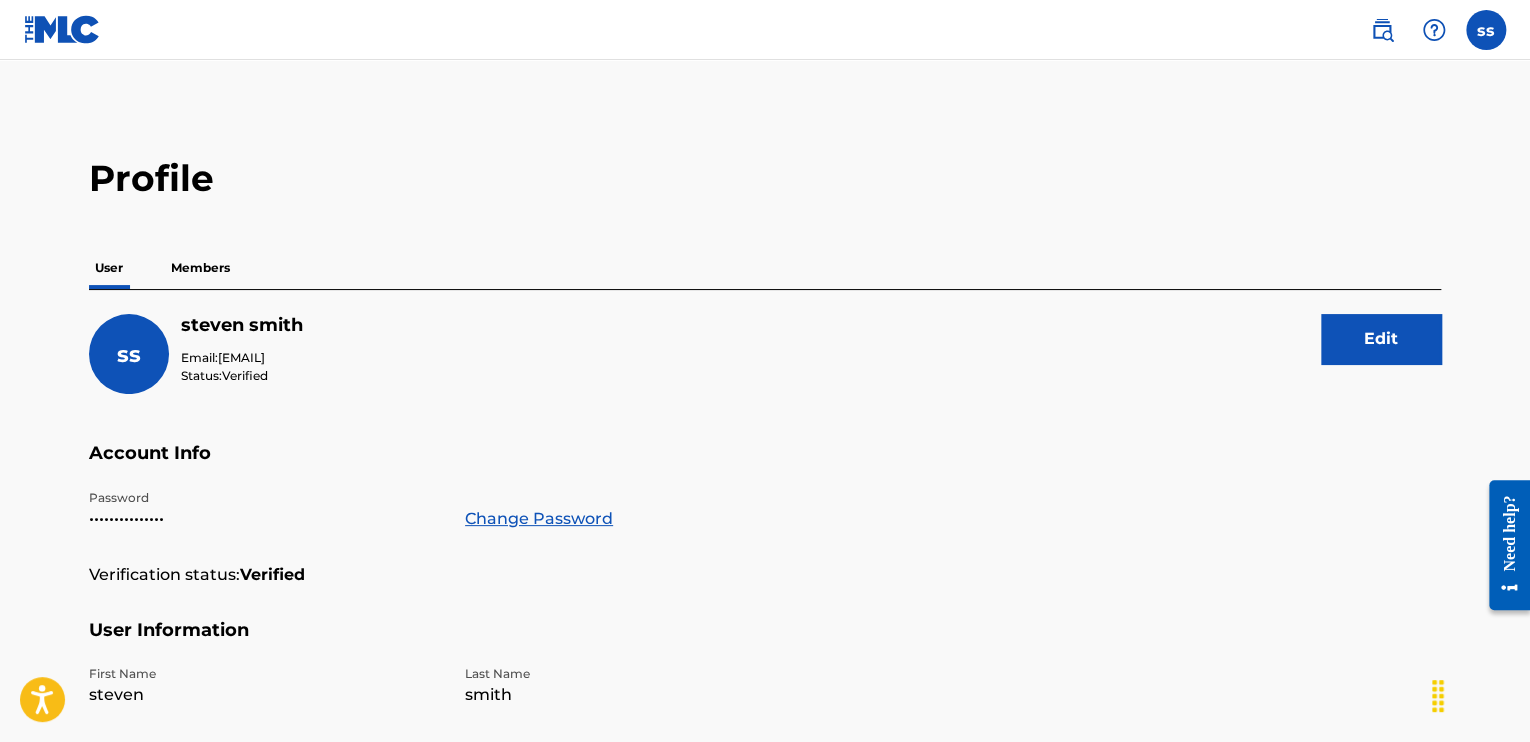click at bounding box center [62, 29] 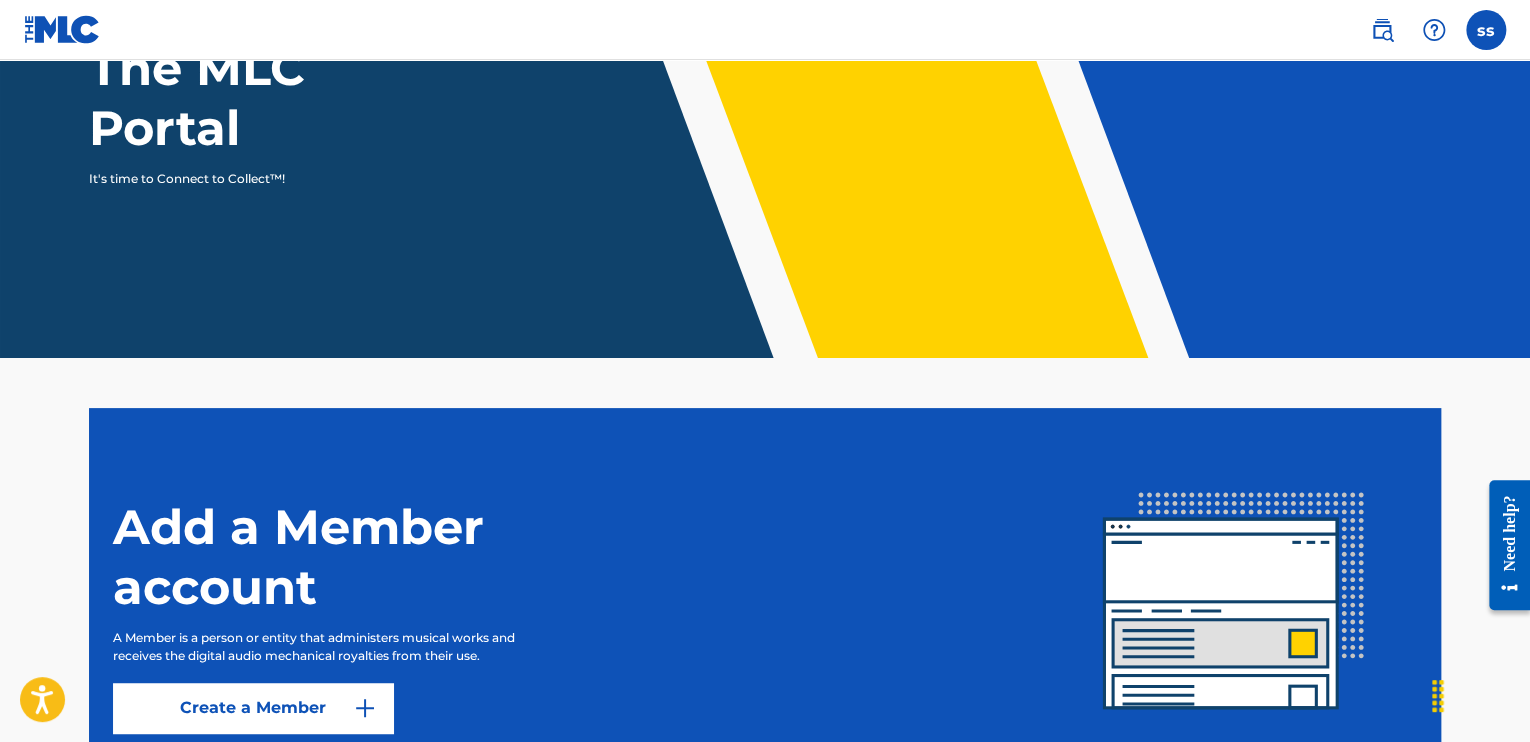 scroll, scrollTop: 404, scrollLeft: 0, axis: vertical 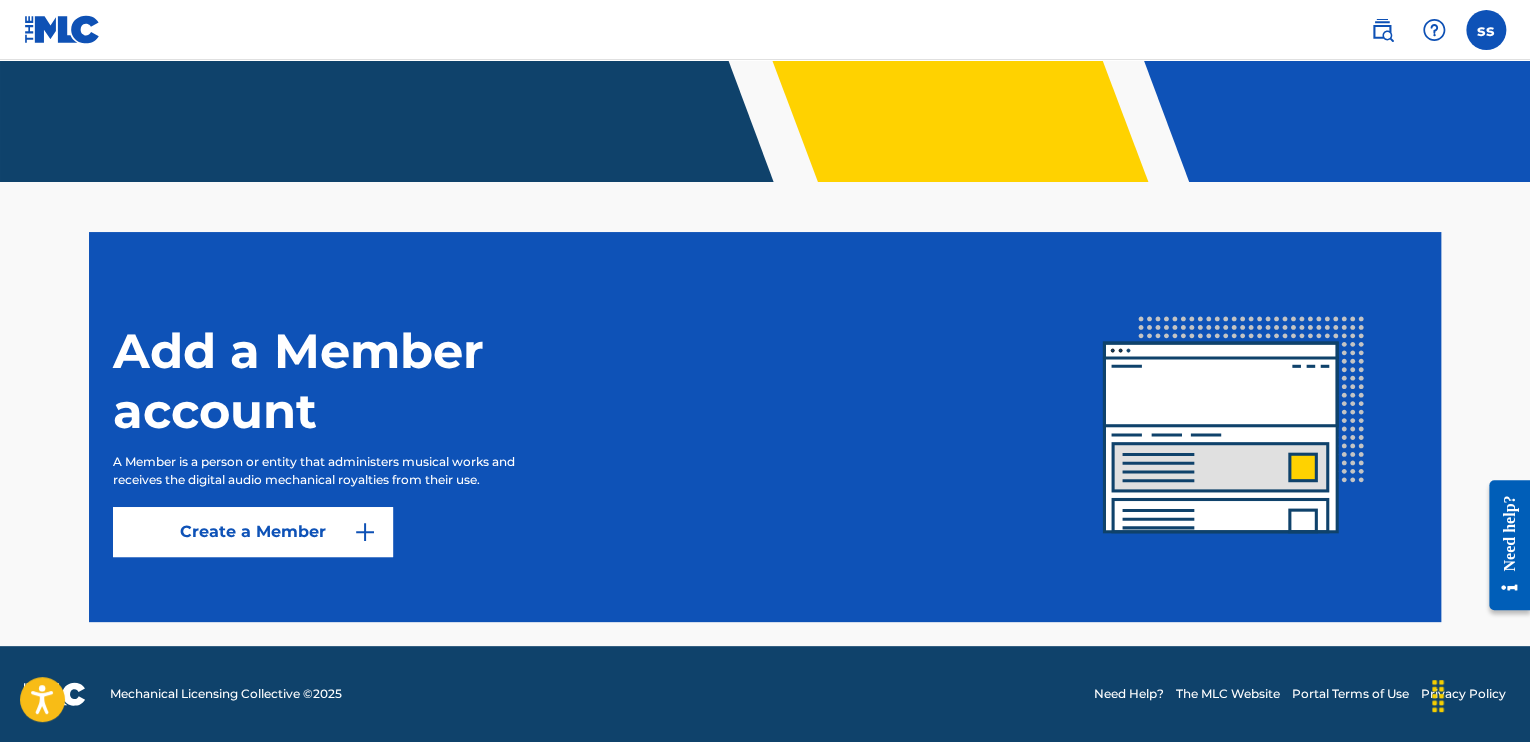 click on "Create a Member" at bounding box center (253, 532) 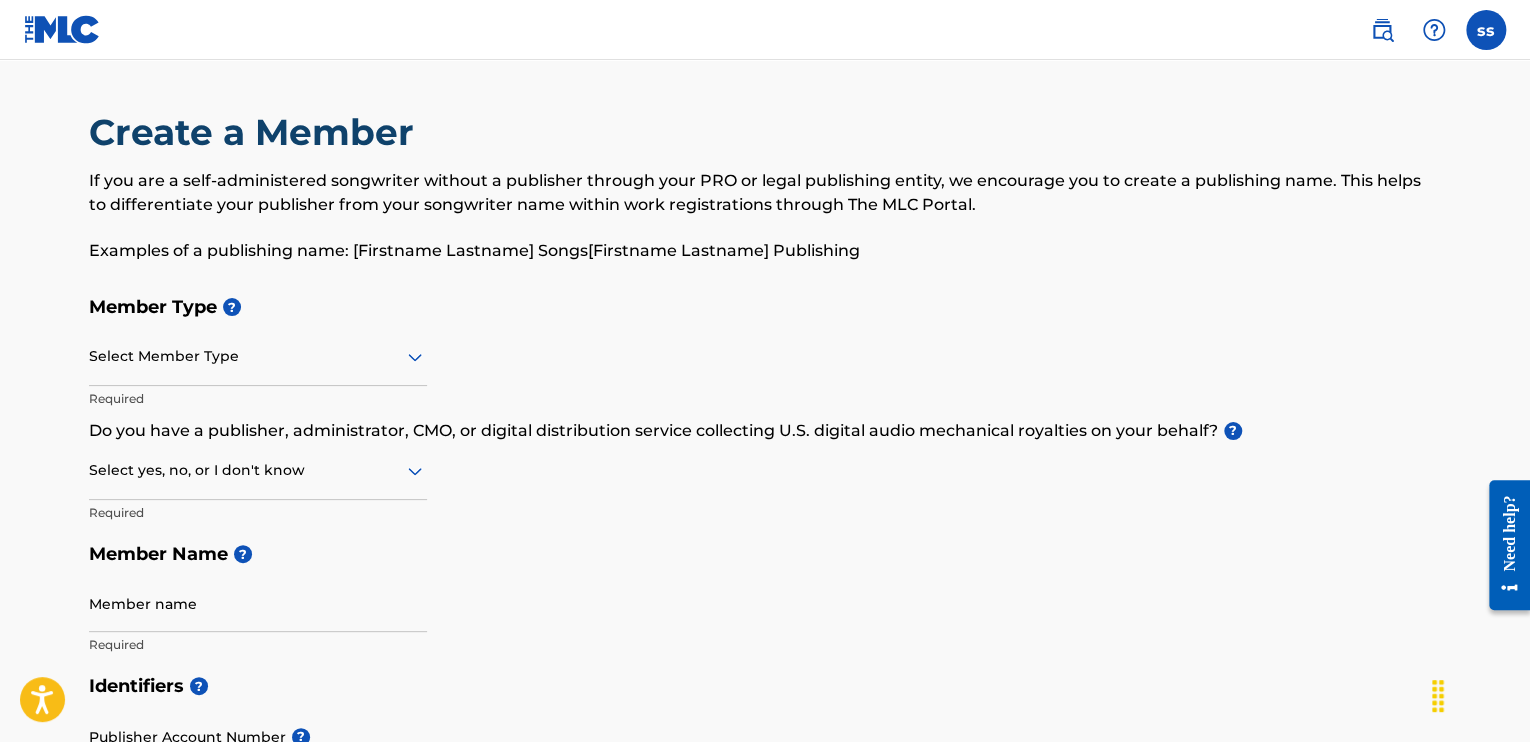 drag, startPoint x: 1371, startPoint y: 34, endPoint x: 46, endPoint y: 35, distance: 1325.0004 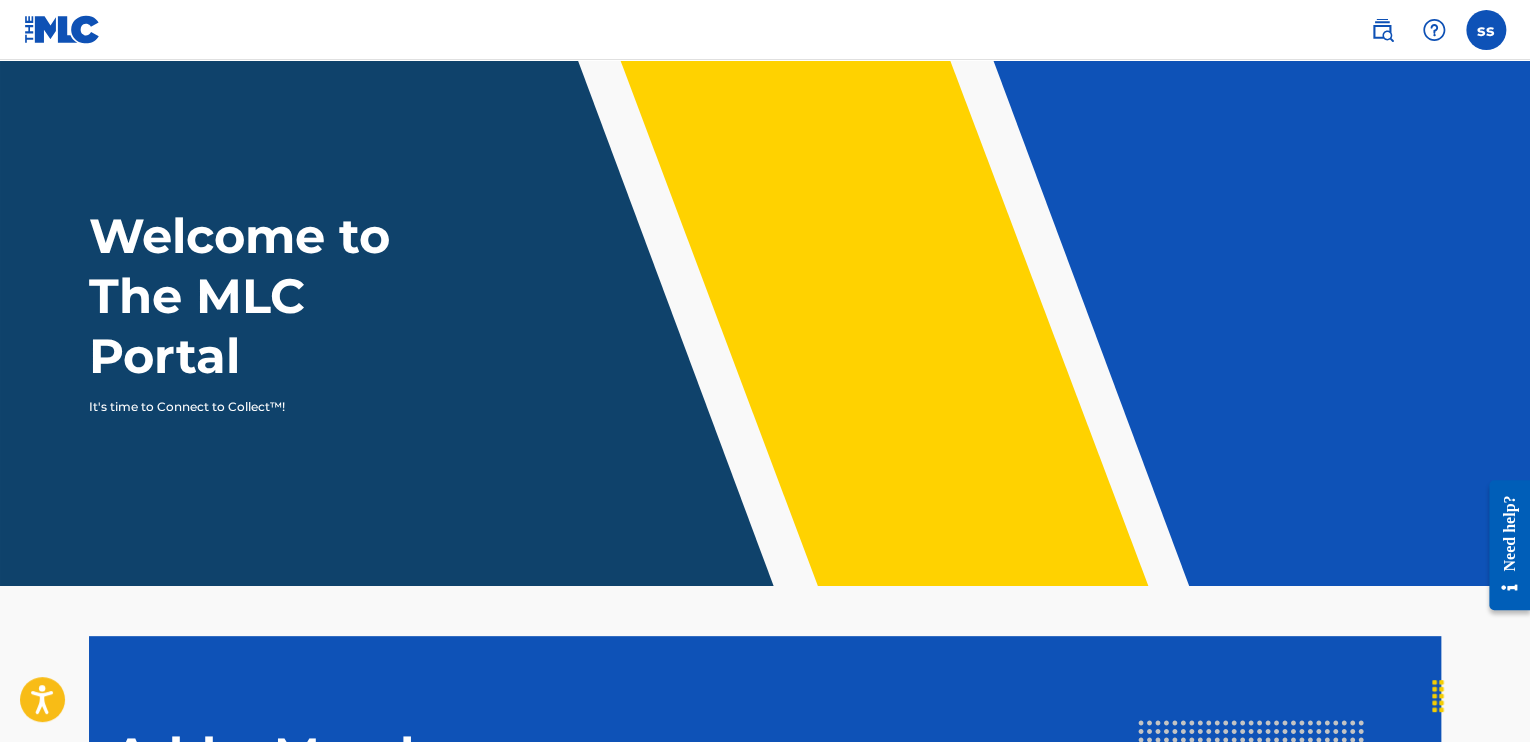 click at bounding box center (62, 29) 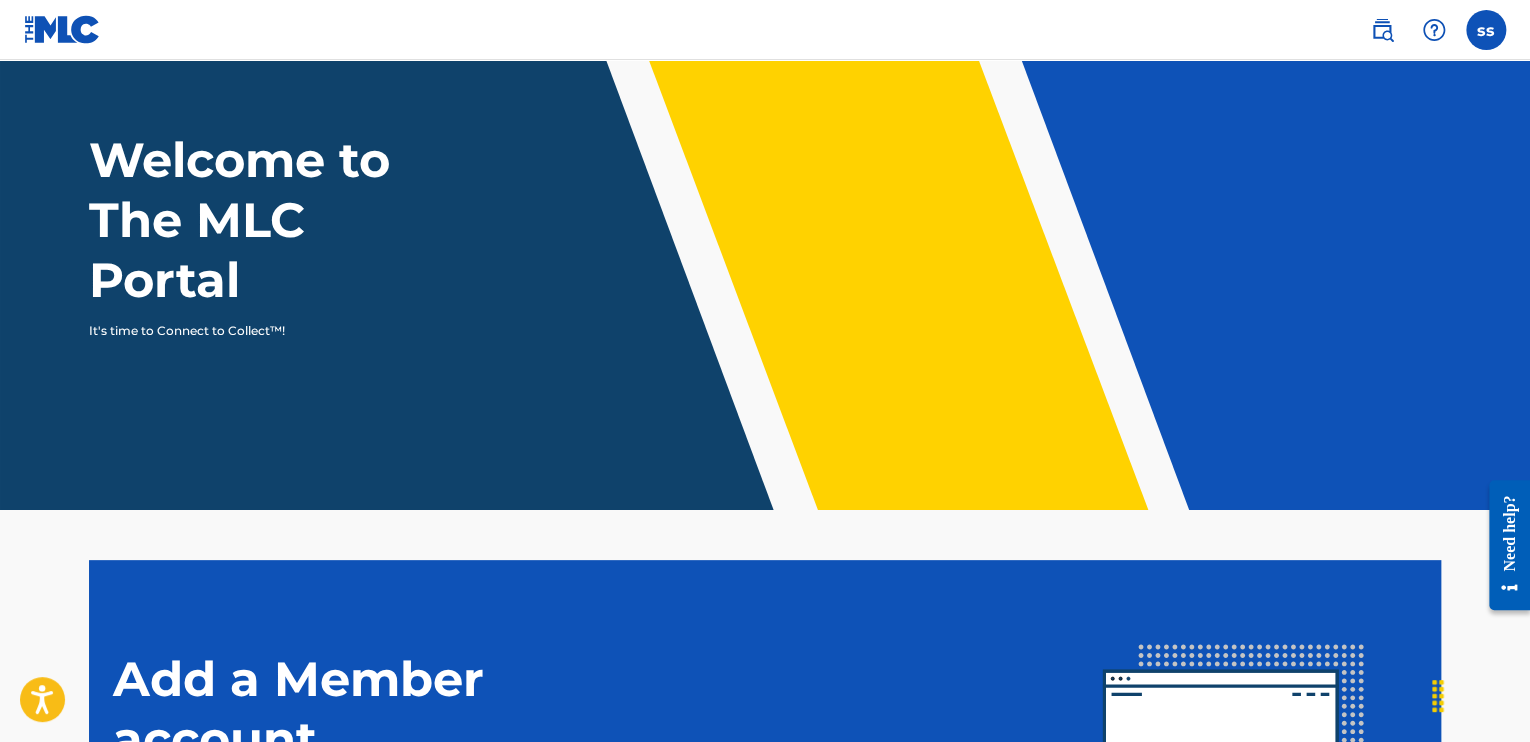 scroll, scrollTop: 0, scrollLeft: 0, axis: both 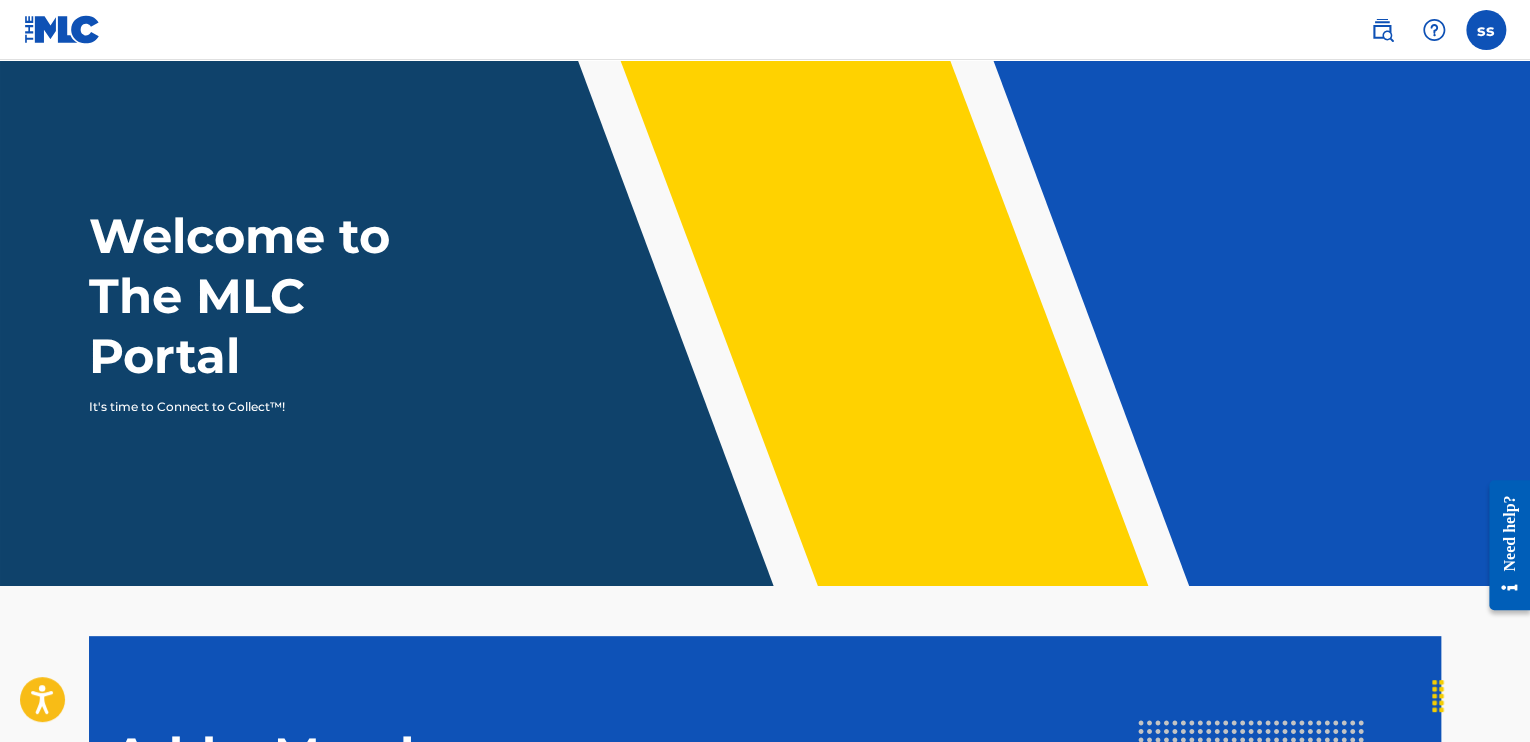 click at bounding box center [1486, 30] 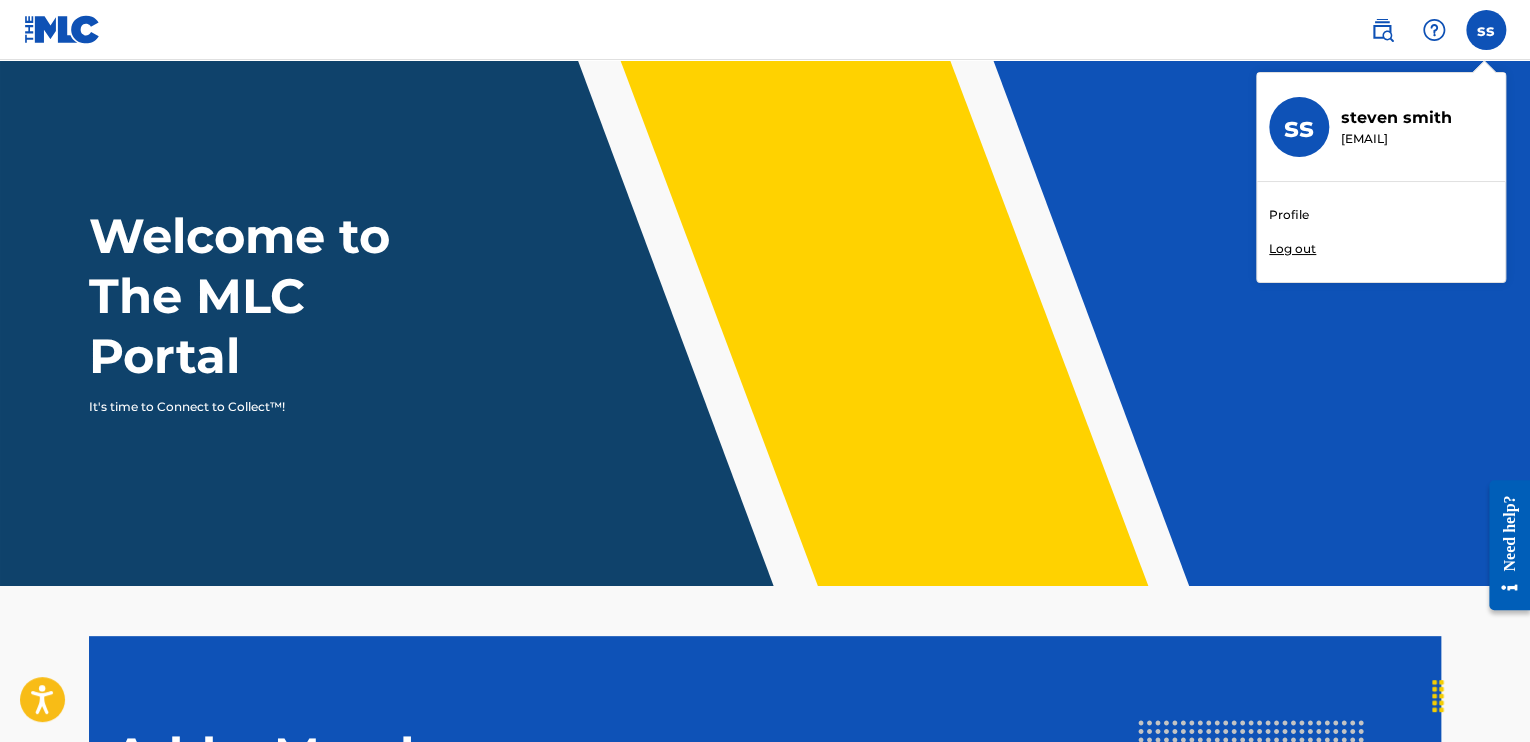 click on "Profile" at bounding box center (1289, 215) 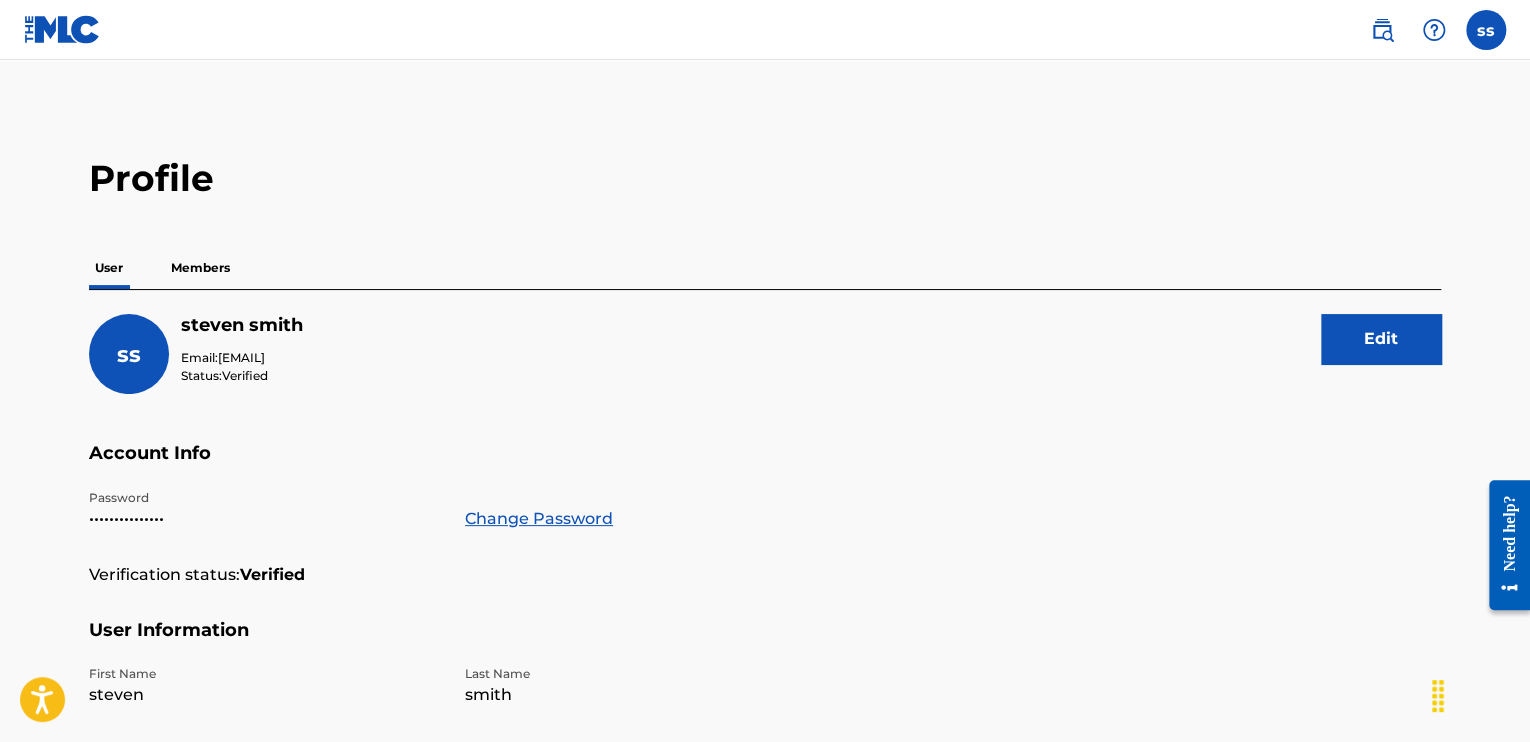 scroll, scrollTop: 603, scrollLeft: 0, axis: vertical 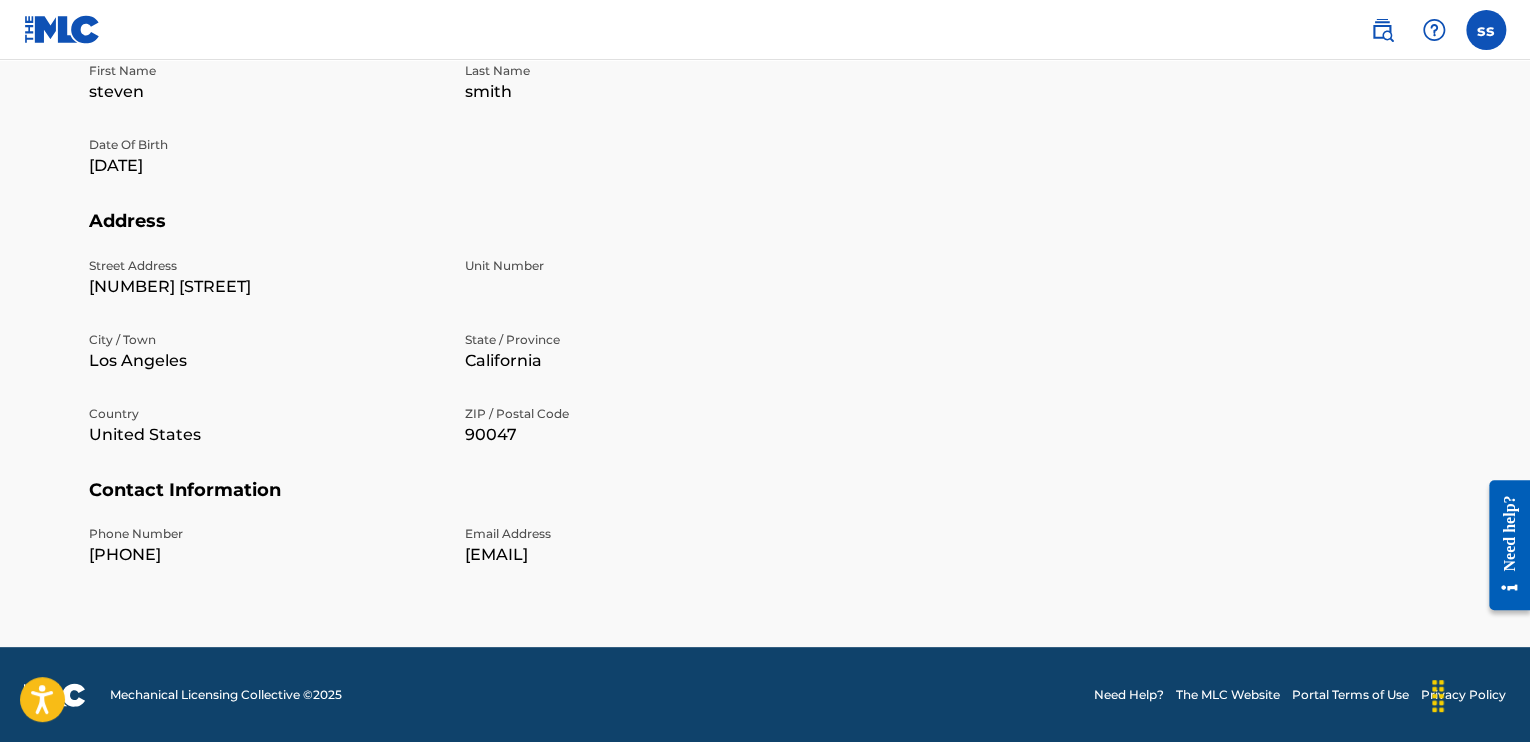 click at bounding box center (55, 695) 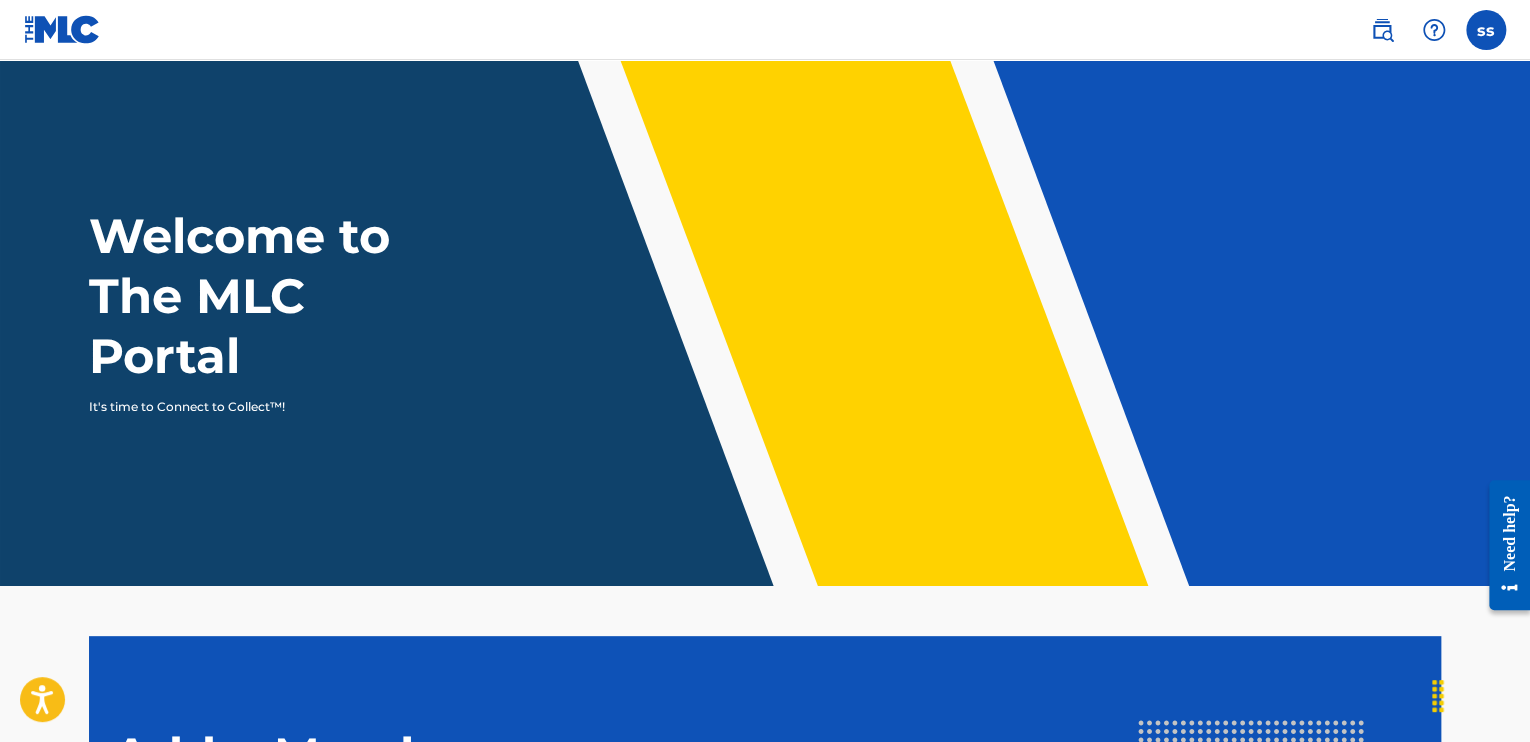 click at bounding box center [62, 29] 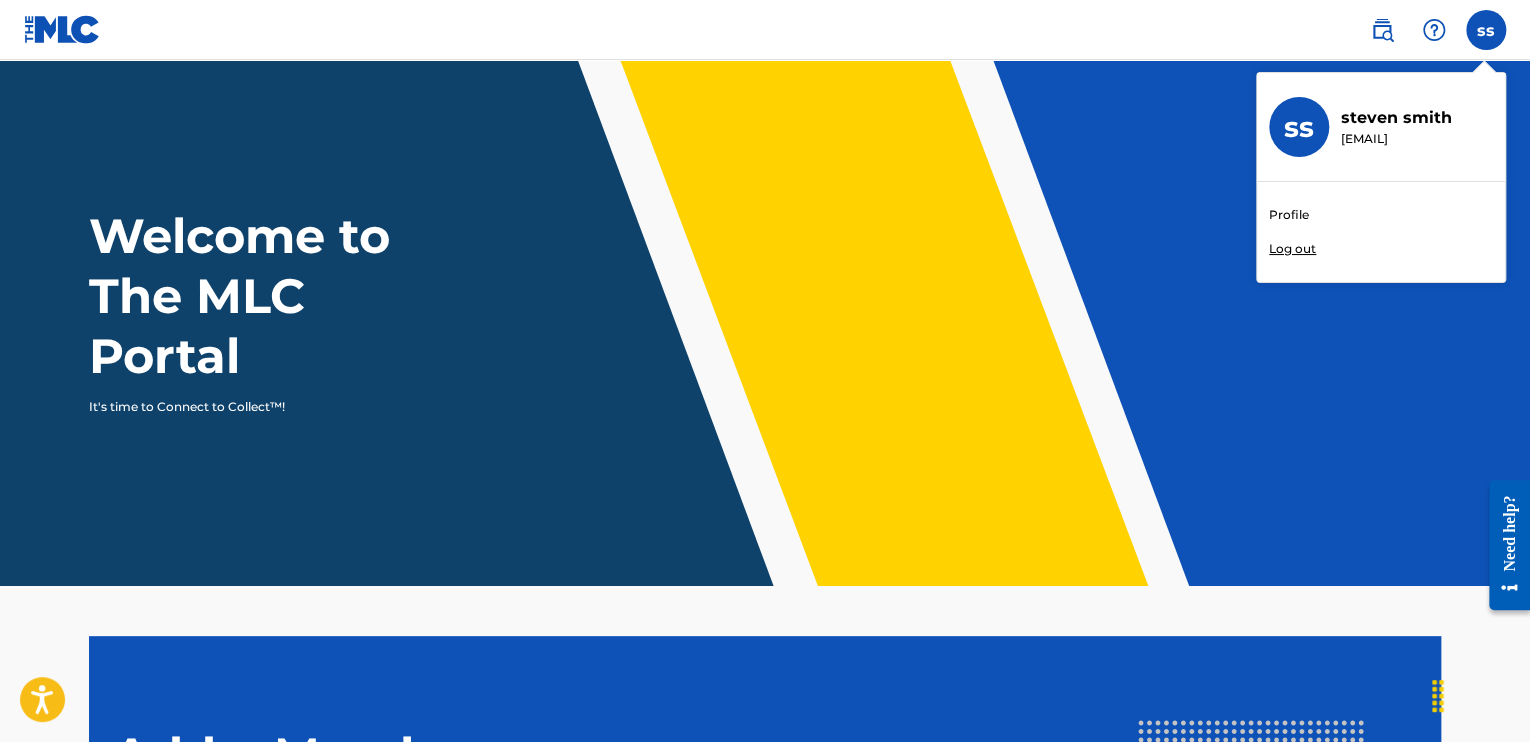 click on "Profile Log out" at bounding box center [1381, 232] 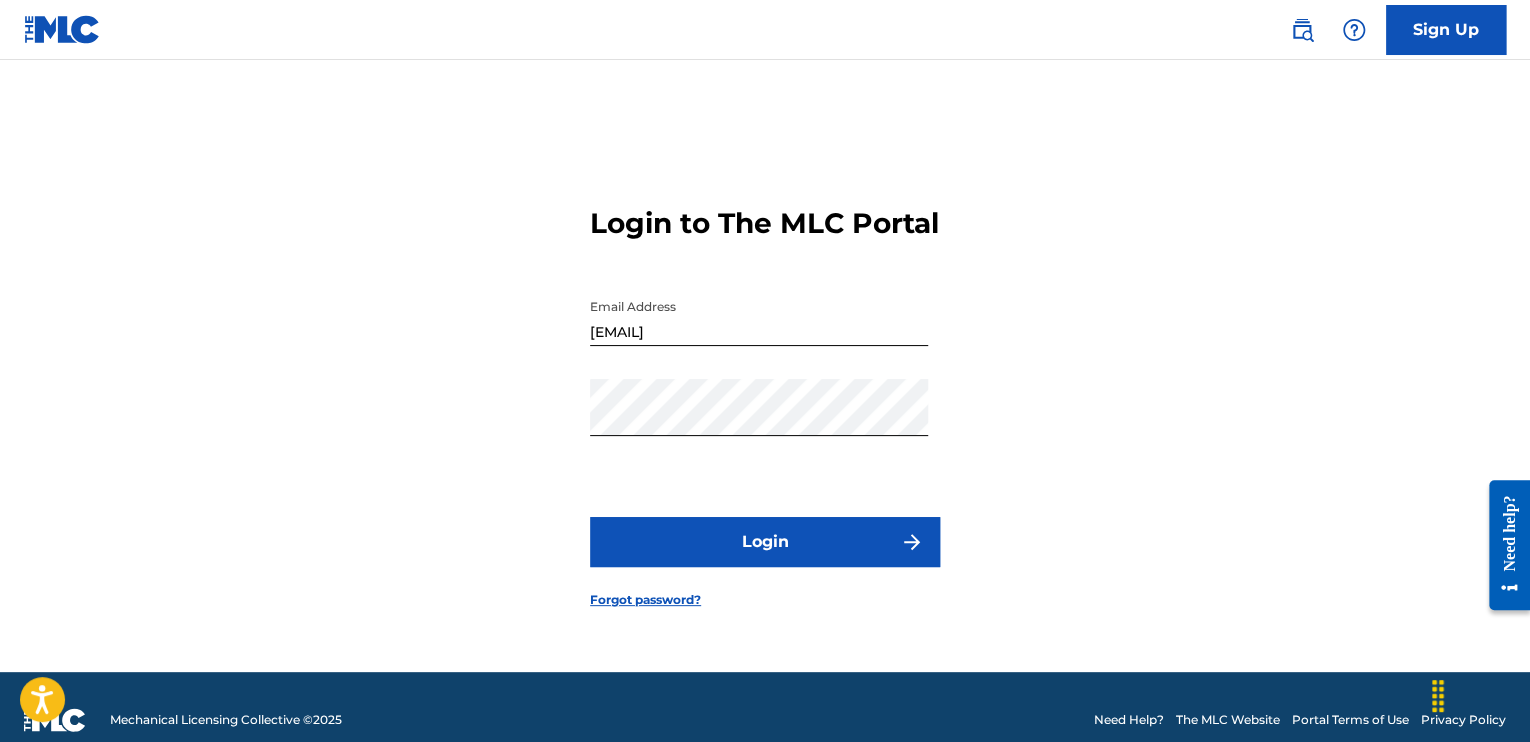 click on "Login" at bounding box center [765, 542] 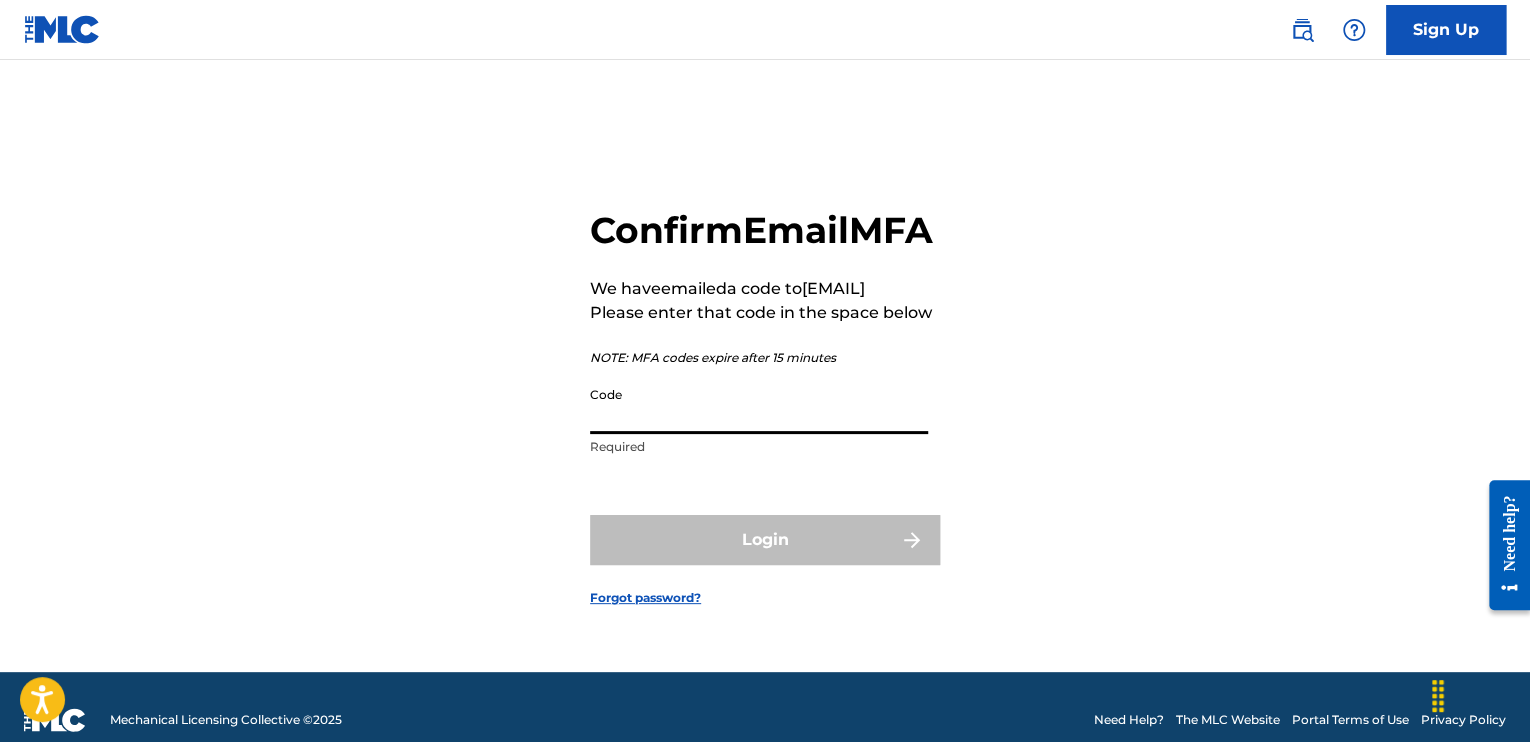 click on "Code" at bounding box center (759, 405) 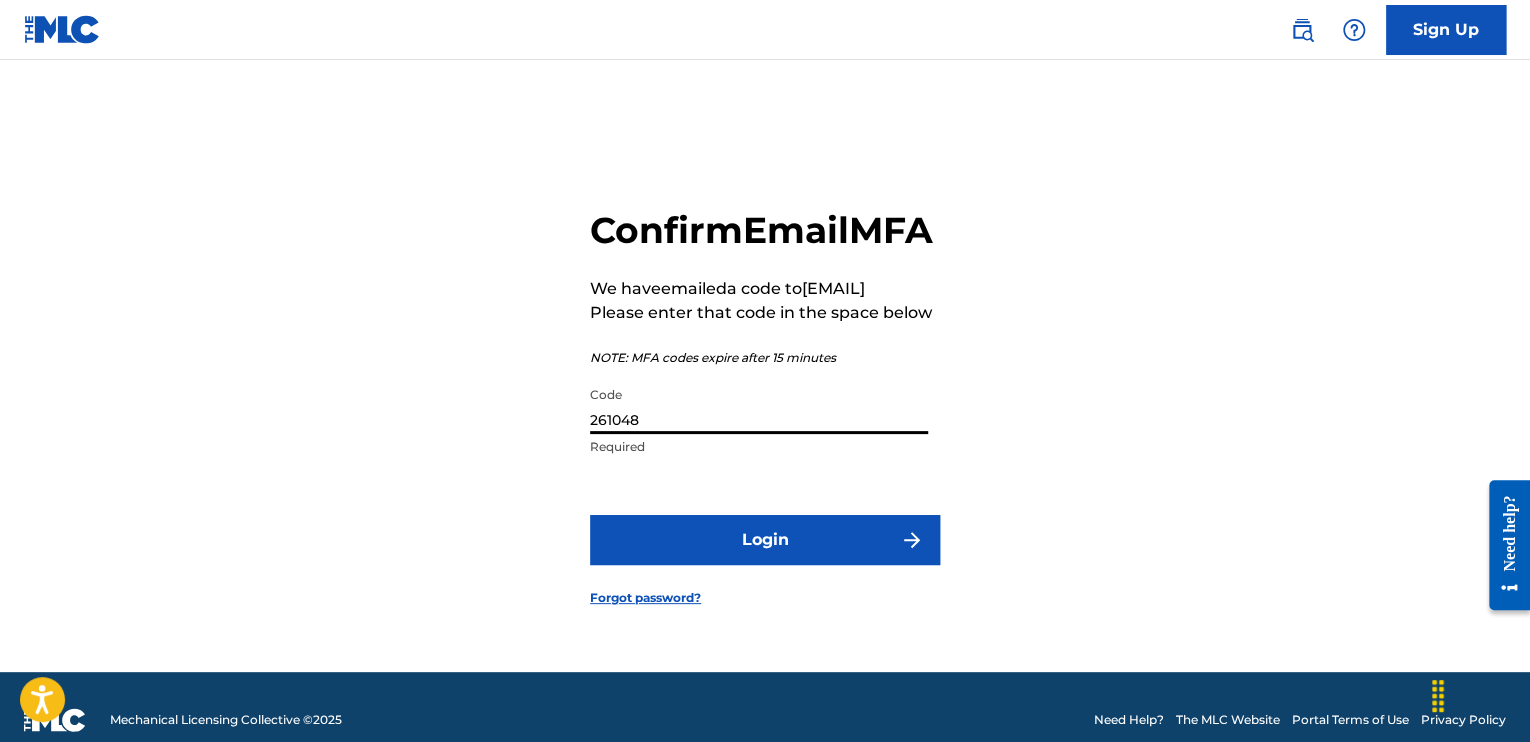 type on "261048" 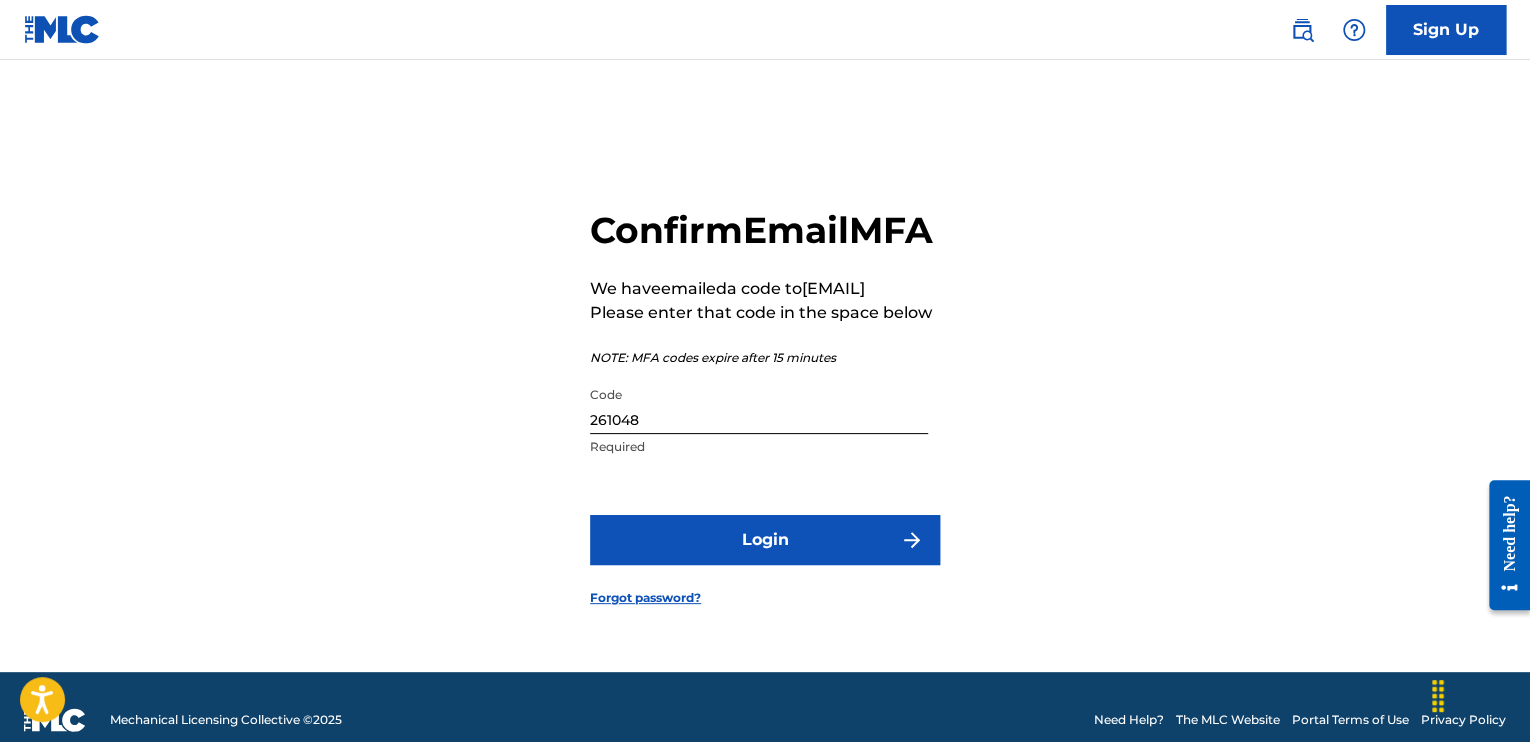 click on "Login" at bounding box center [765, 540] 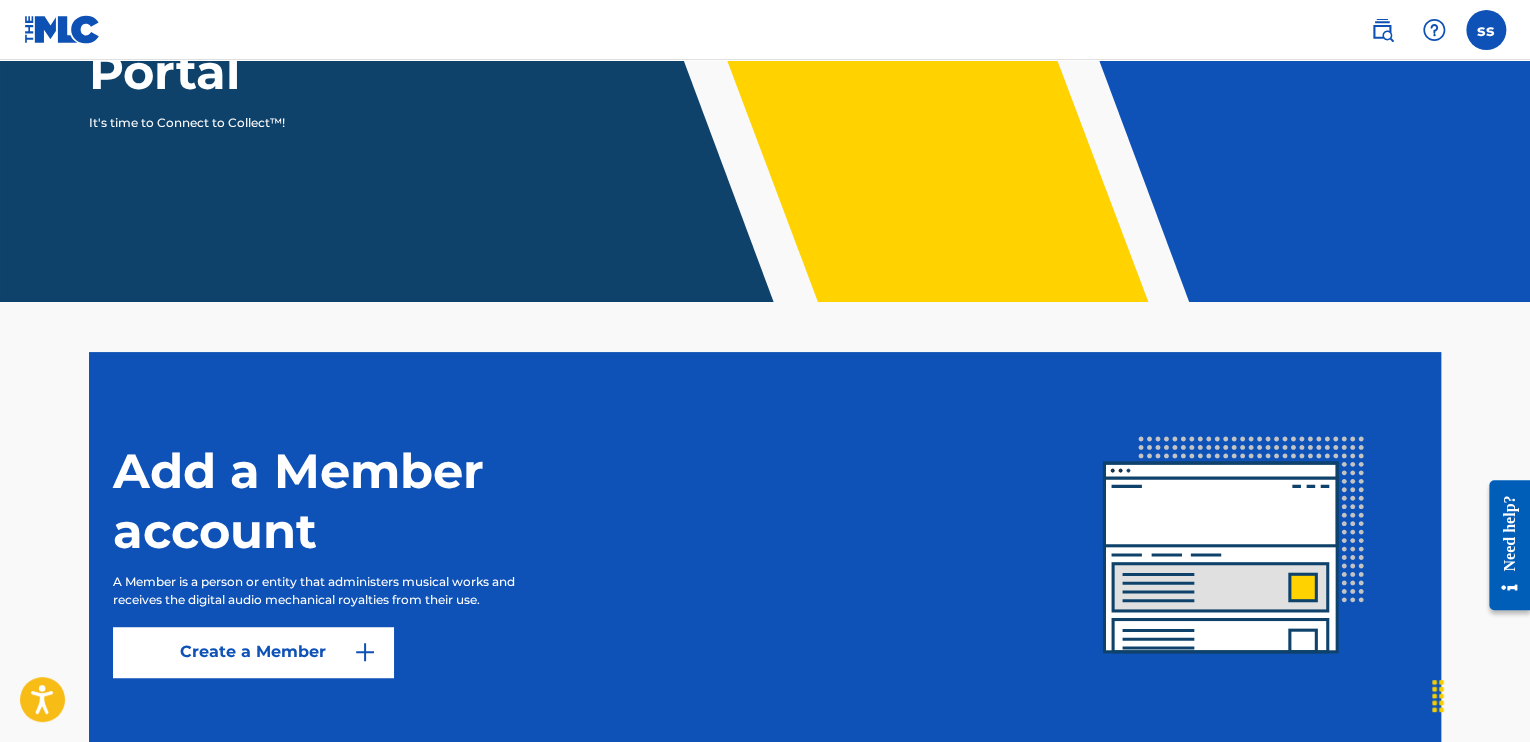 scroll, scrollTop: 286, scrollLeft: 0, axis: vertical 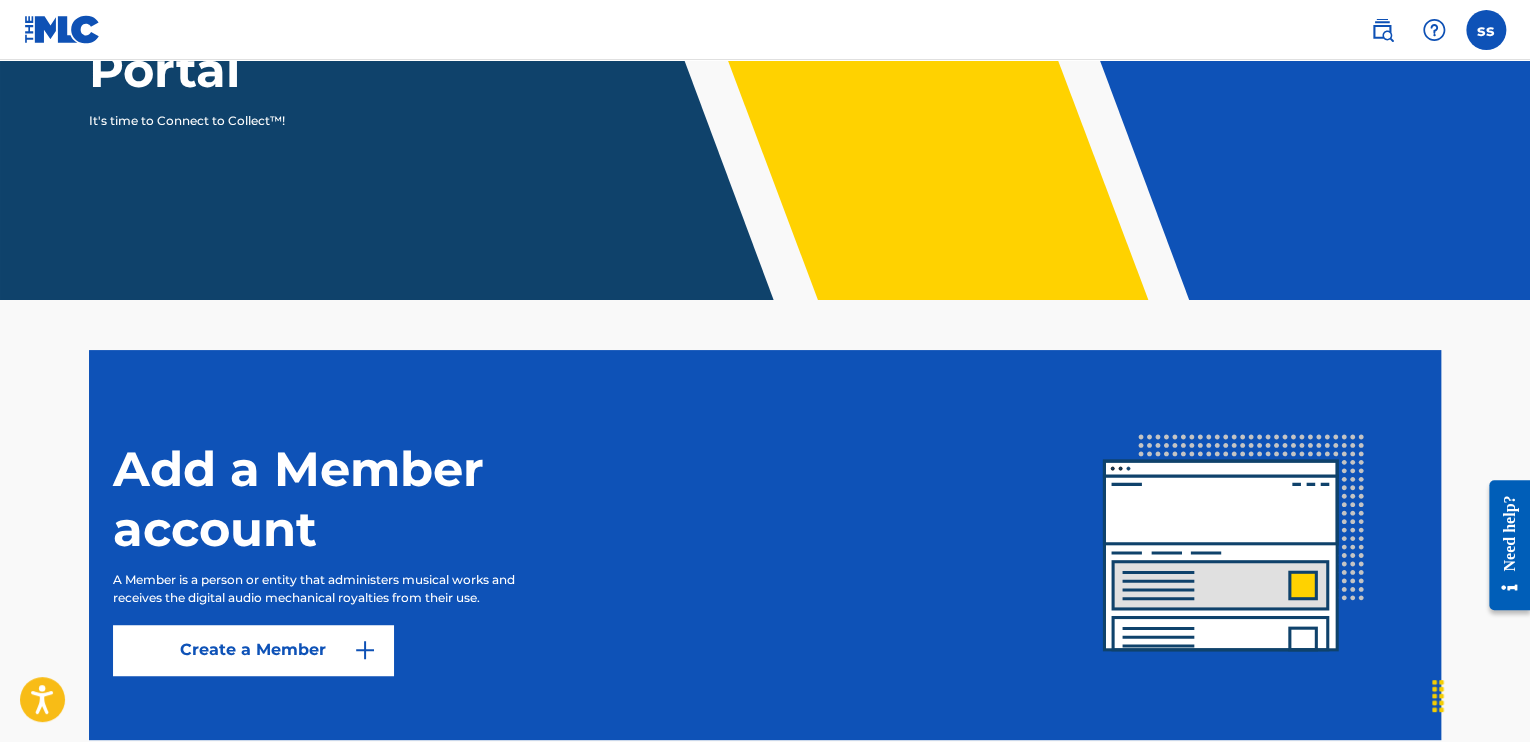 click on "It's time to Connect to Collect™!" at bounding box center [262, 121] 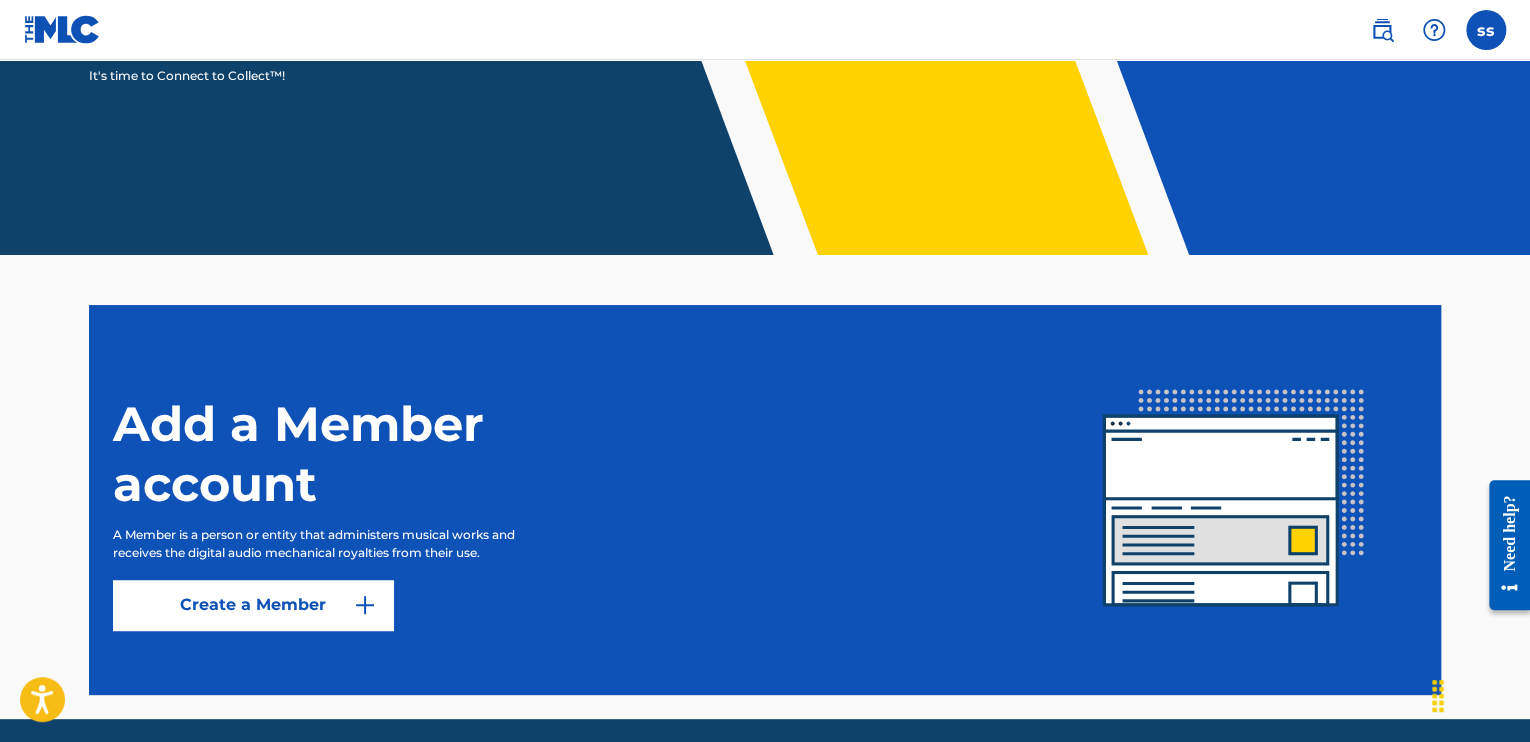 scroll, scrollTop: 404, scrollLeft: 0, axis: vertical 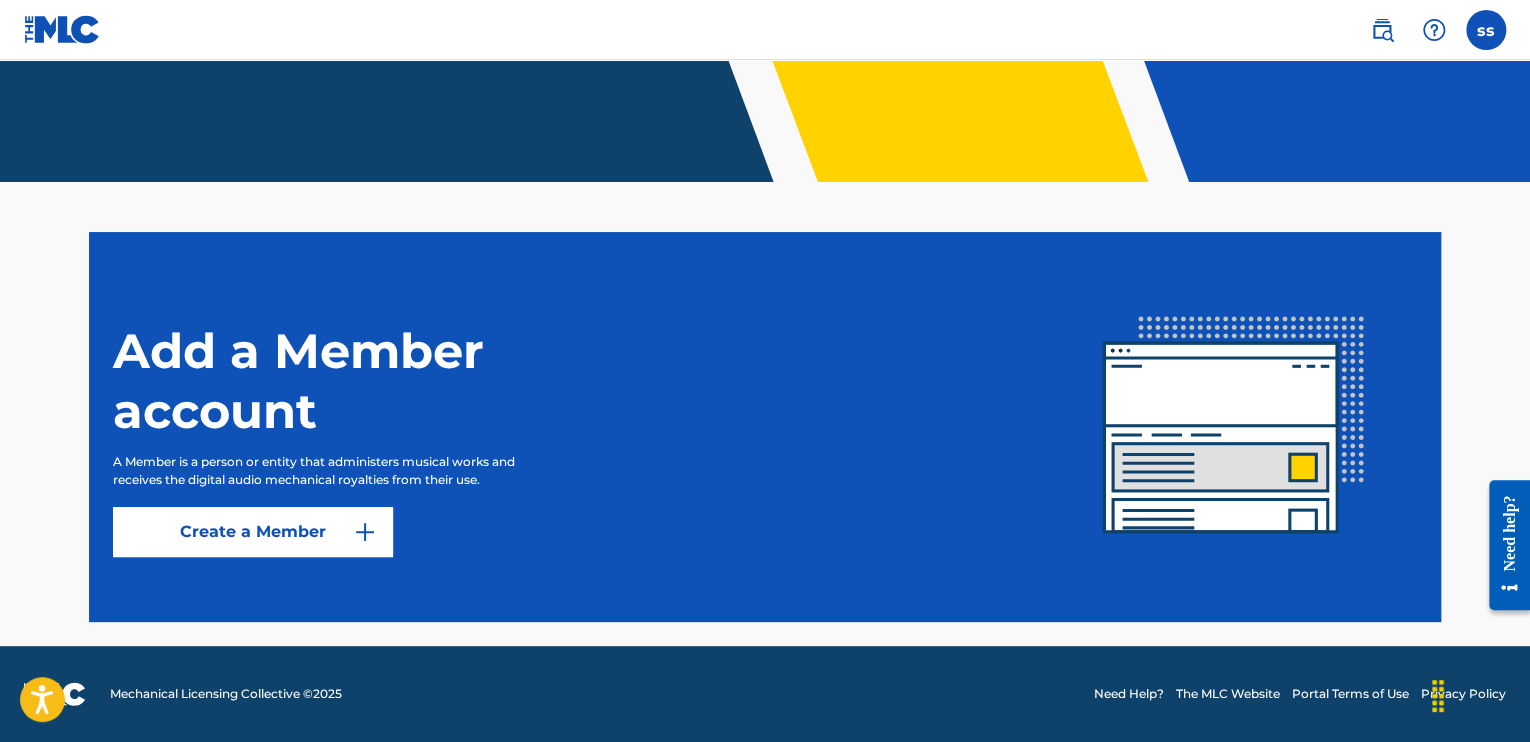 click at bounding box center [1234, 427] 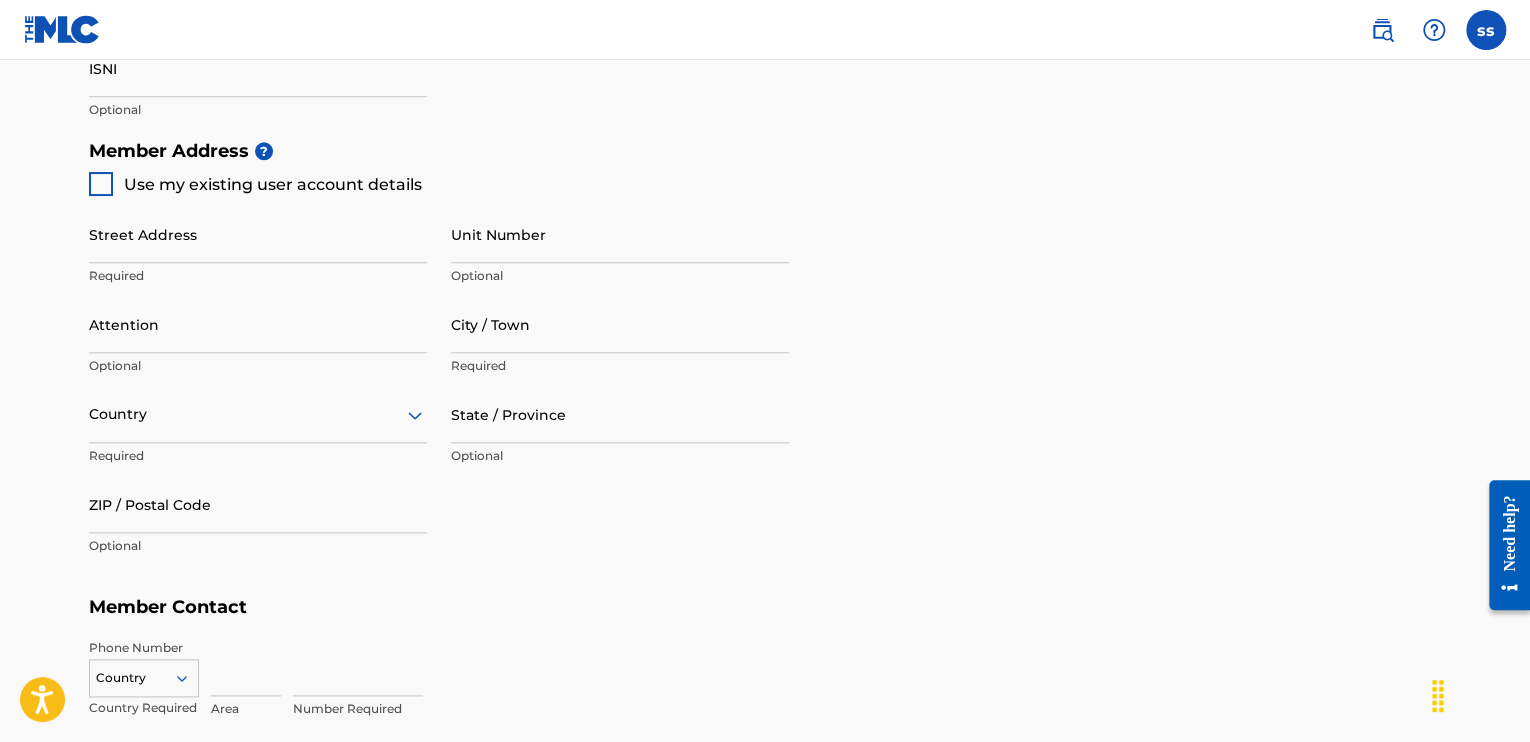 scroll, scrollTop: 843, scrollLeft: 0, axis: vertical 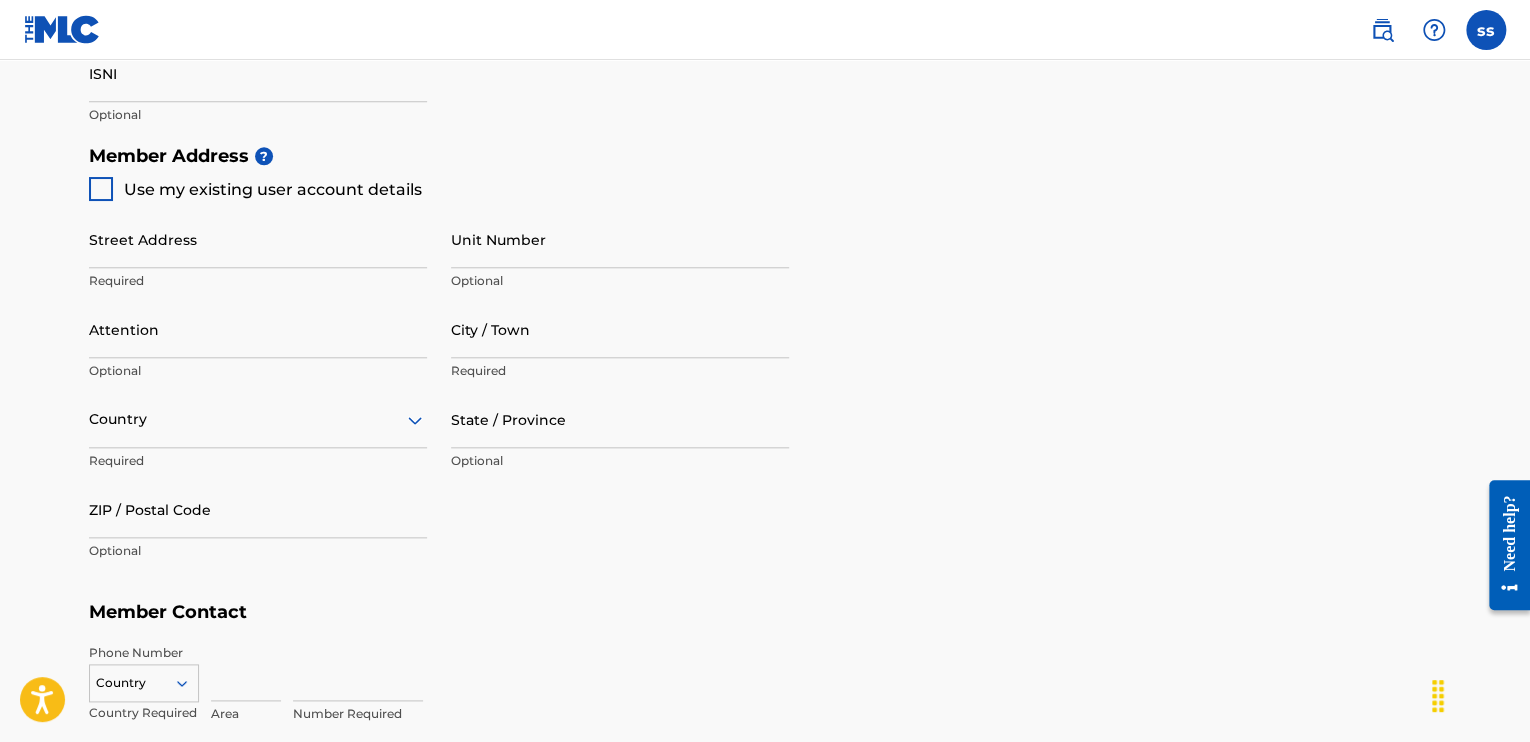 click on "Create a Member If you are a self-administered songwriter without a publisher through your PRO or legal publishing entity, we encourage you to create a publishing name. This helps to differentiate your publisher from your songwriter name within work registrations through The MLC Portal. Examples of a publishing name: [Firstname Lastname] Songs[Firstname Lastname] Publishing Member Type ? Select Member Type Required Do you have a publisher, administrator, CMO, or digital distribution service collecting U.S. digital audio mechanical royalties on your behalf? ? Select yes, no, or I don't know Required Member Name ? Member name Required Identifiers ? Publisher Account Number ? Optional IPI Number ? Optional ISNI Optional Member Address ? Use my existing user account details Street Address Required Unit Number Optional Attention Optional City / Town Required Country Required State / Province Optional ZIP / Postal Code Optional Member Contact Phone Number Country Country Required Area Number Required Email Required" at bounding box center [765, 65] 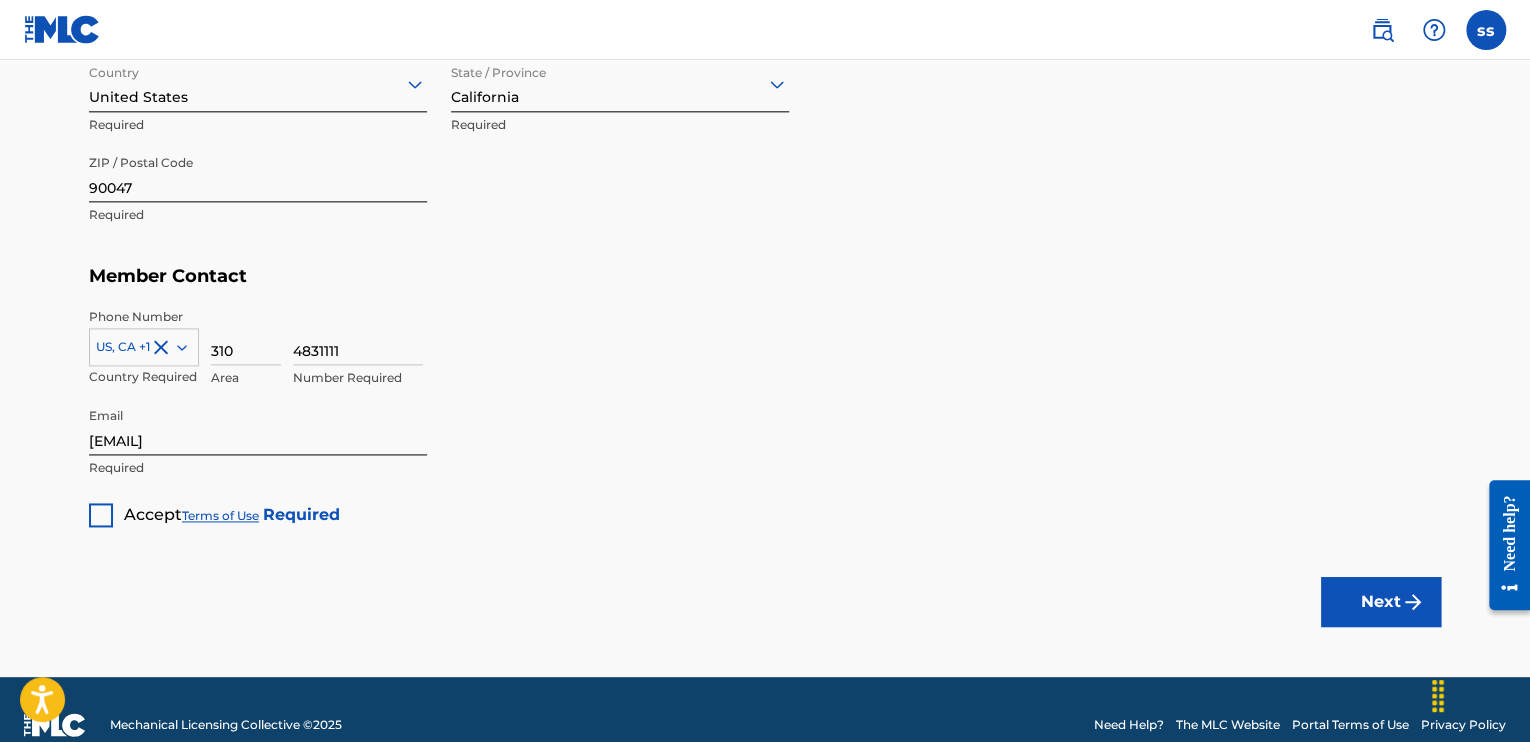 scroll, scrollTop: 1180, scrollLeft: 0, axis: vertical 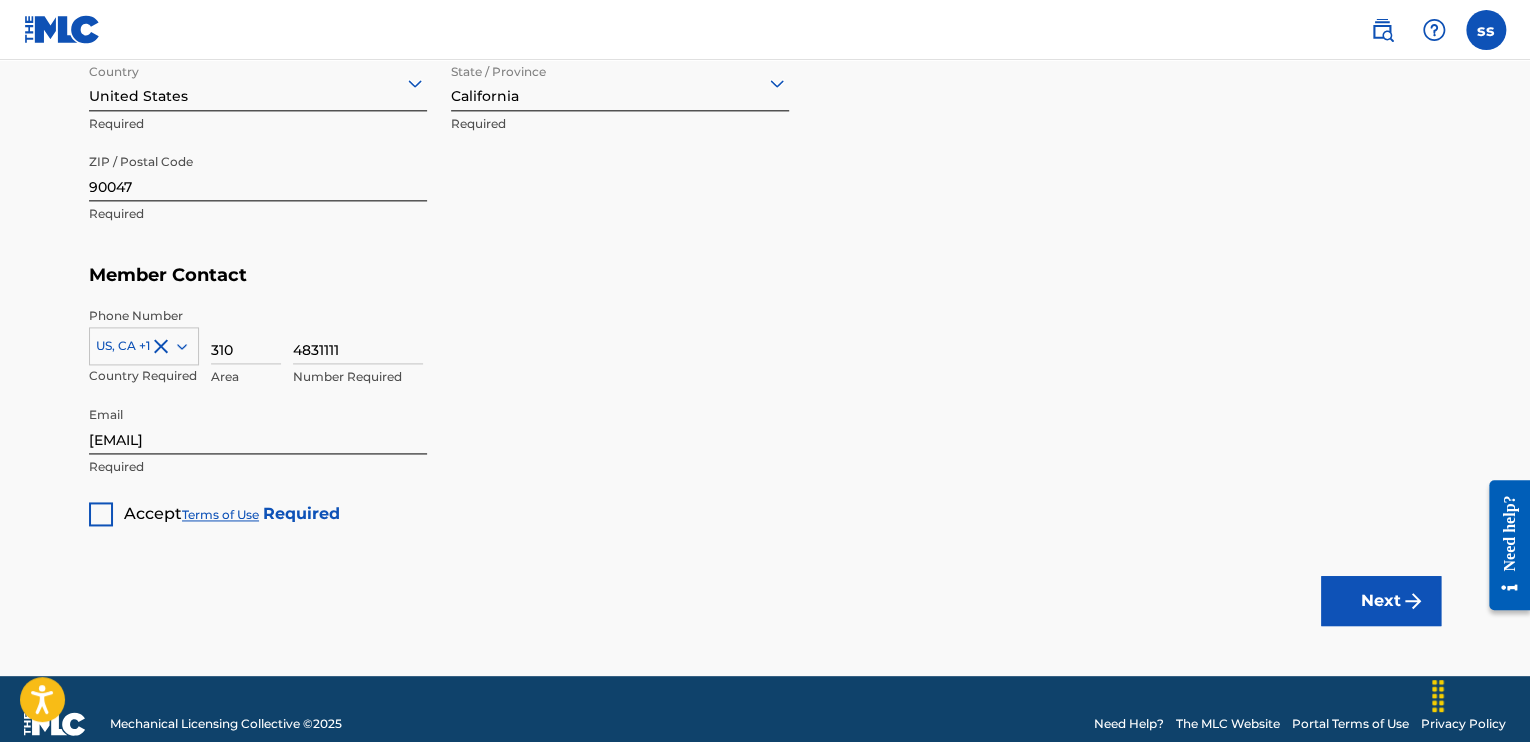click at bounding box center [101, 514] 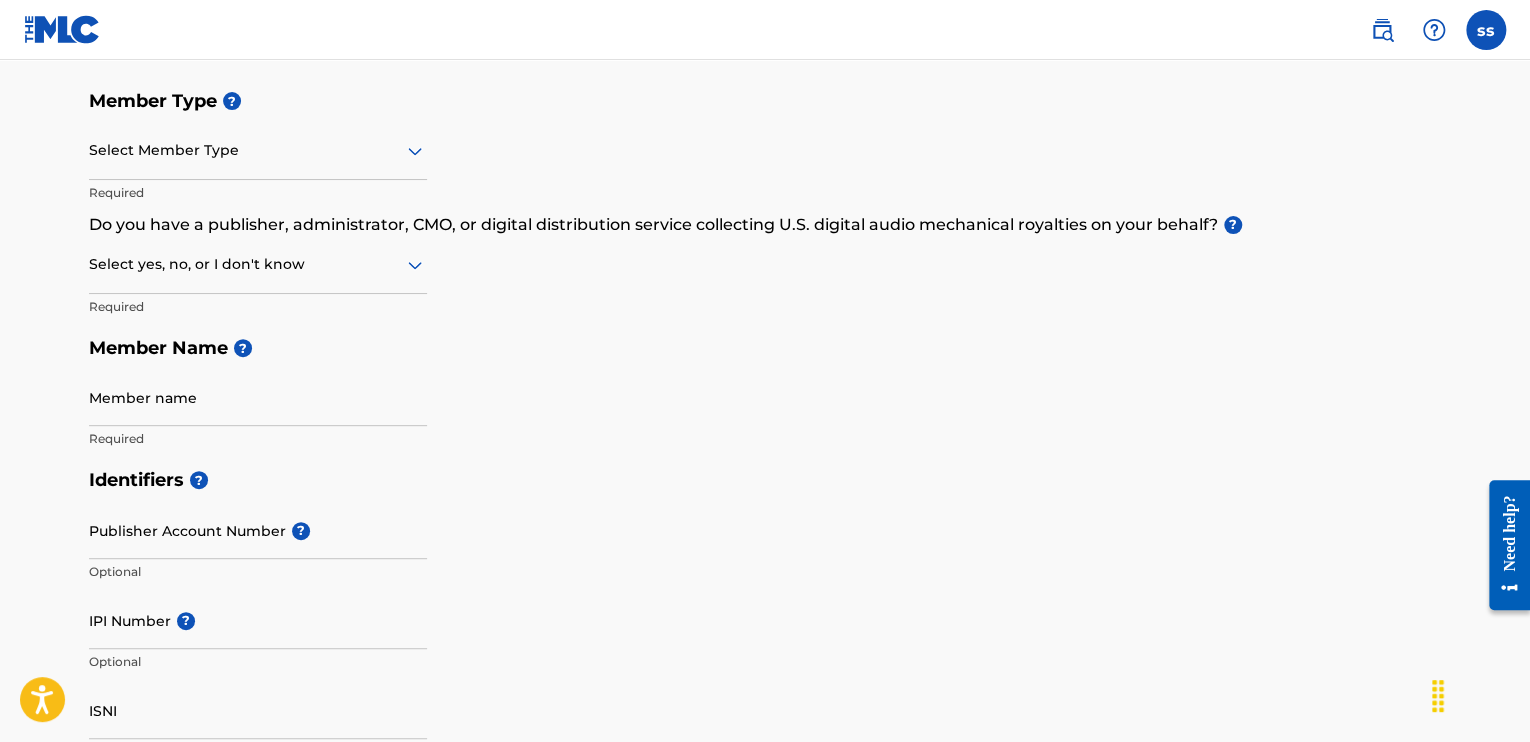 scroll, scrollTop: 232, scrollLeft: 0, axis: vertical 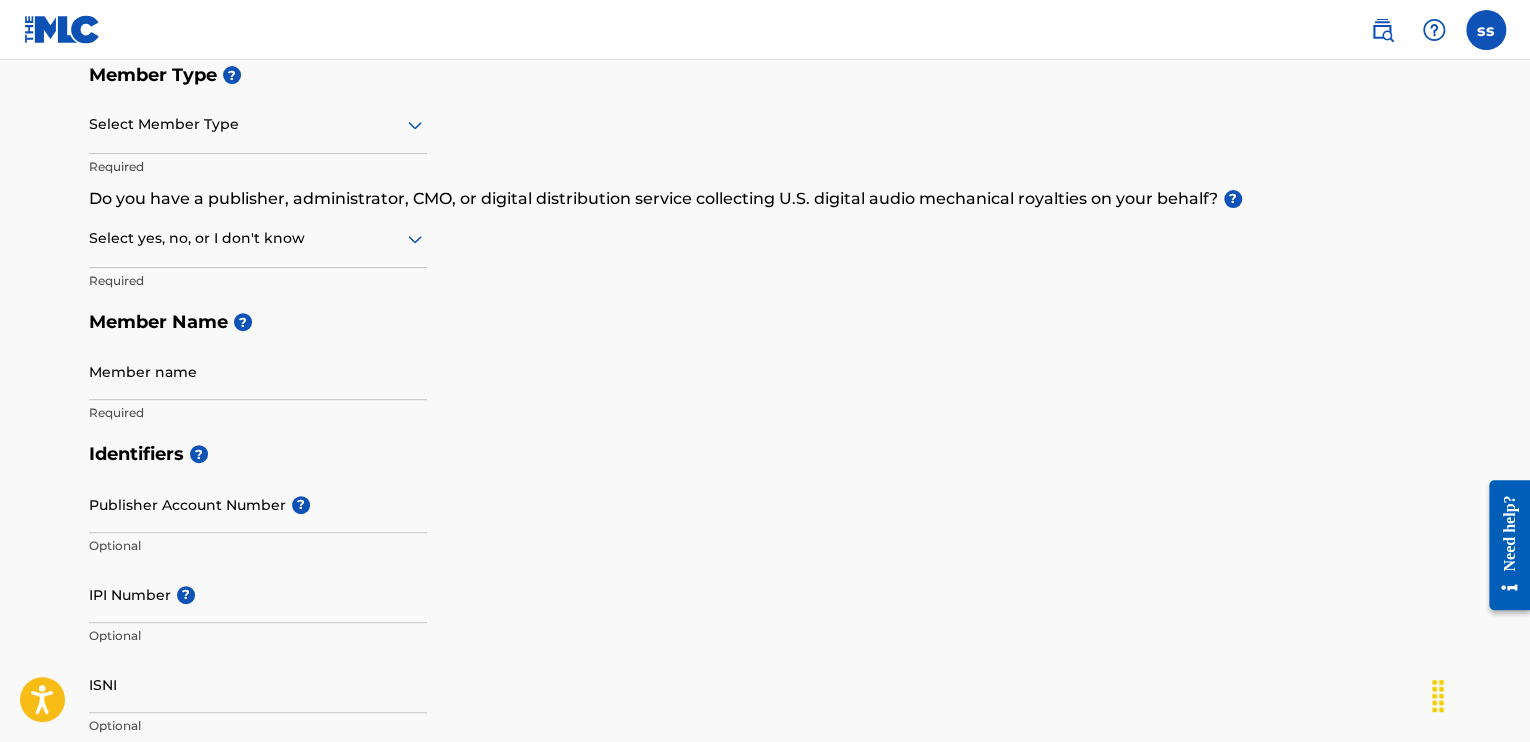 click on "Member name" at bounding box center (258, 371) 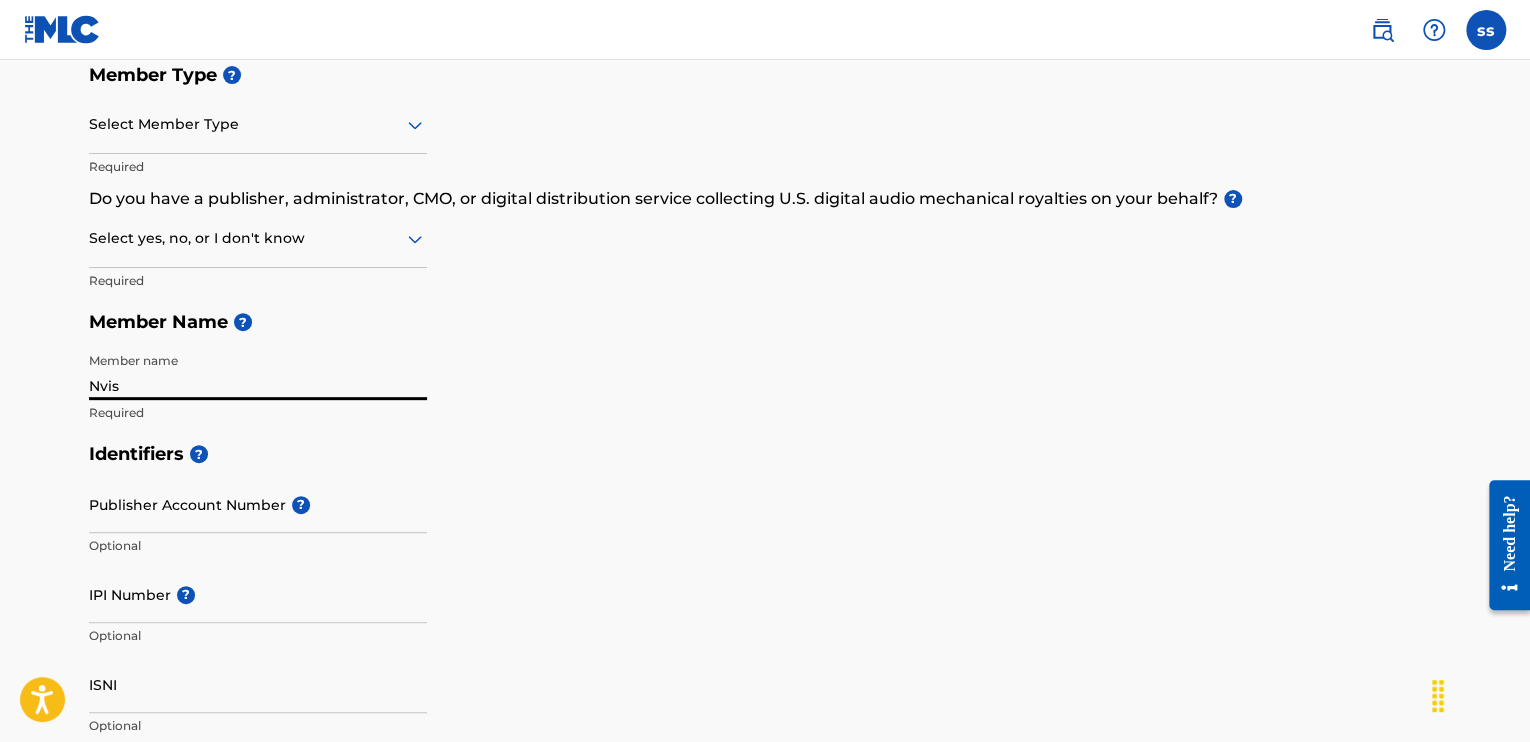 type on "Nvis" 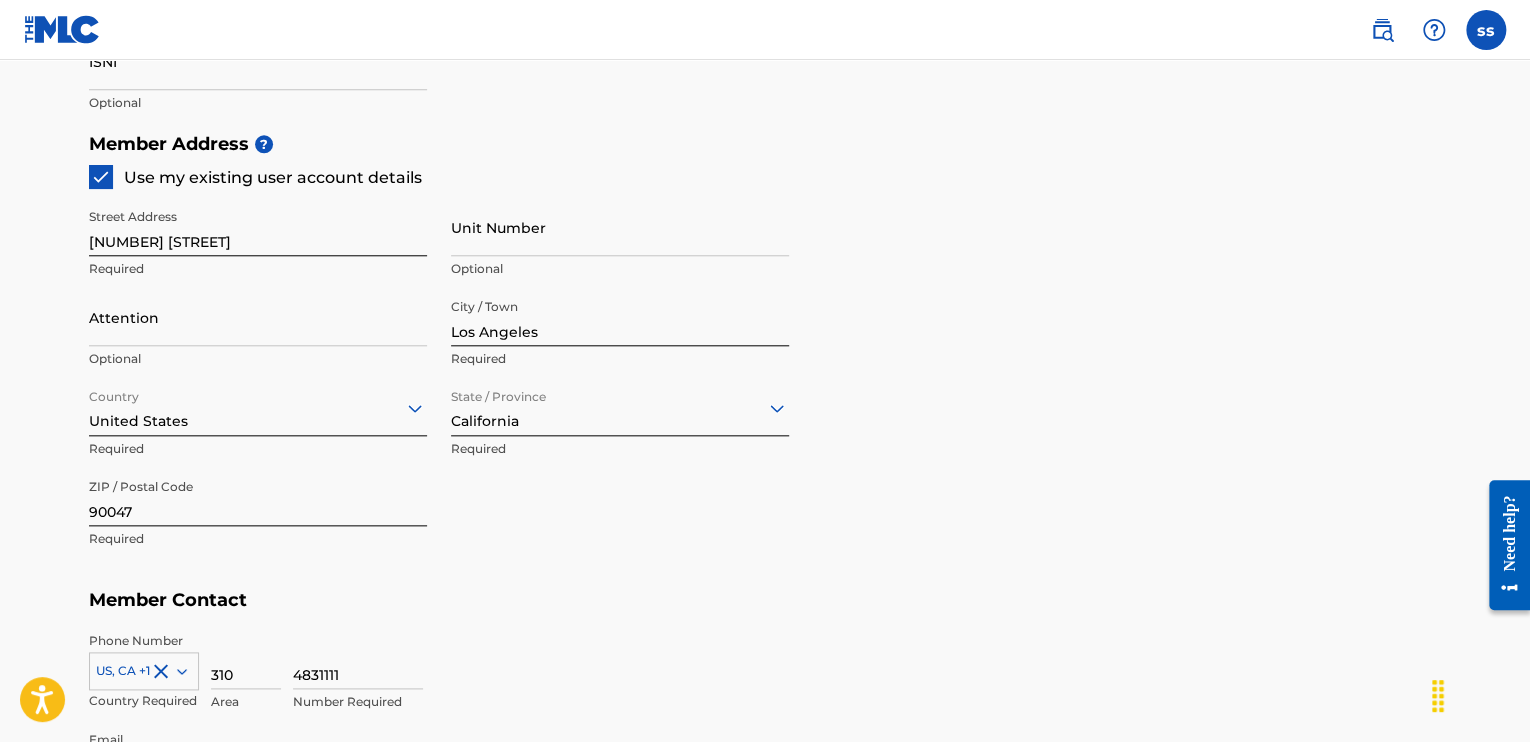 scroll, scrollTop: 1208, scrollLeft: 0, axis: vertical 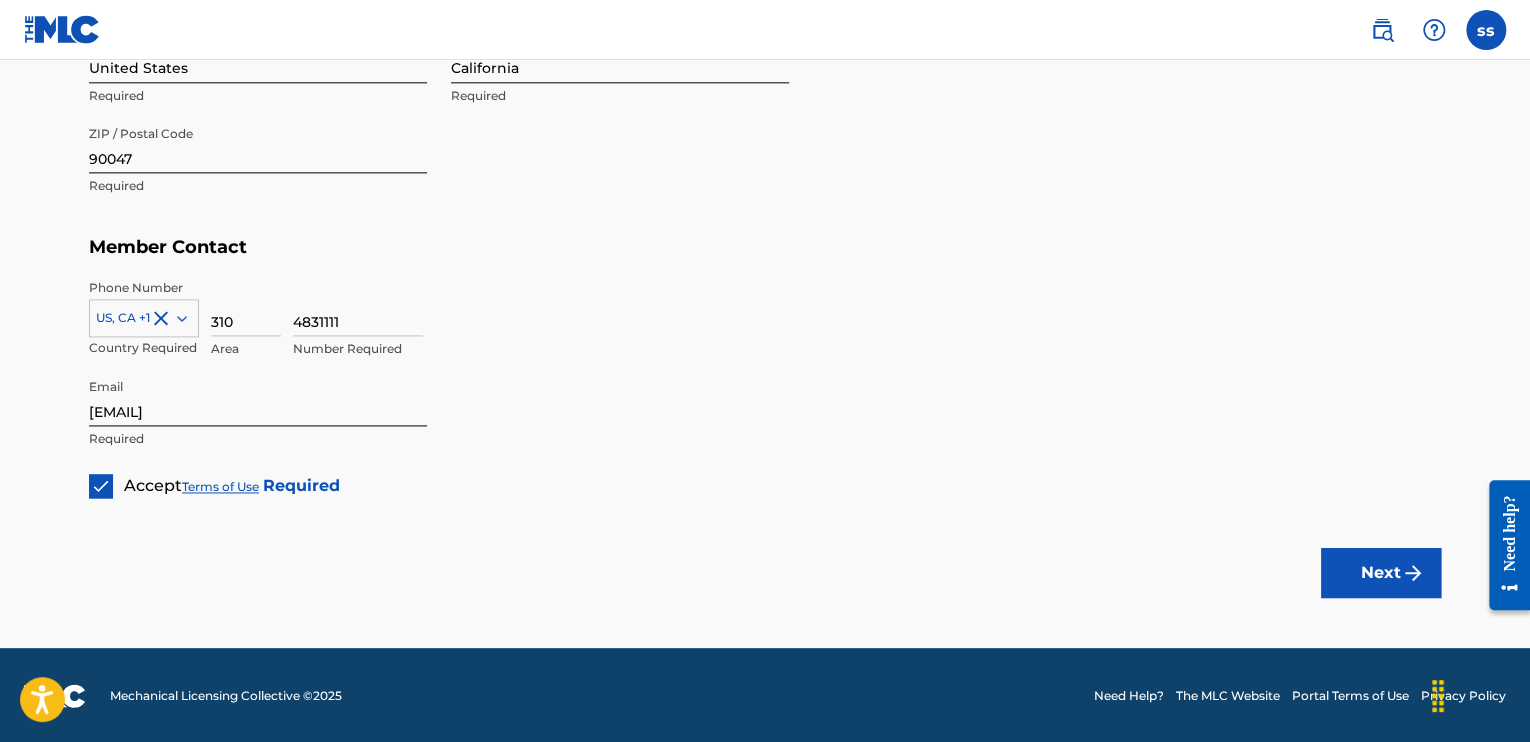 click on "Next" at bounding box center [1381, 573] 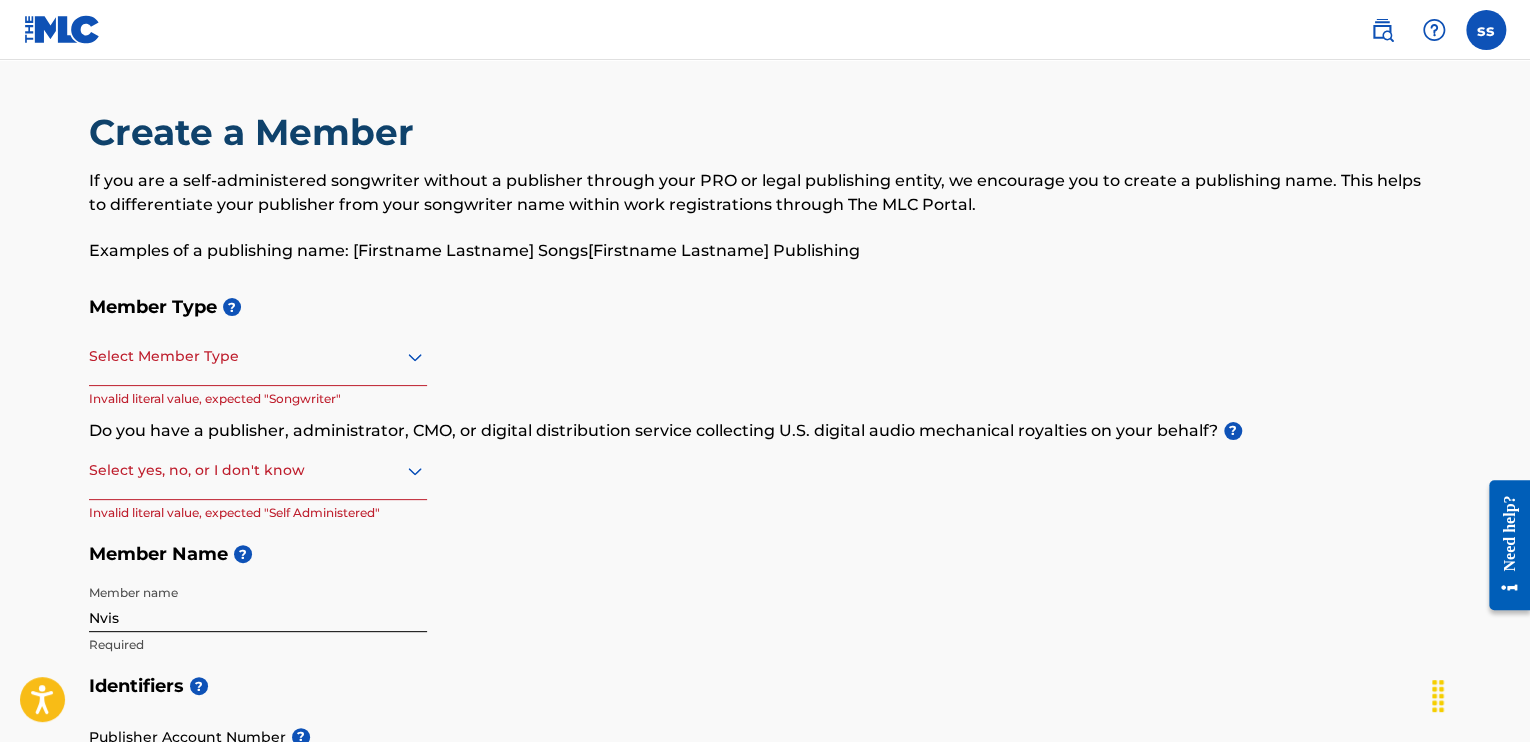 click 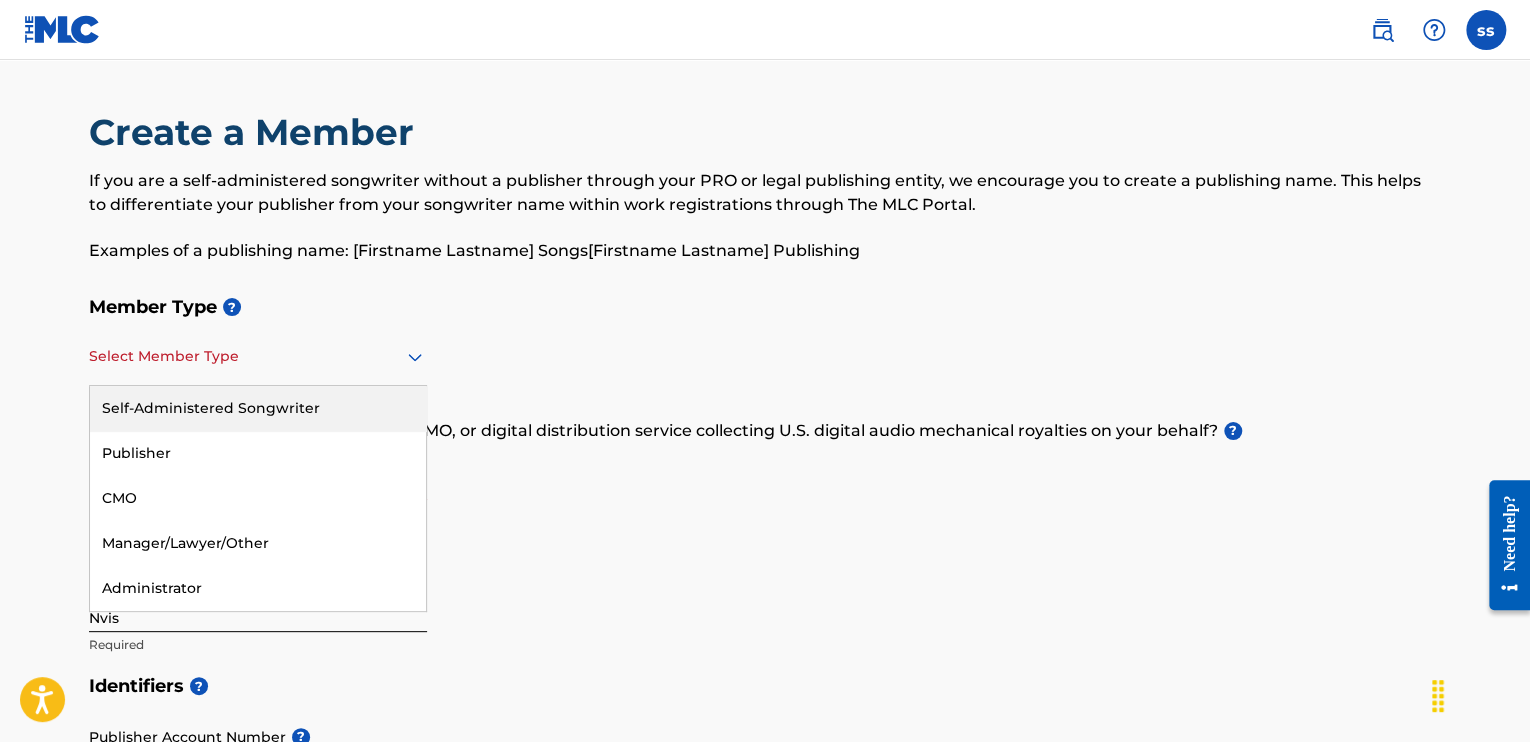 click on "Self-Administered Songwriter" at bounding box center (258, 408) 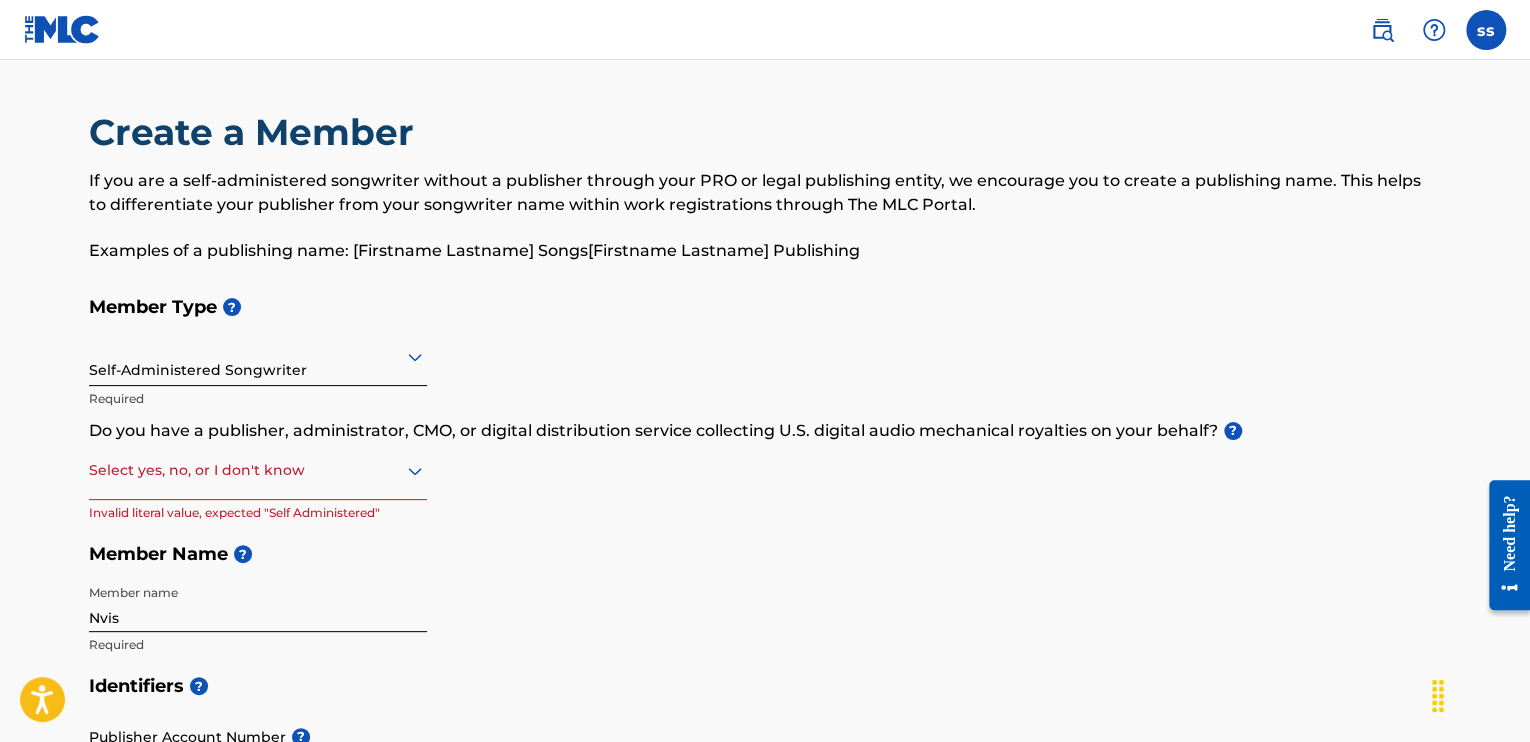 click on "Select yes, no, or I don't know" at bounding box center (258, 471) 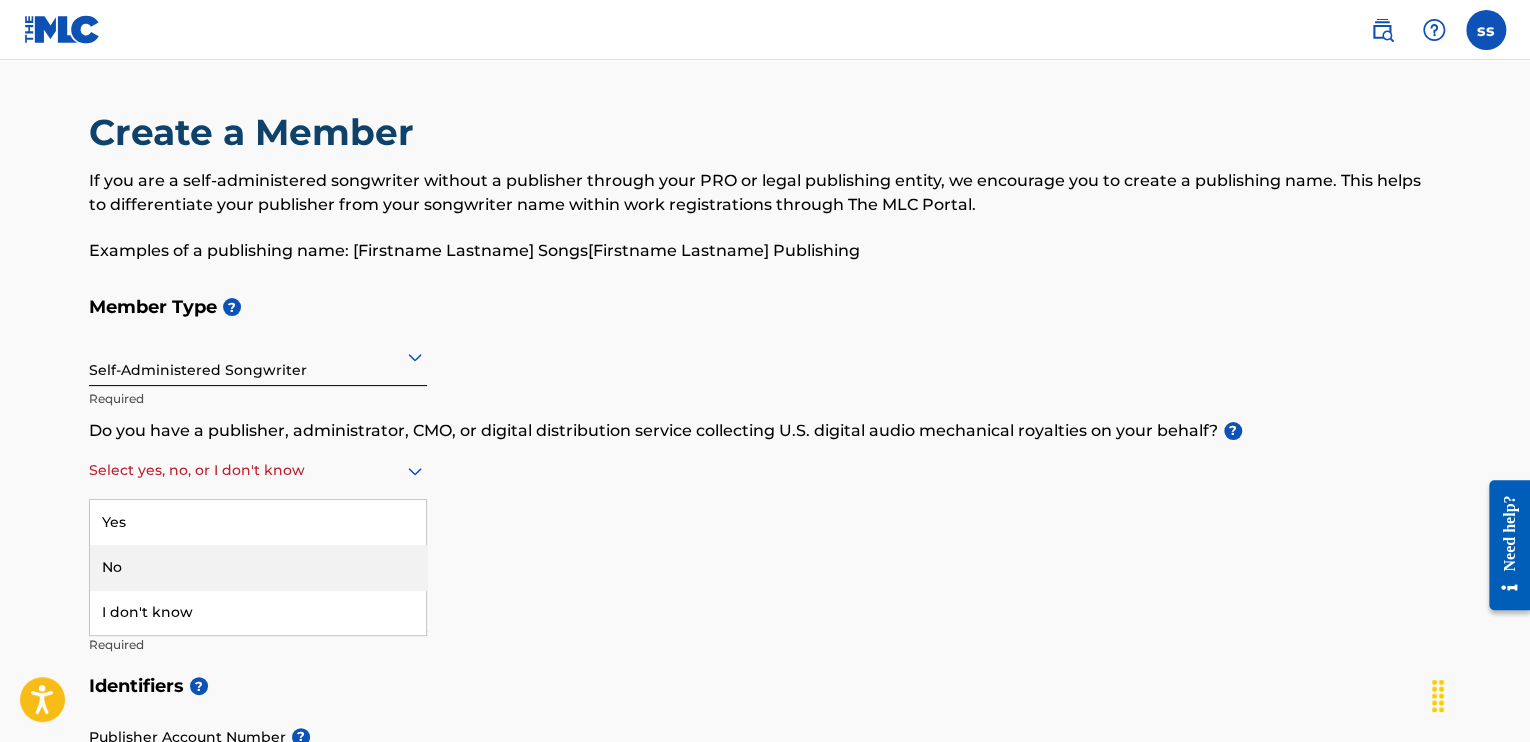click on "No" at bounding box center (258, 567) 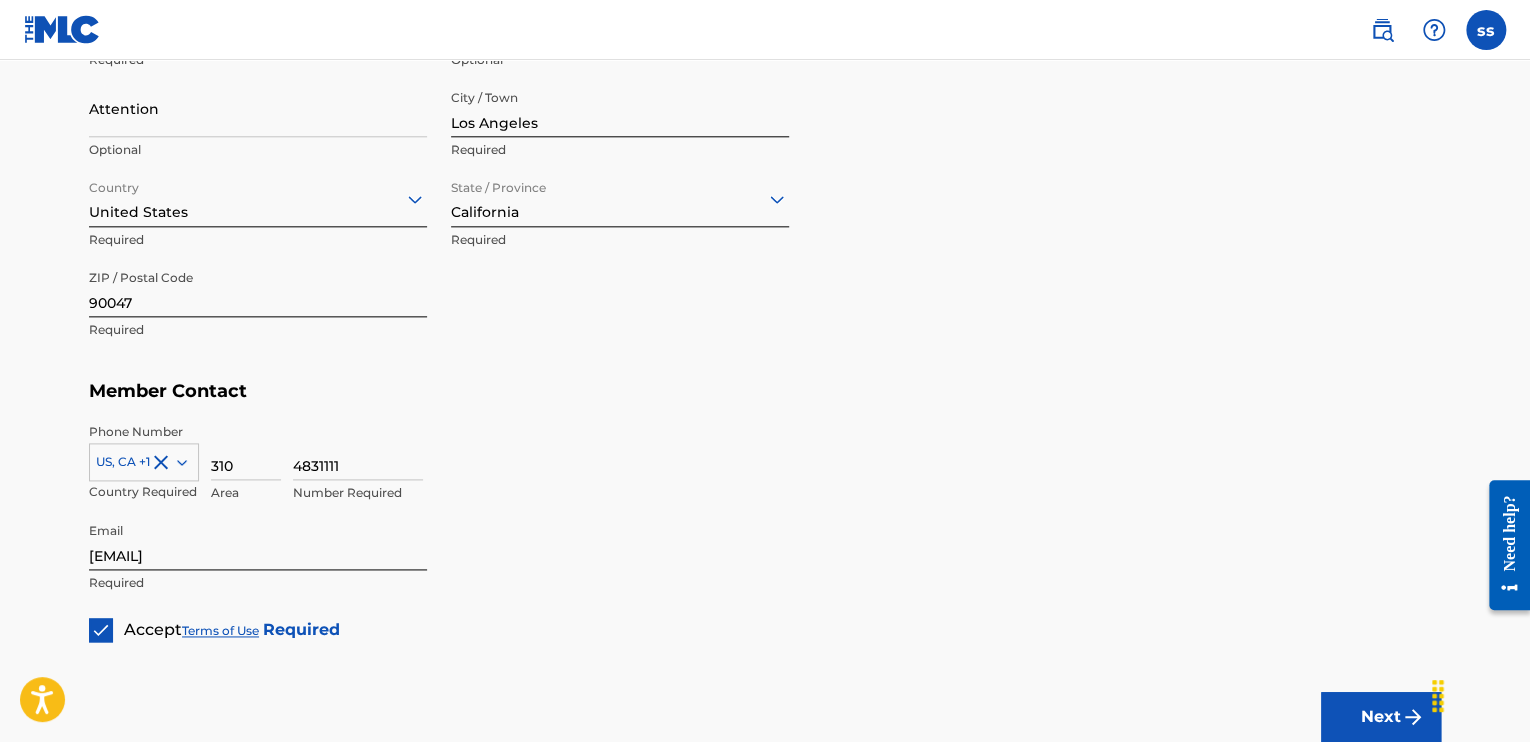 scroll, scrollTop: 1208, scrollLeft: 0, axis: vertical 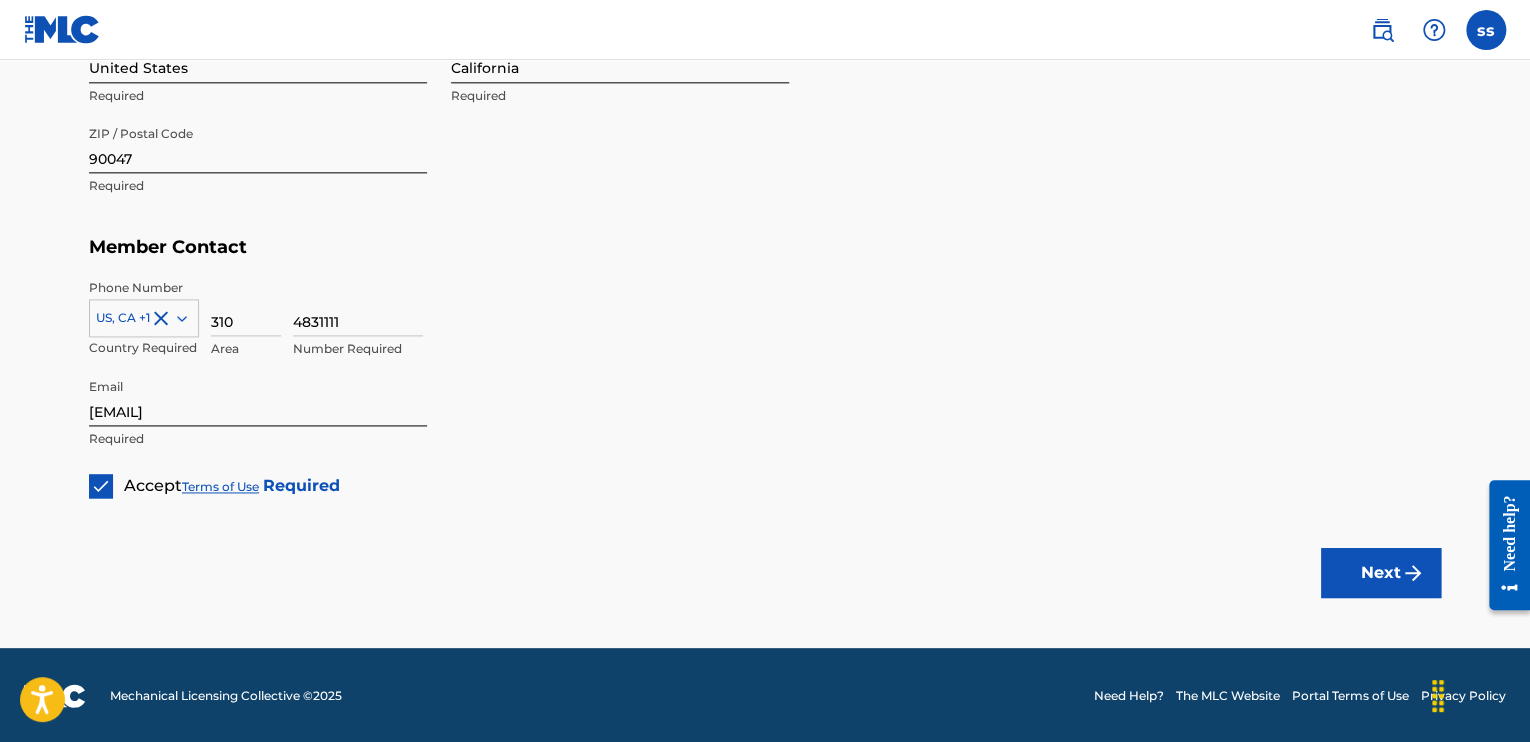click on "Next" at bounding box center [1381, 573] 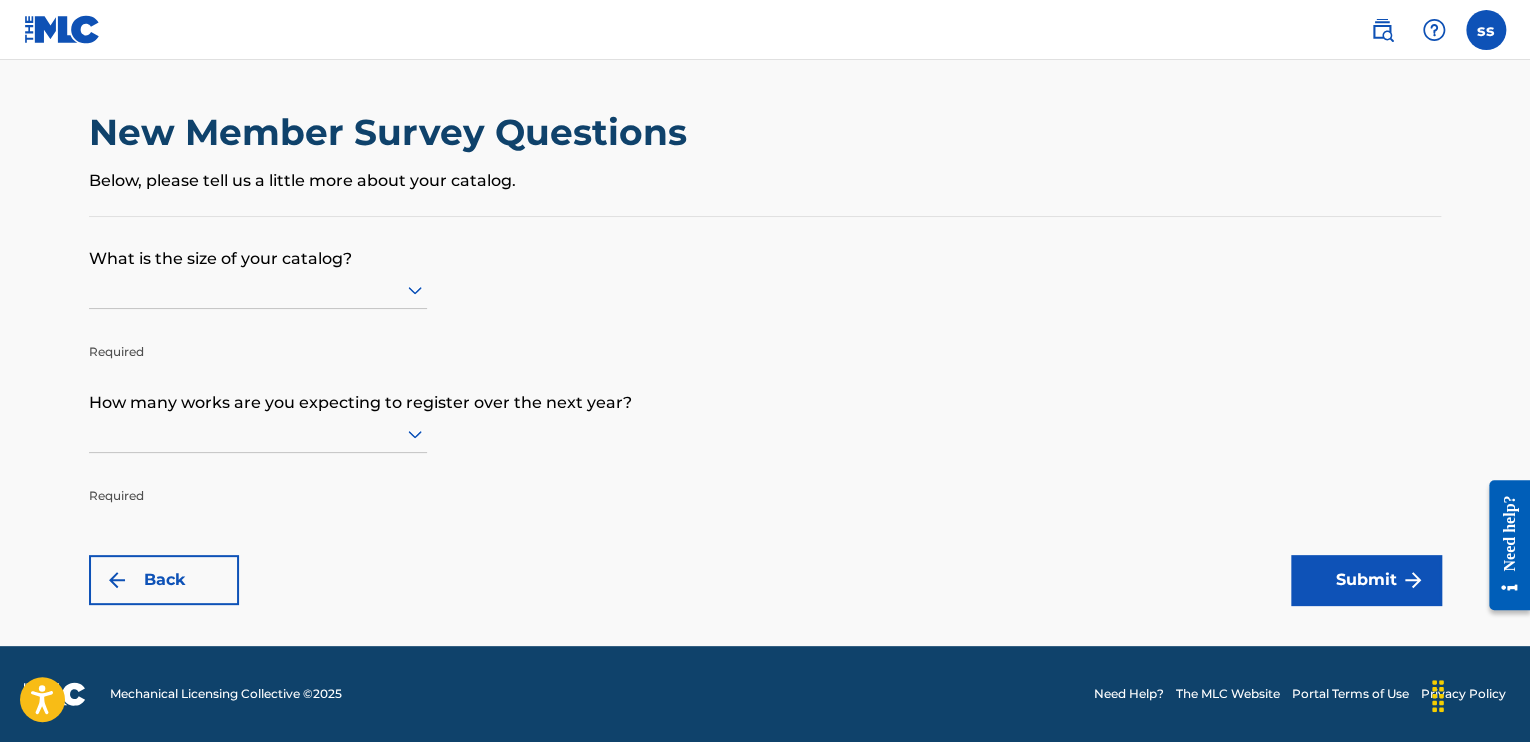 scroll, scrollTop: 0, scrollLeft: 0, axis: both 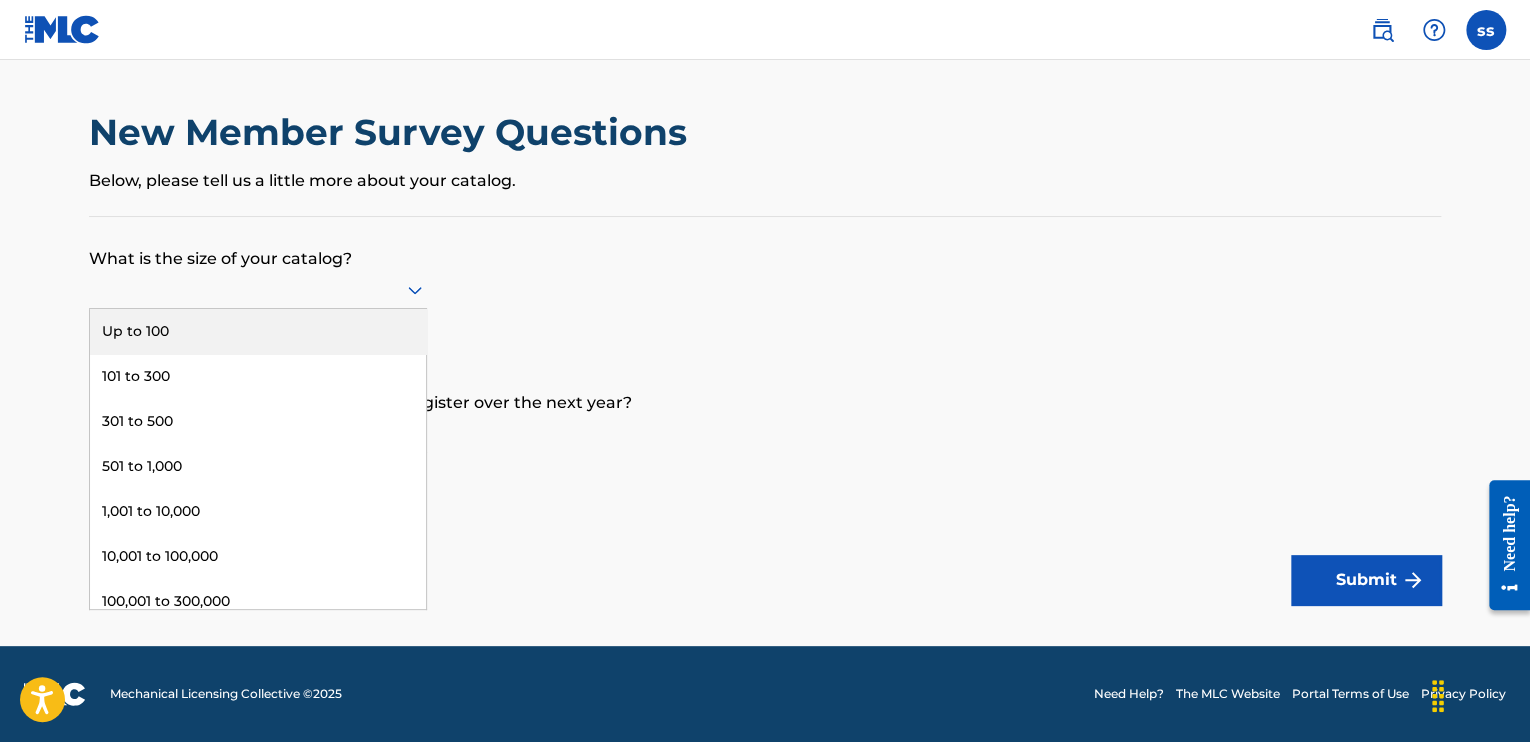 click on "Up to 100" at bounding box center (258, 331) 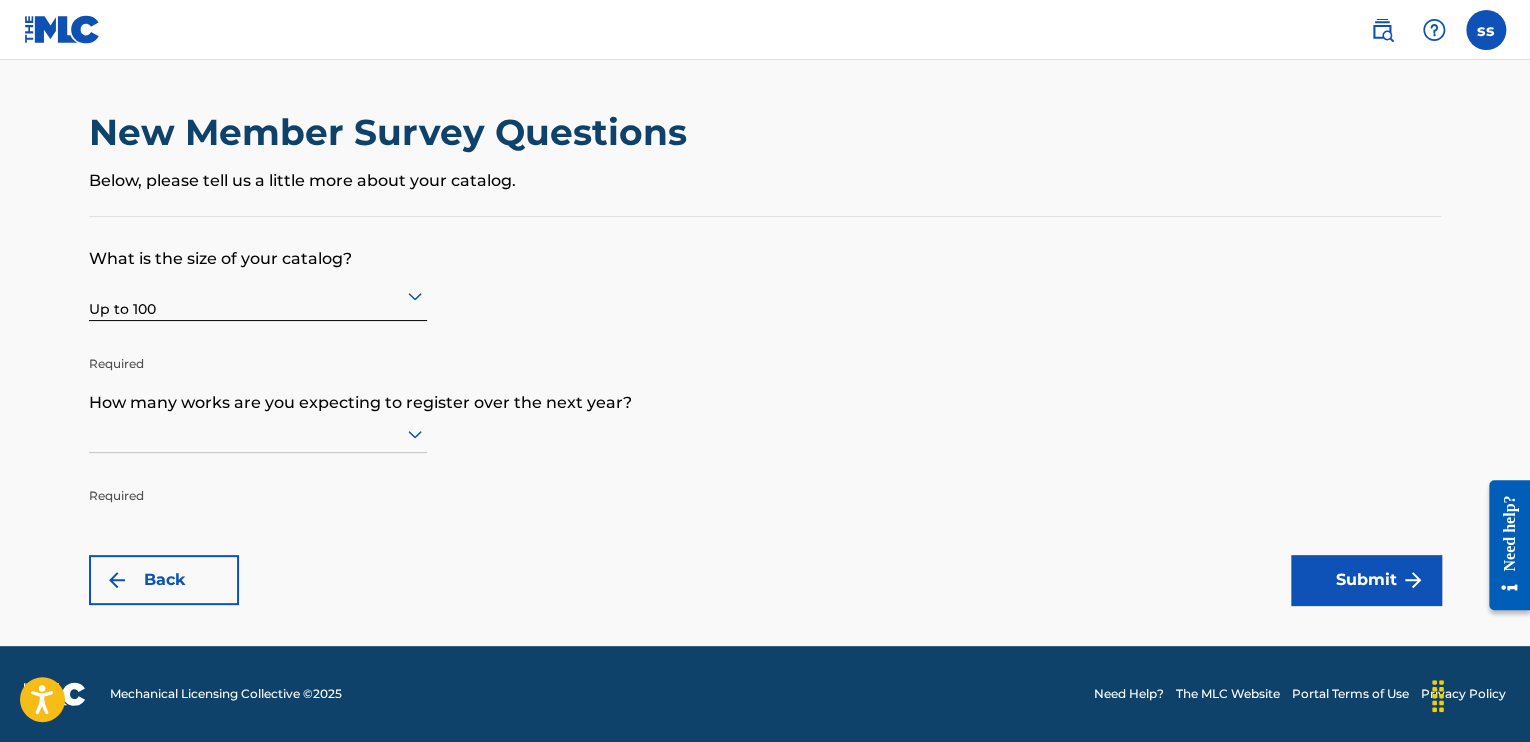 scroll, scrollTop: 0, scrollLeft: 0, axis: both 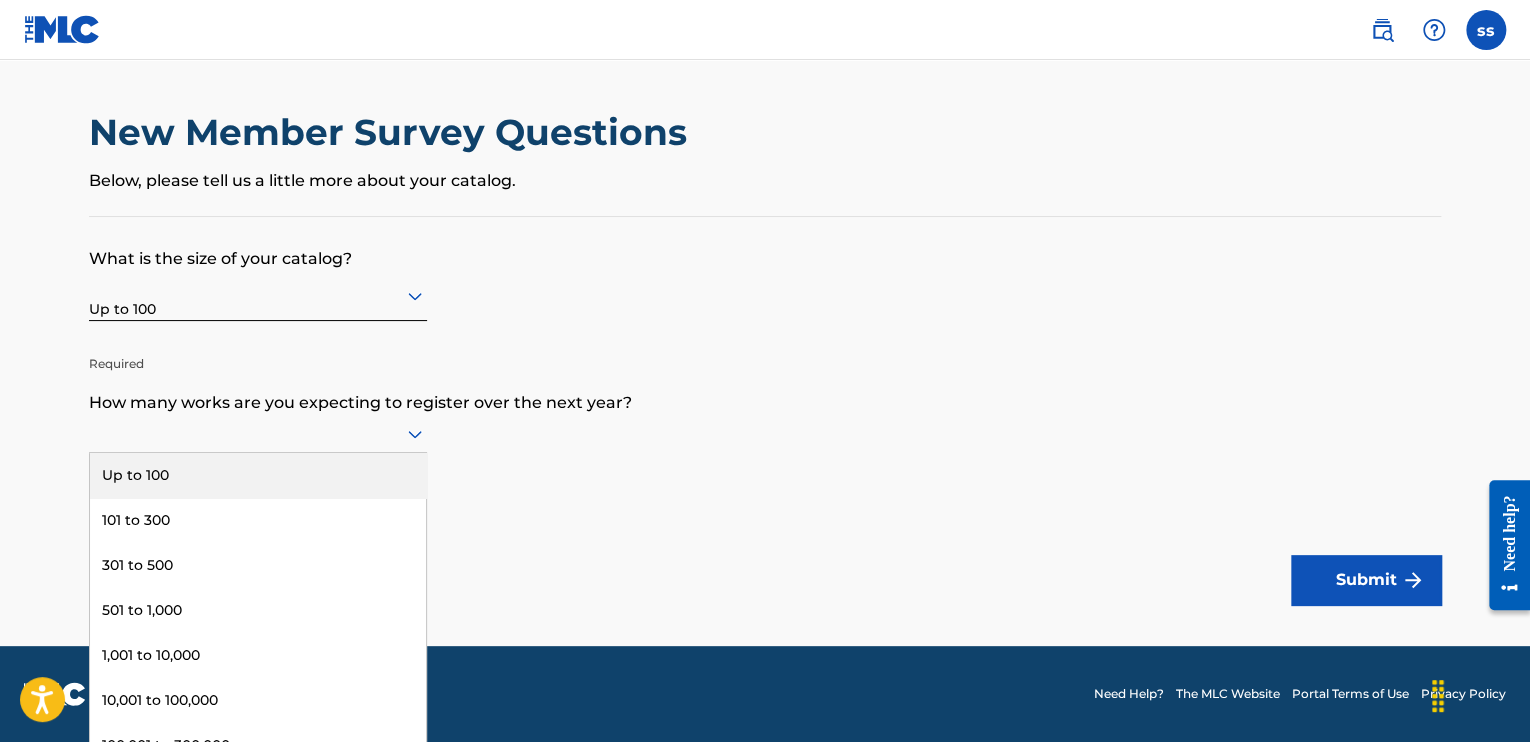 click on "Up to 100" at bounding box center [258, 475] 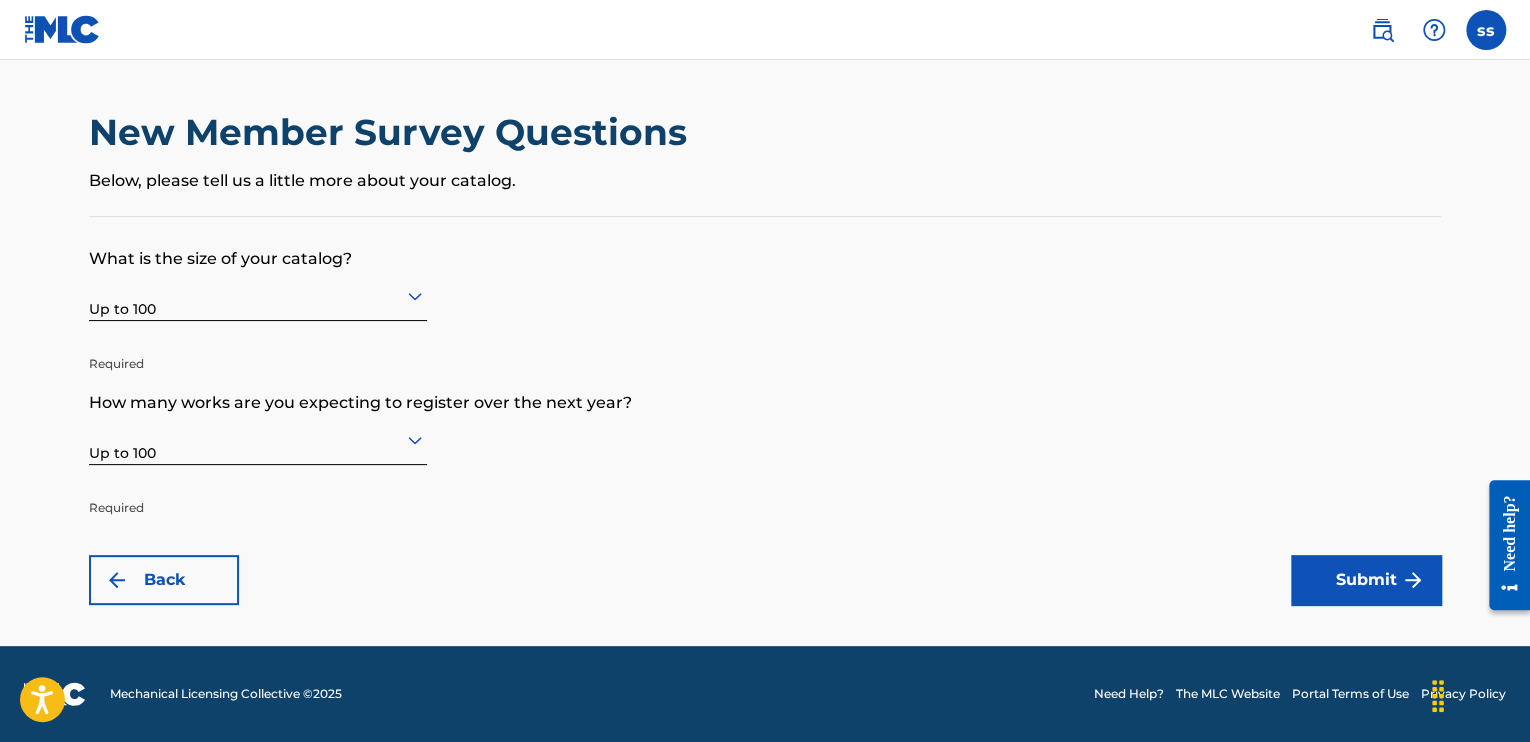 click on "Submit" at bounding box center [1366, 580] 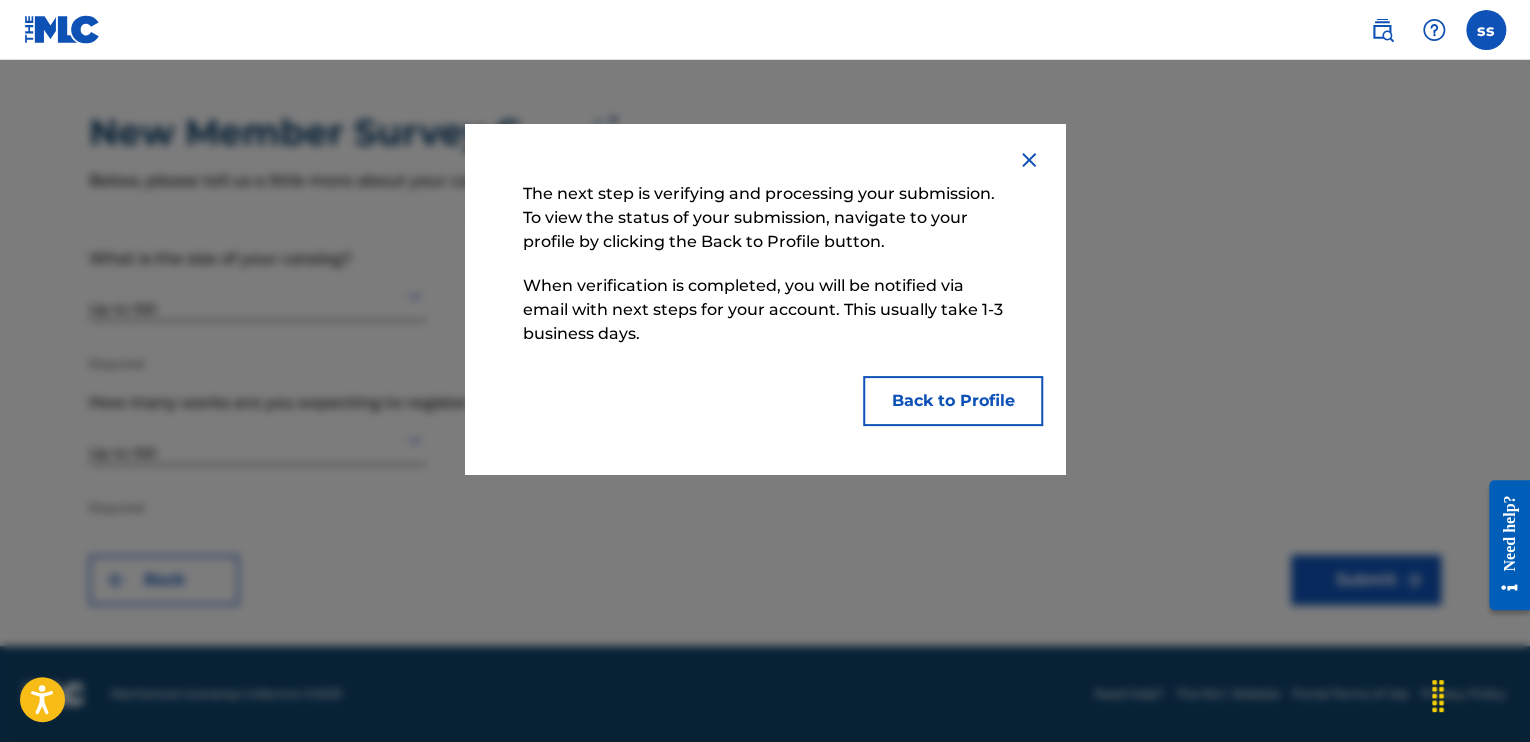 click on "Back to Profile" at bounding box center [953, 401] 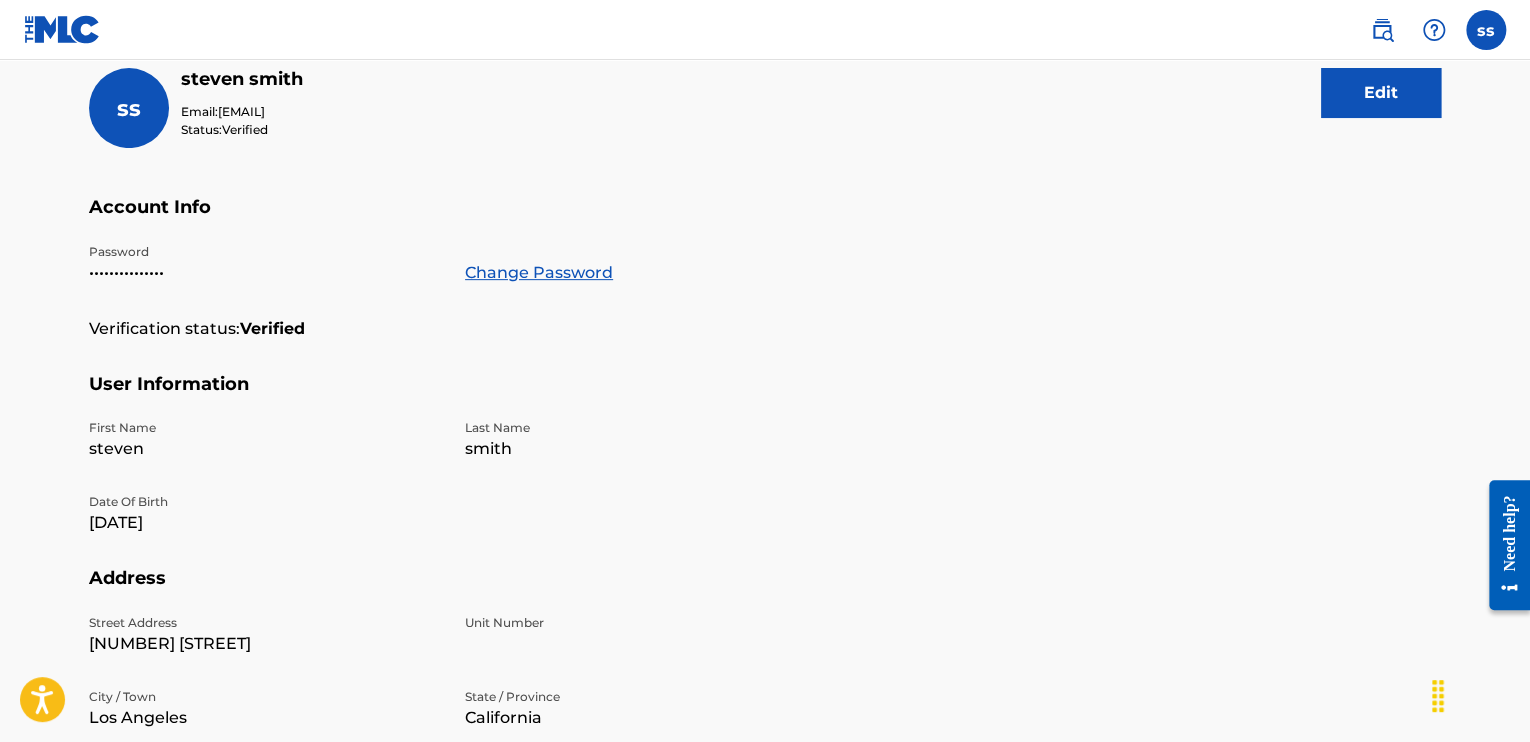 scroll, scrollTop: 0, scrollLeft: 0, axis: both 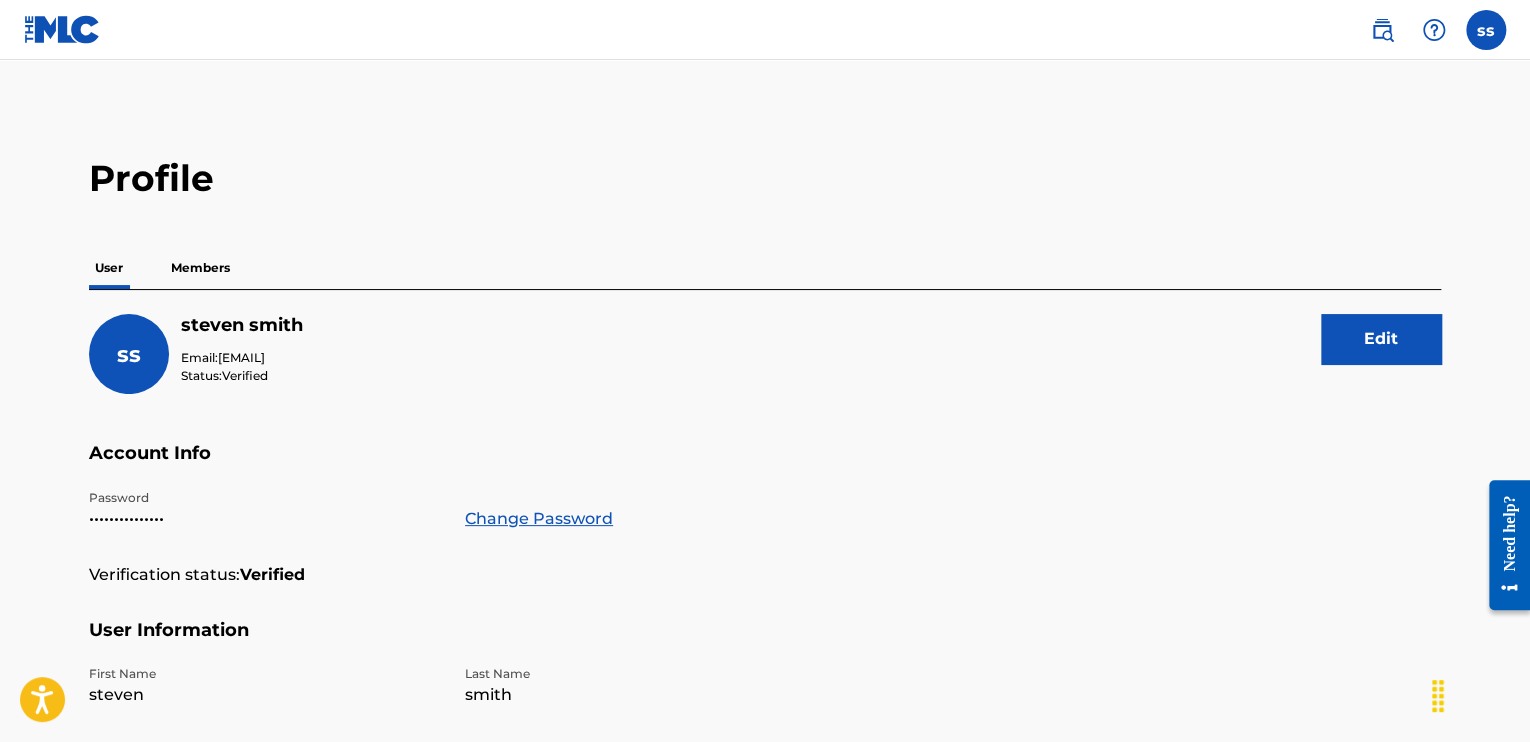 click on "Members" at bounding box center (200, 268) 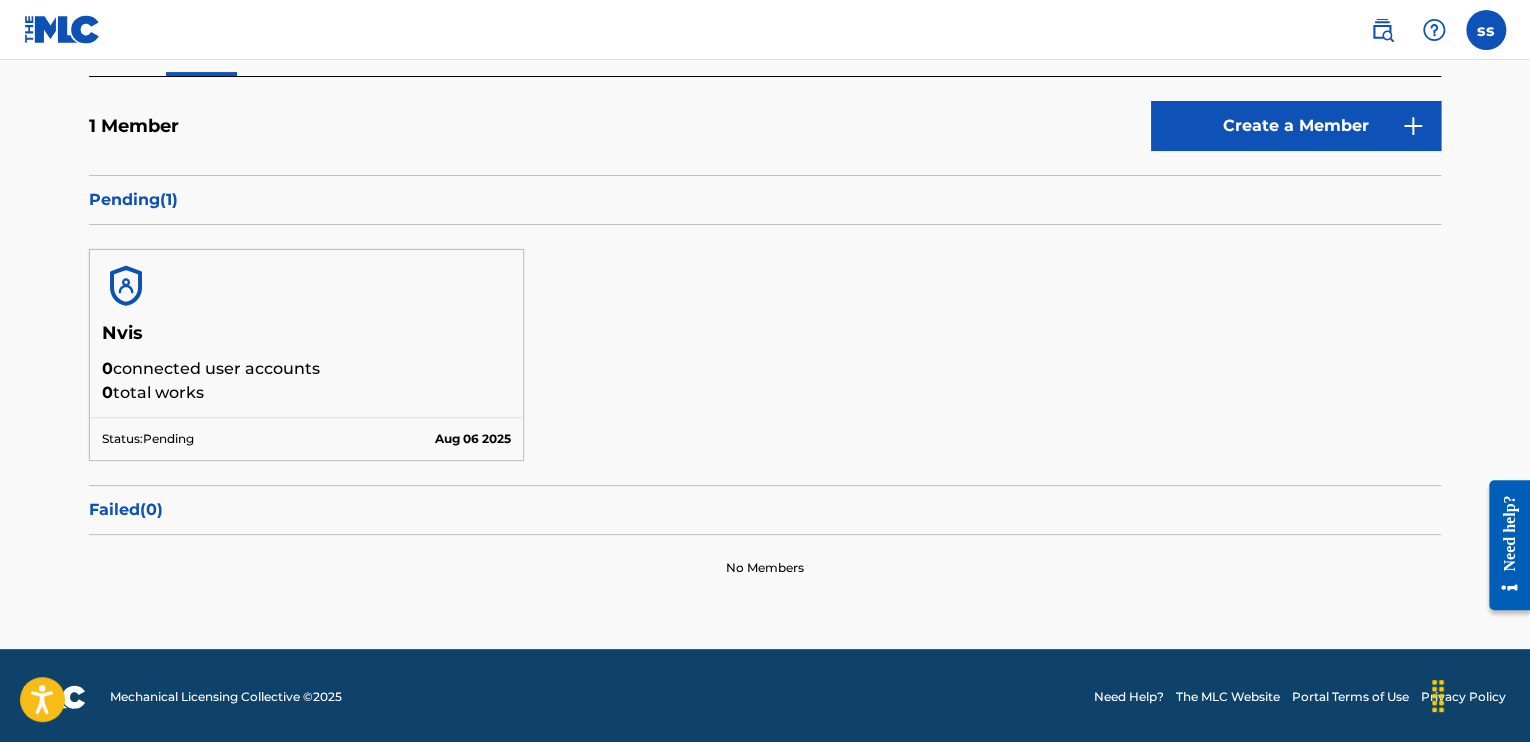 scroll, scrollTop: 0, scrollLeft: 0, axis: both 